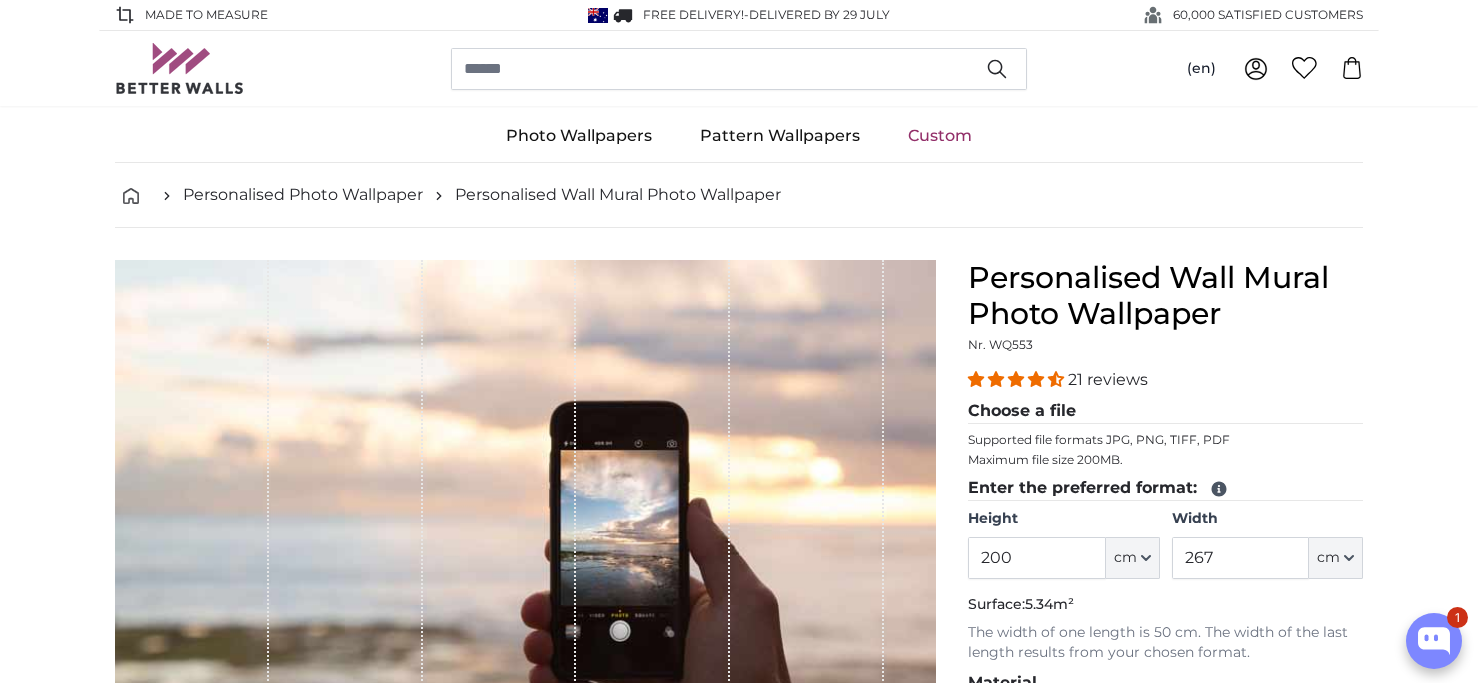 scroll, scrollTop: 0, scrollLeft: 0, axis: both 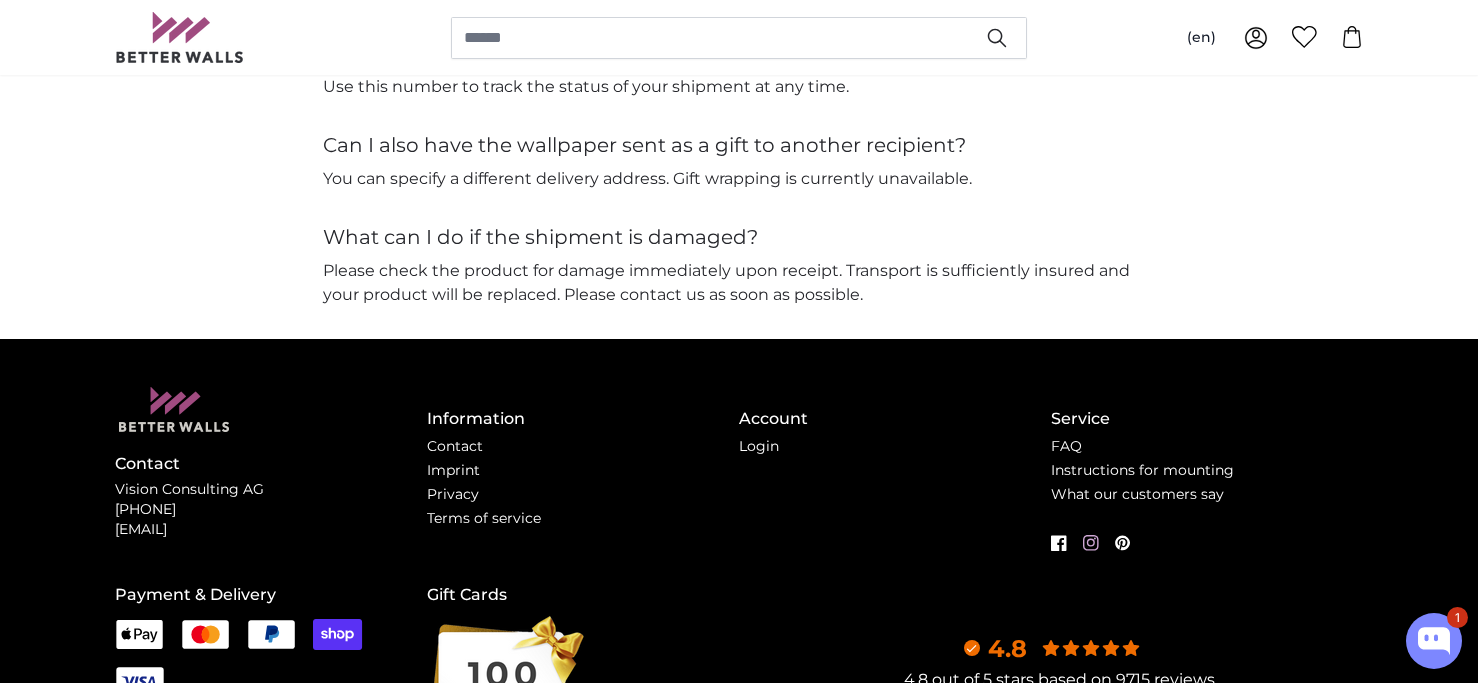 click on "FAQ" at bounding box center [1207, 447] 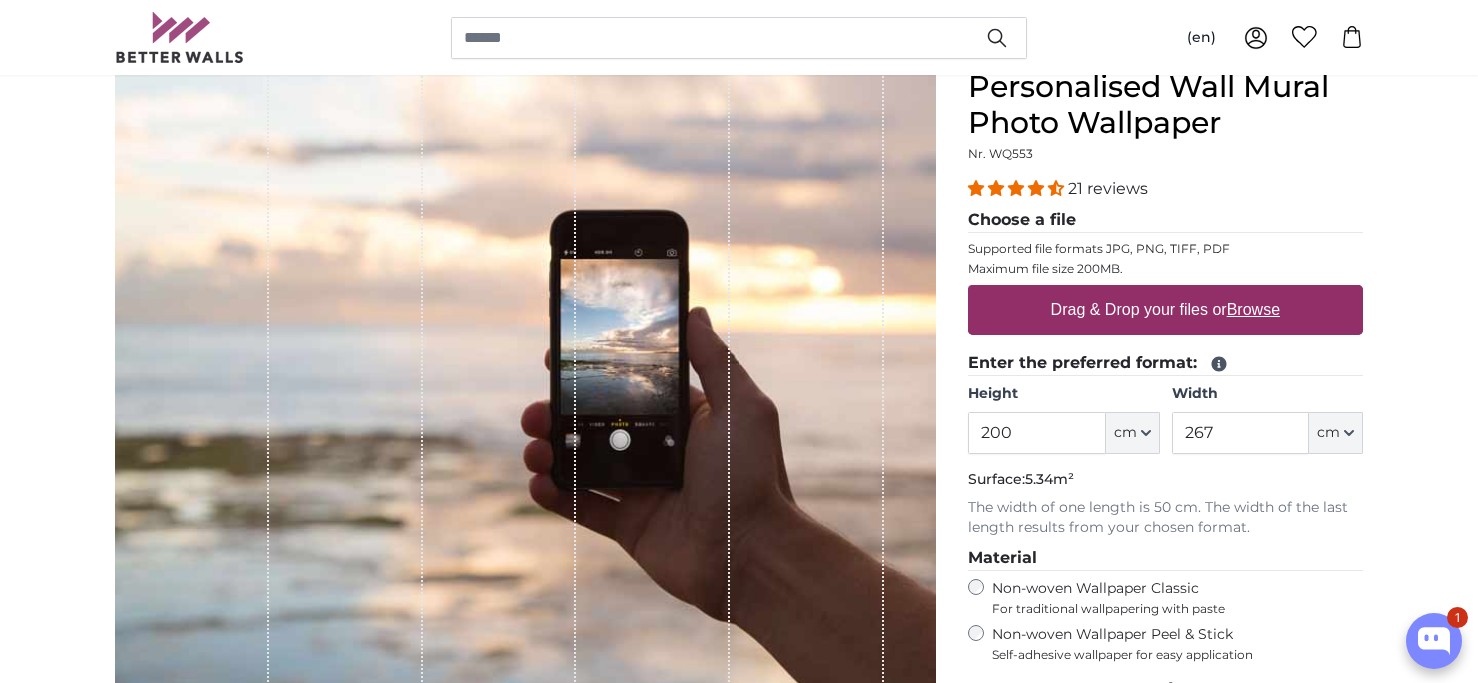 scroll, scrollTop: 241, scrollLeft: 0, axis: vertical 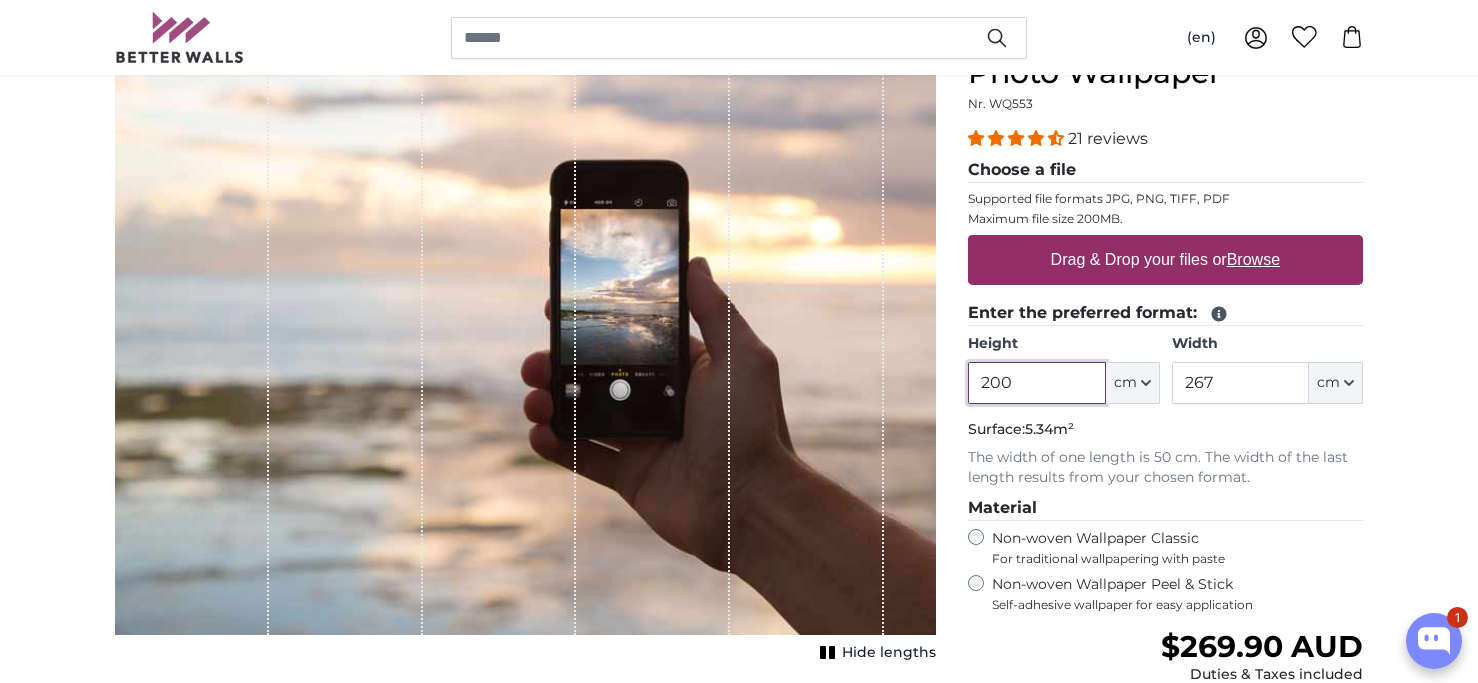 click on "200" at bounding box center (1036, 383) 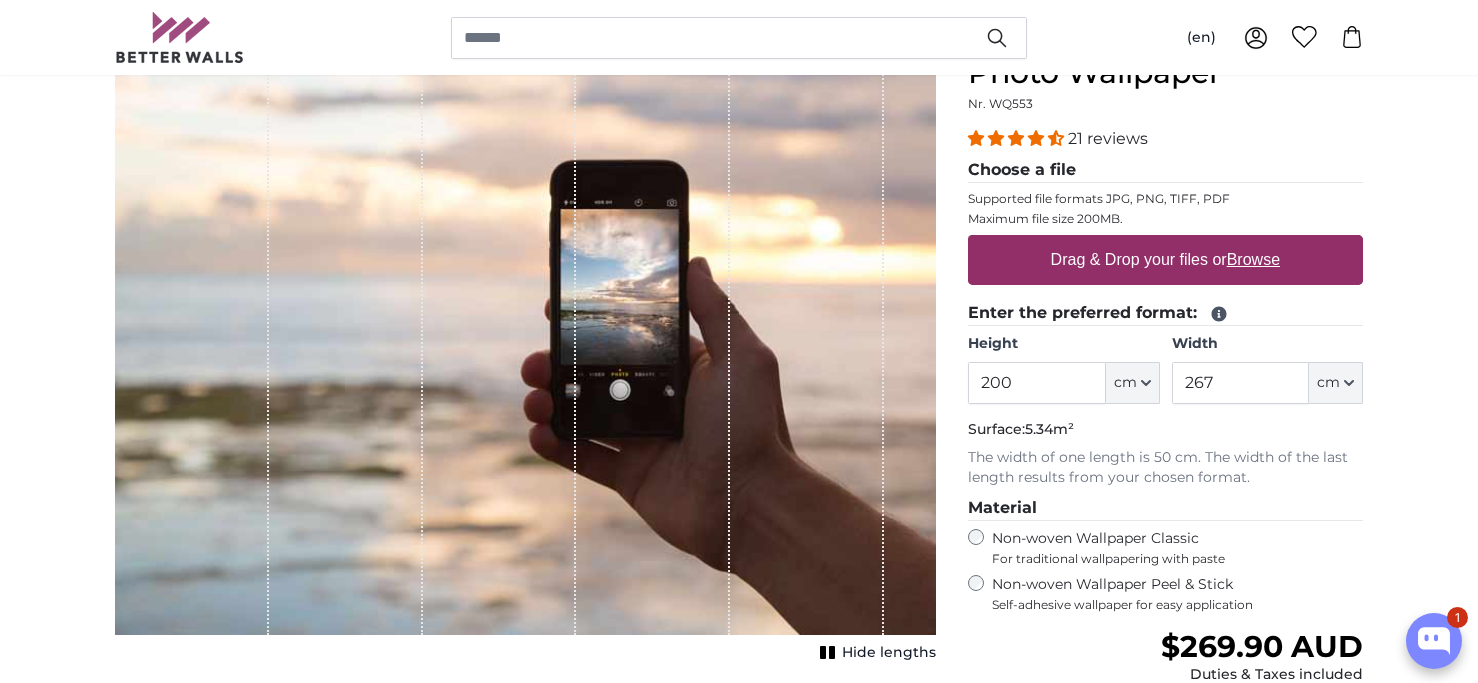 click on "Non-woven Wallpaper Peel & Stick
Self-adhesive wallpaper for easy application" at bounding box center [1177, 594] 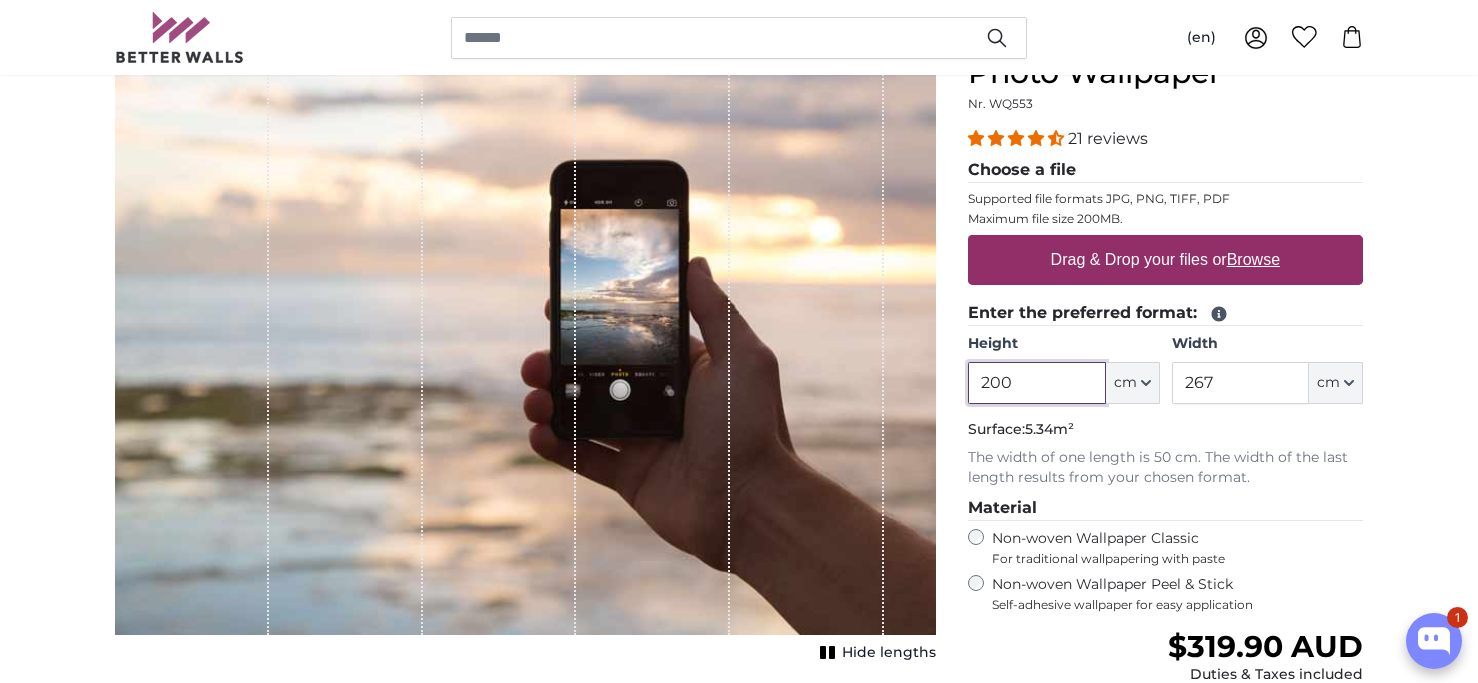 click on "200" at bounding box center (1036, 383) 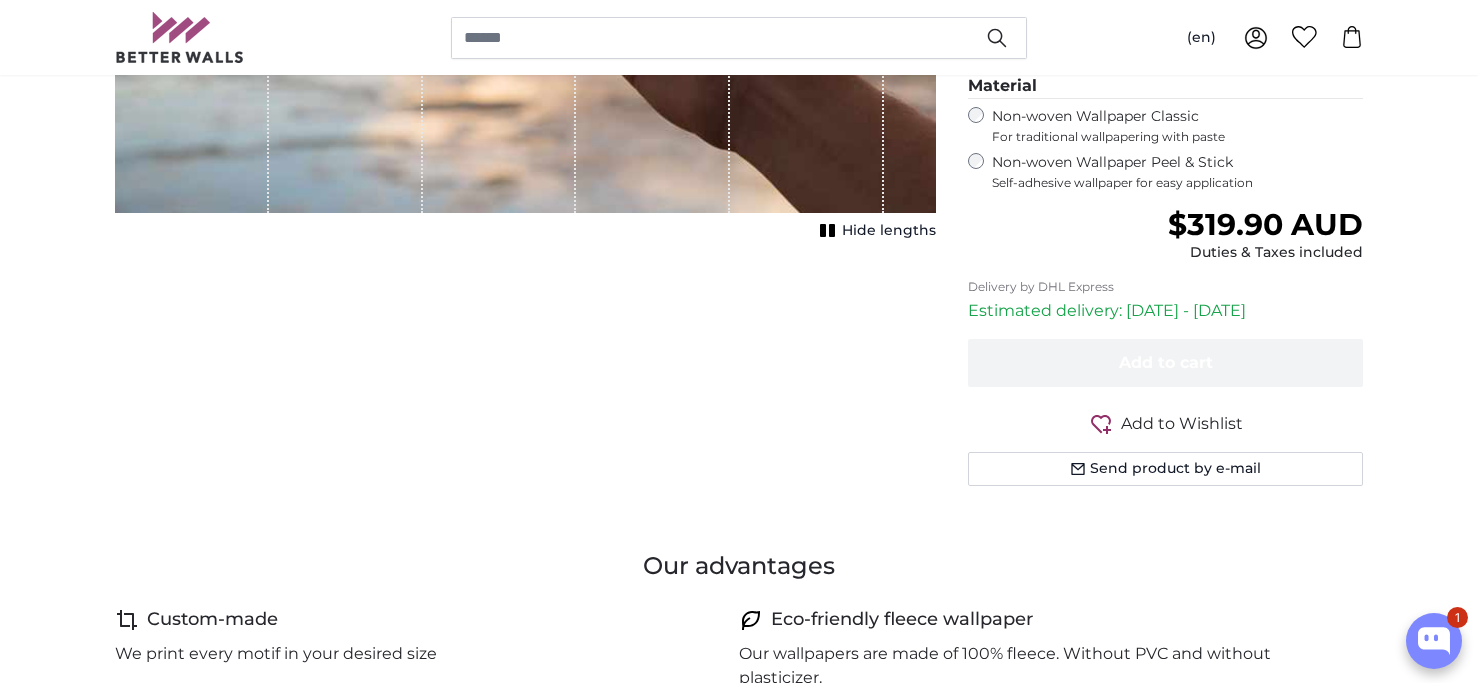 scroll, scrollTop: 661, scrollLeft: 0, axis: vertical 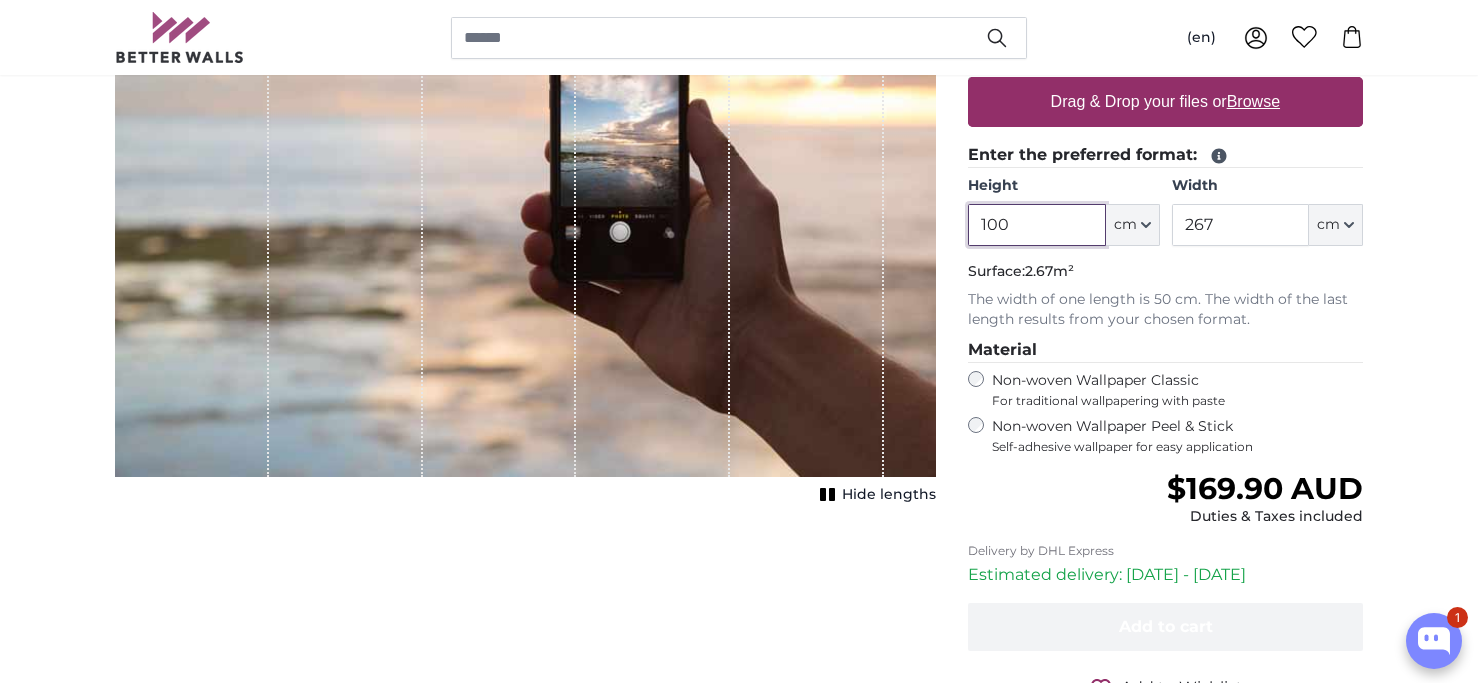 type on "100" 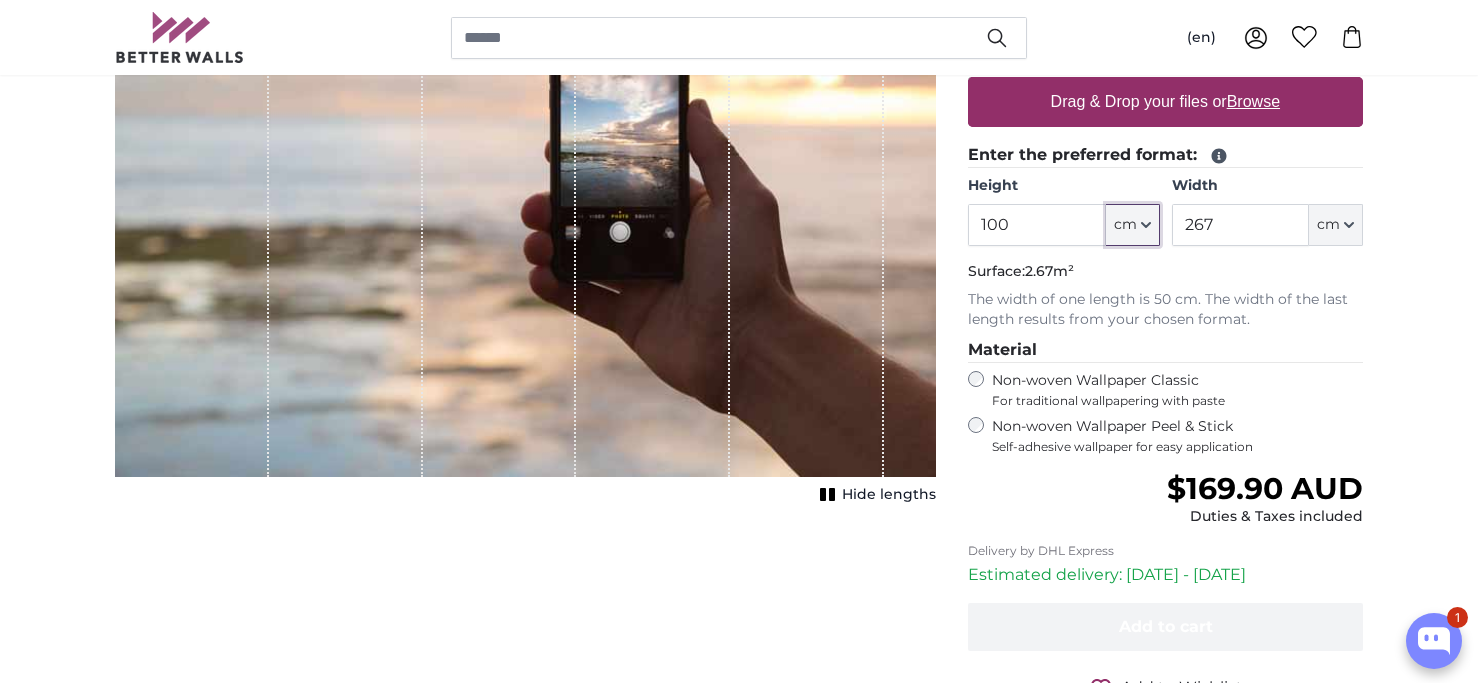 type 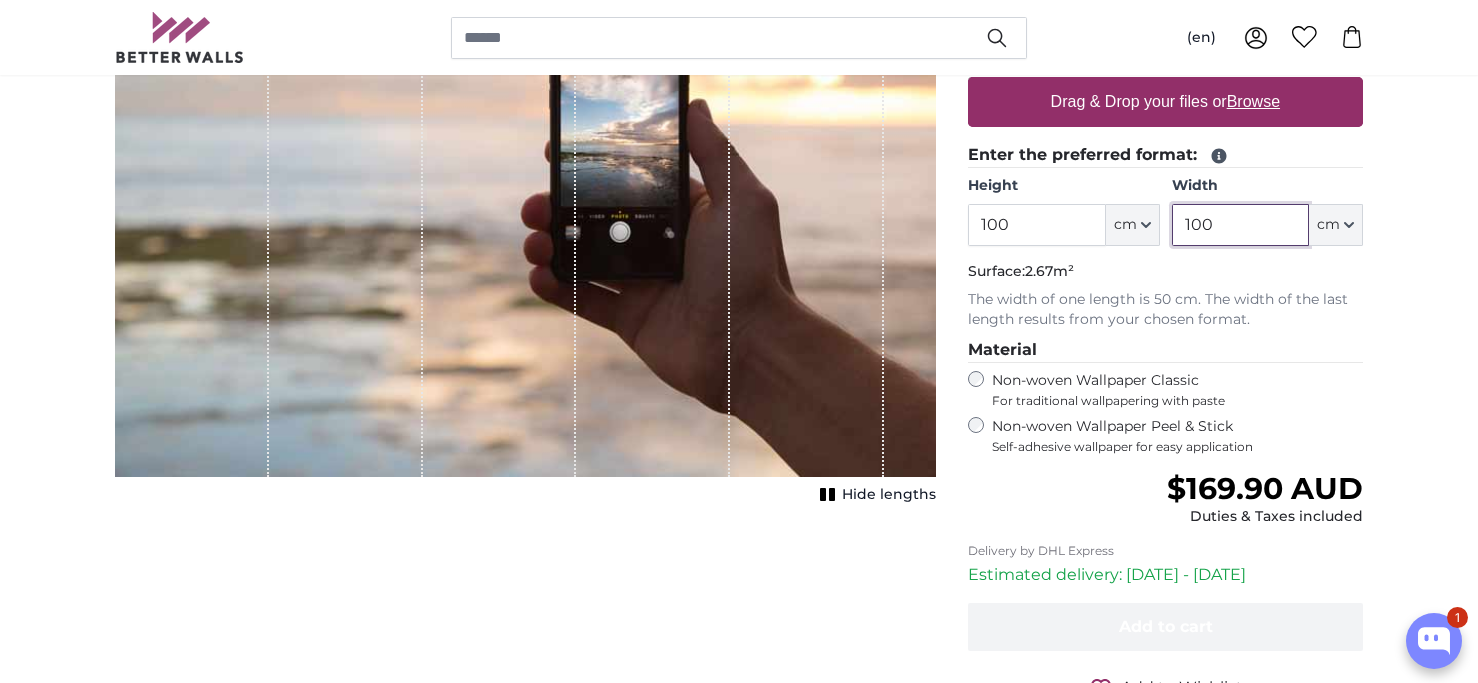 type on "100" 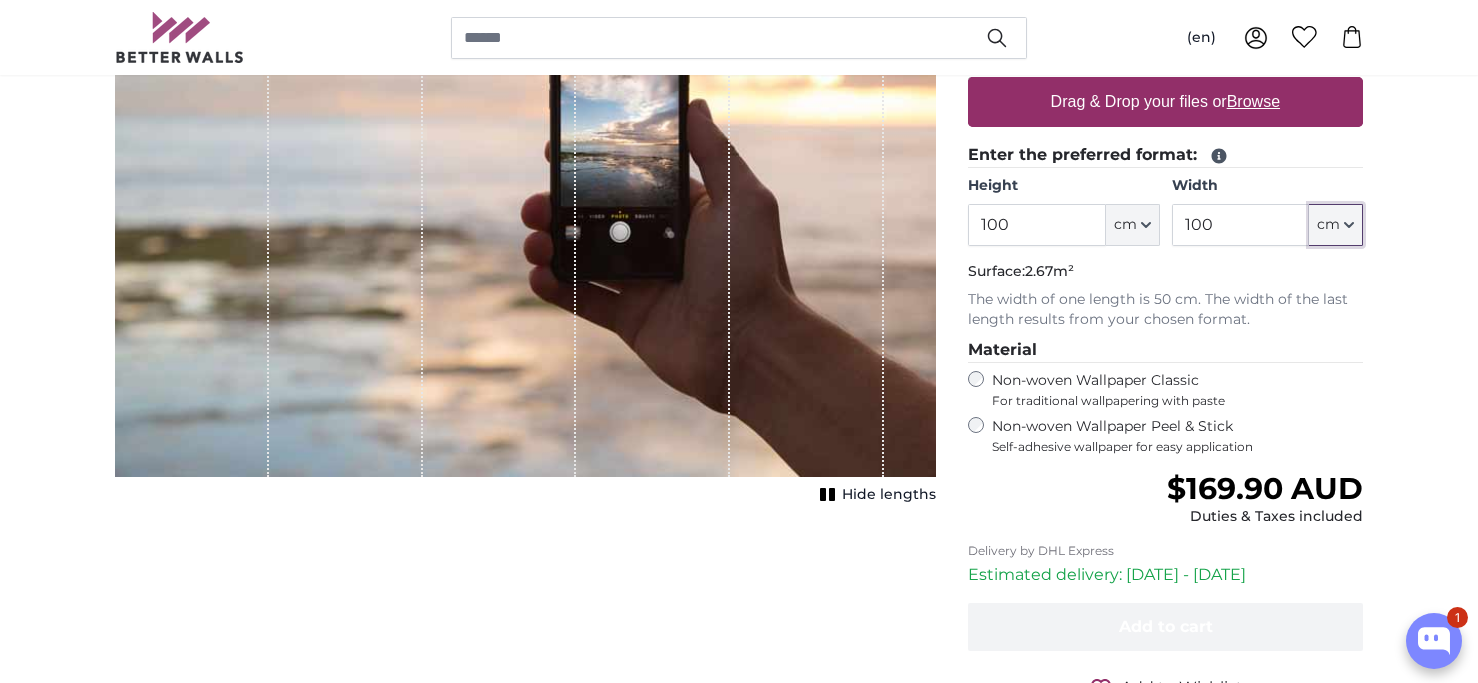 type 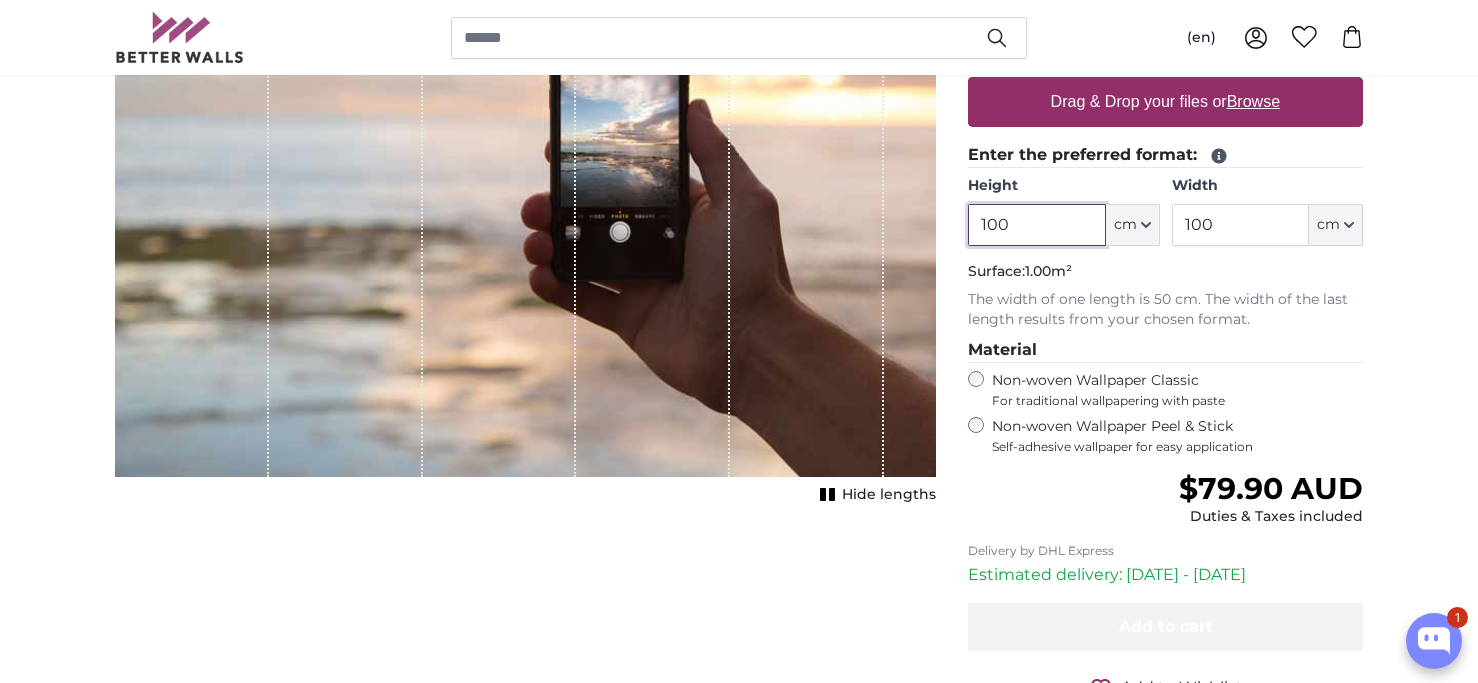 click on "100" at bounding box center [1036, 225] 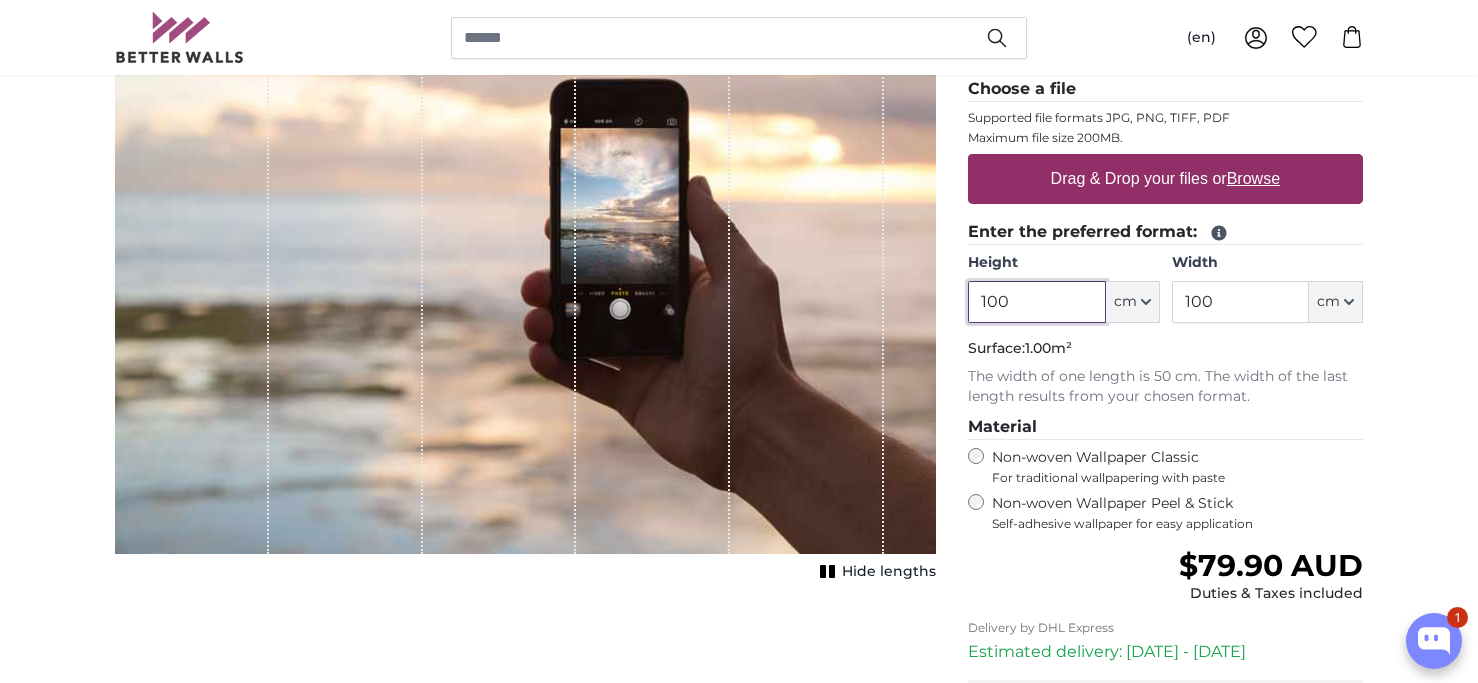 scroll, scrollTop: 142, scrollLeft: 0, axis: vertical 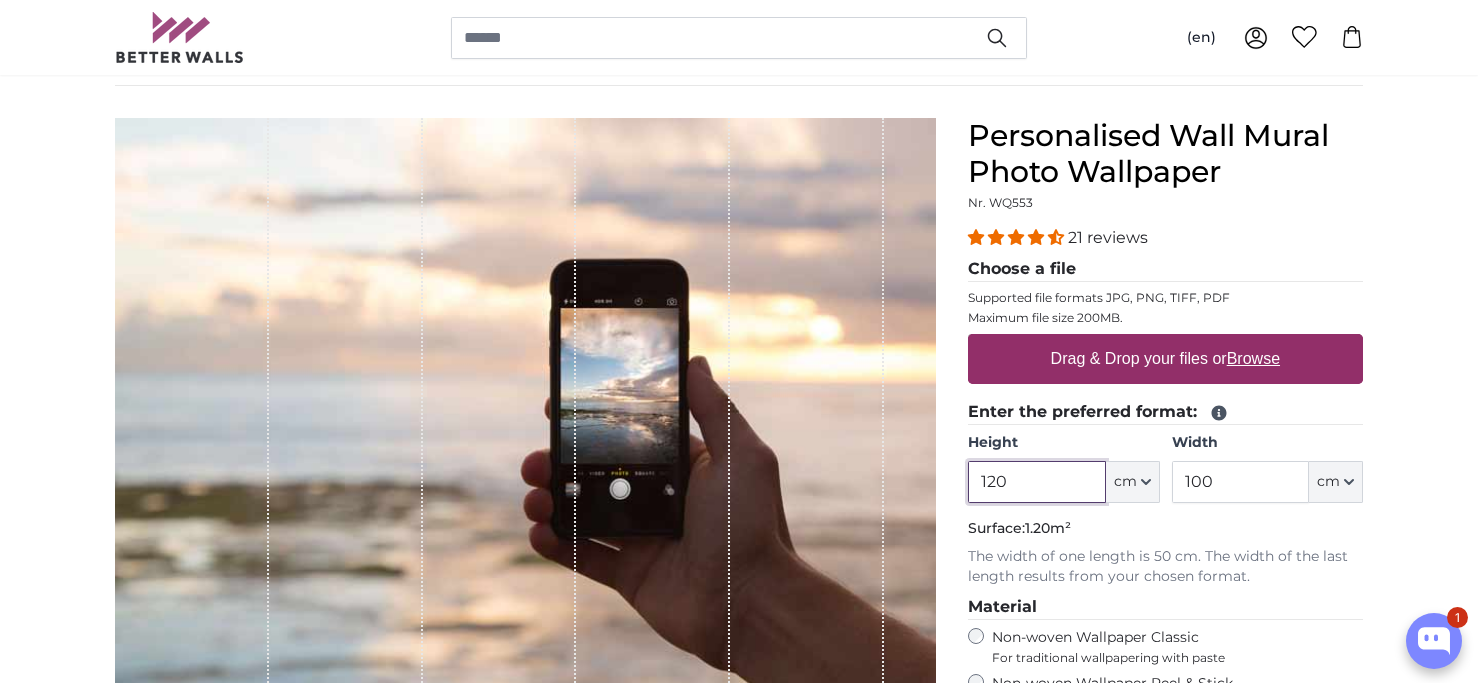 type on "120" 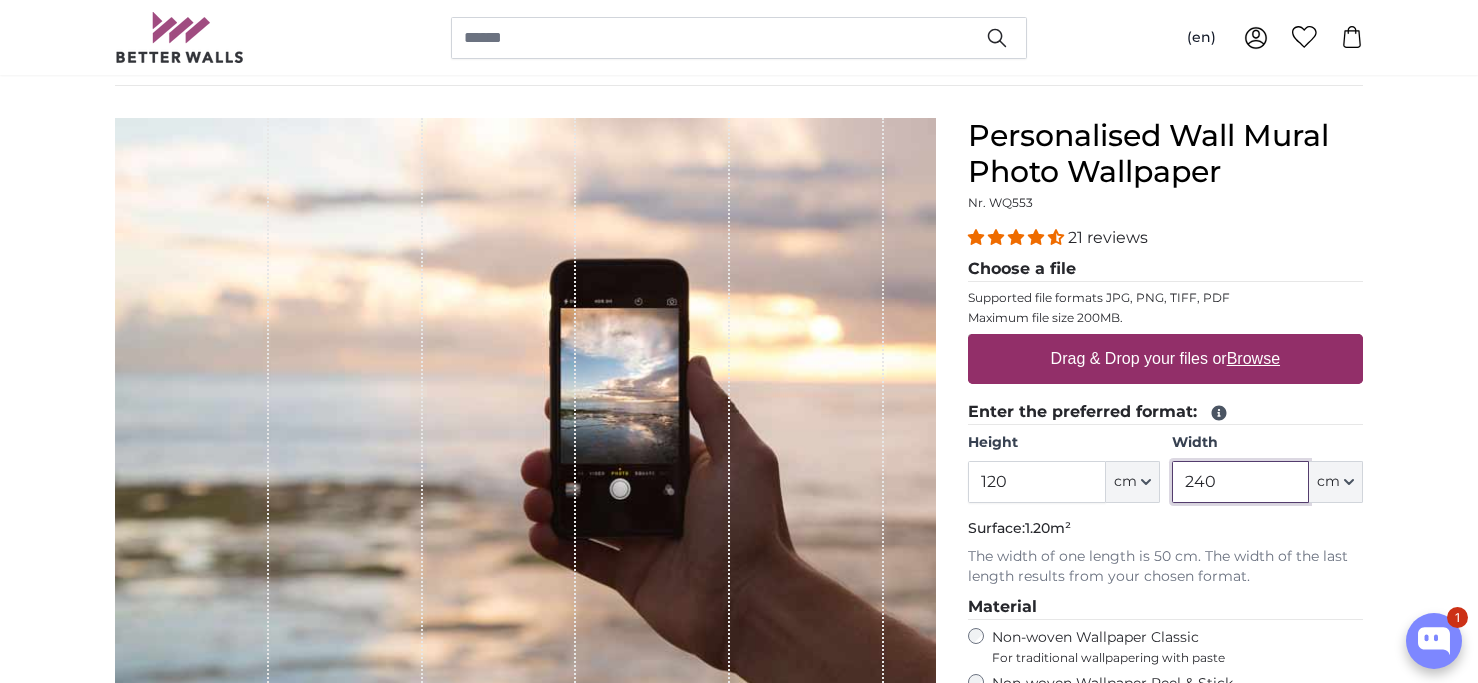 type on "240" 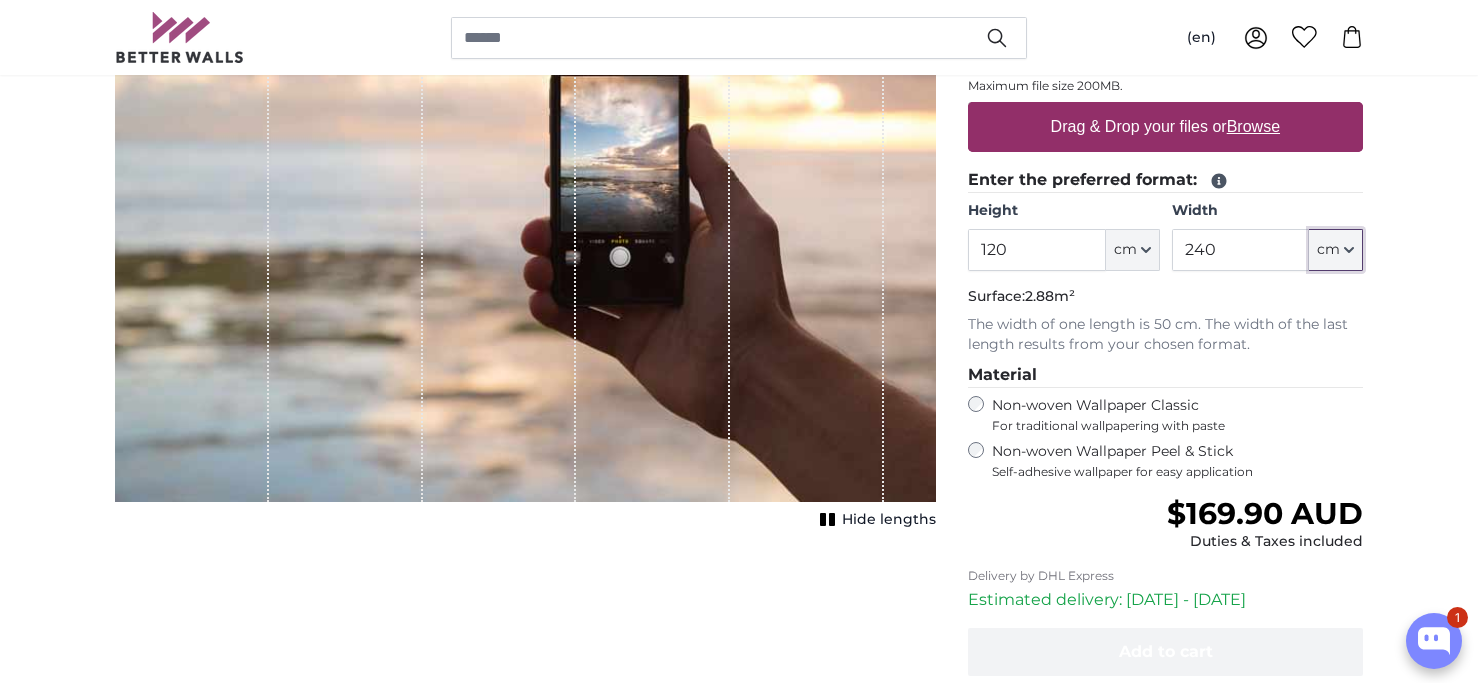 scroll, scrollTop: 416, scrollLeft: 0, axis: vertical 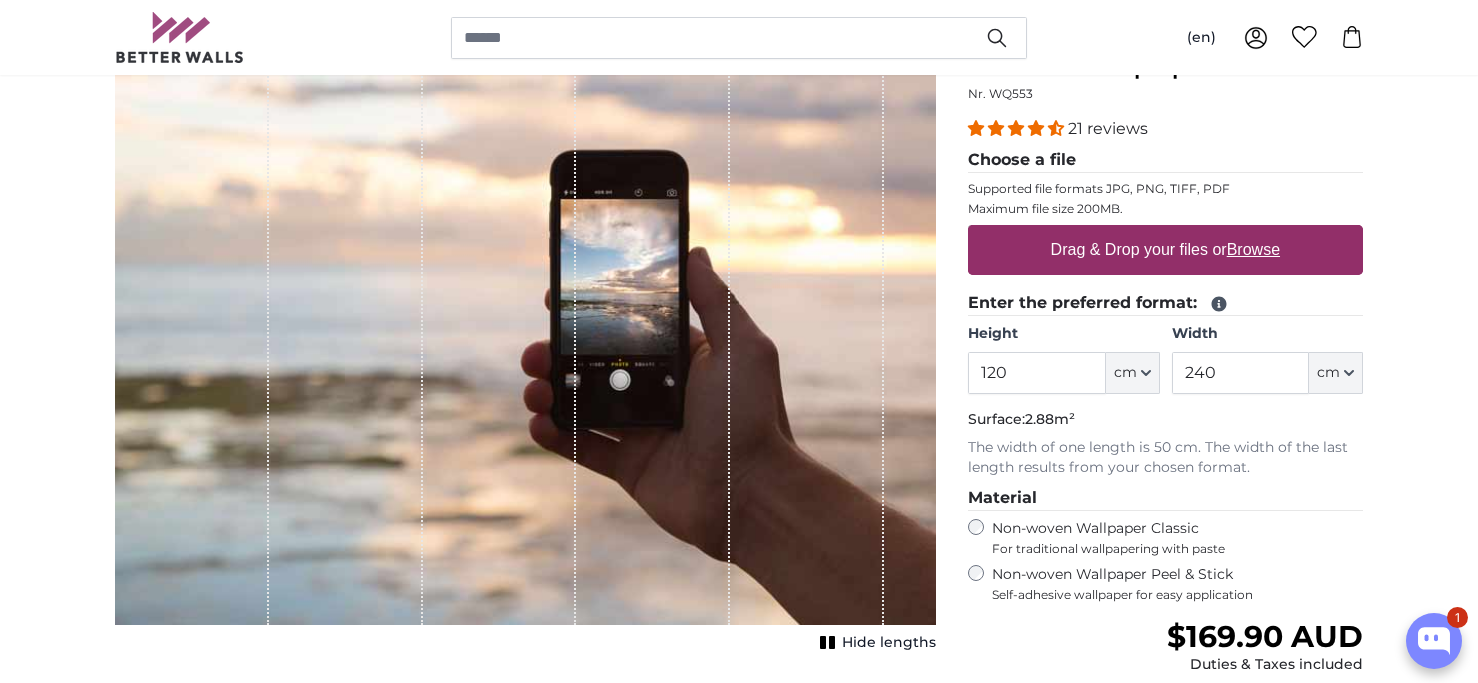 click on "Choose a file
Supported file formats JPG, PNG, TIFF, PDF
Maximum file size 200MB.
Drag & Drop your files or  Browse" at bounding box center (1165, 219) 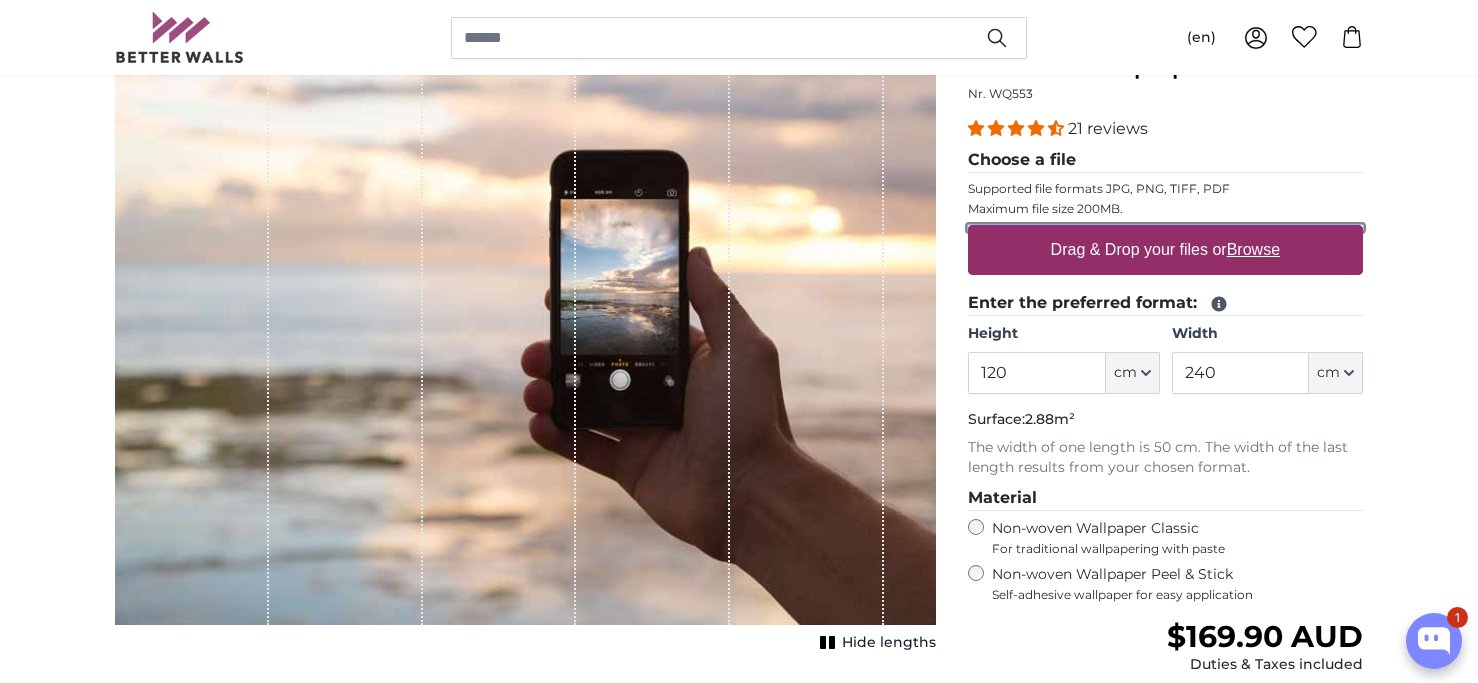 type on "**********" 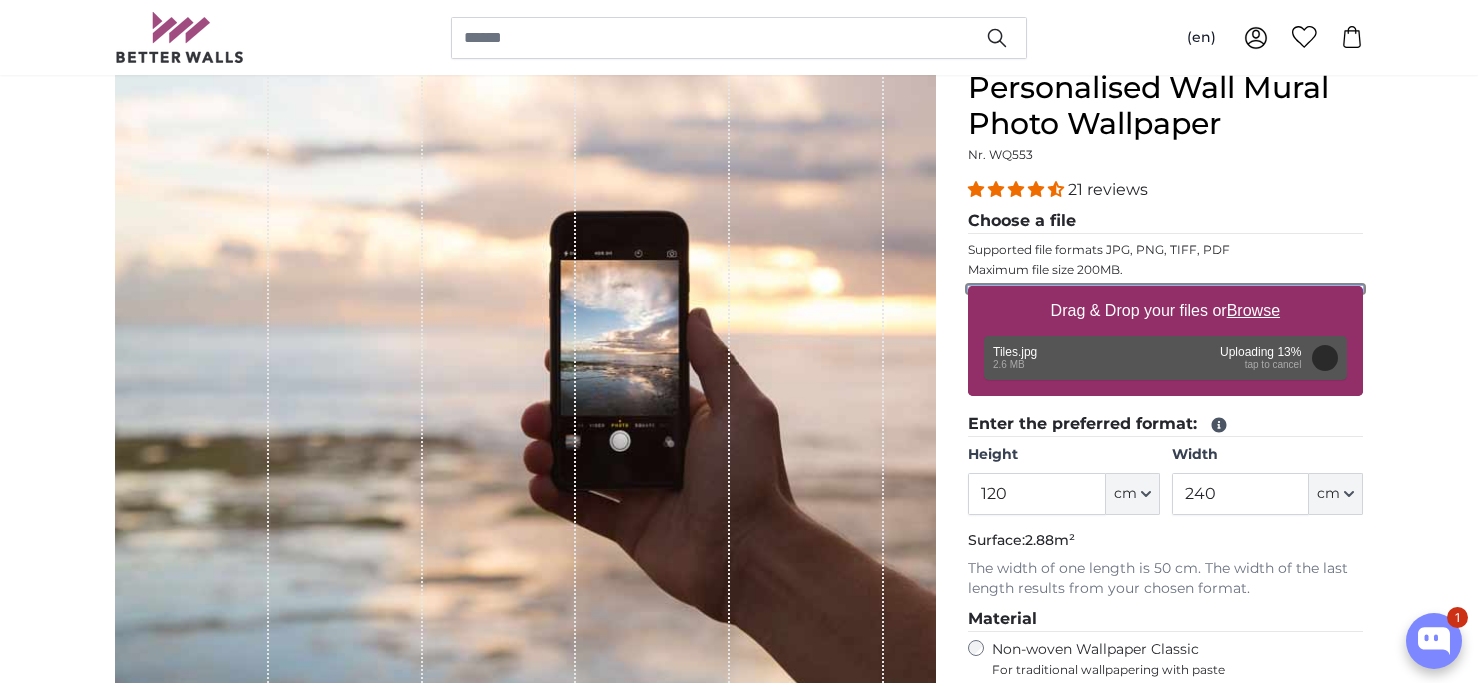 scroll, scrollTop: 264, scrollLeft: 0, axis: vertical 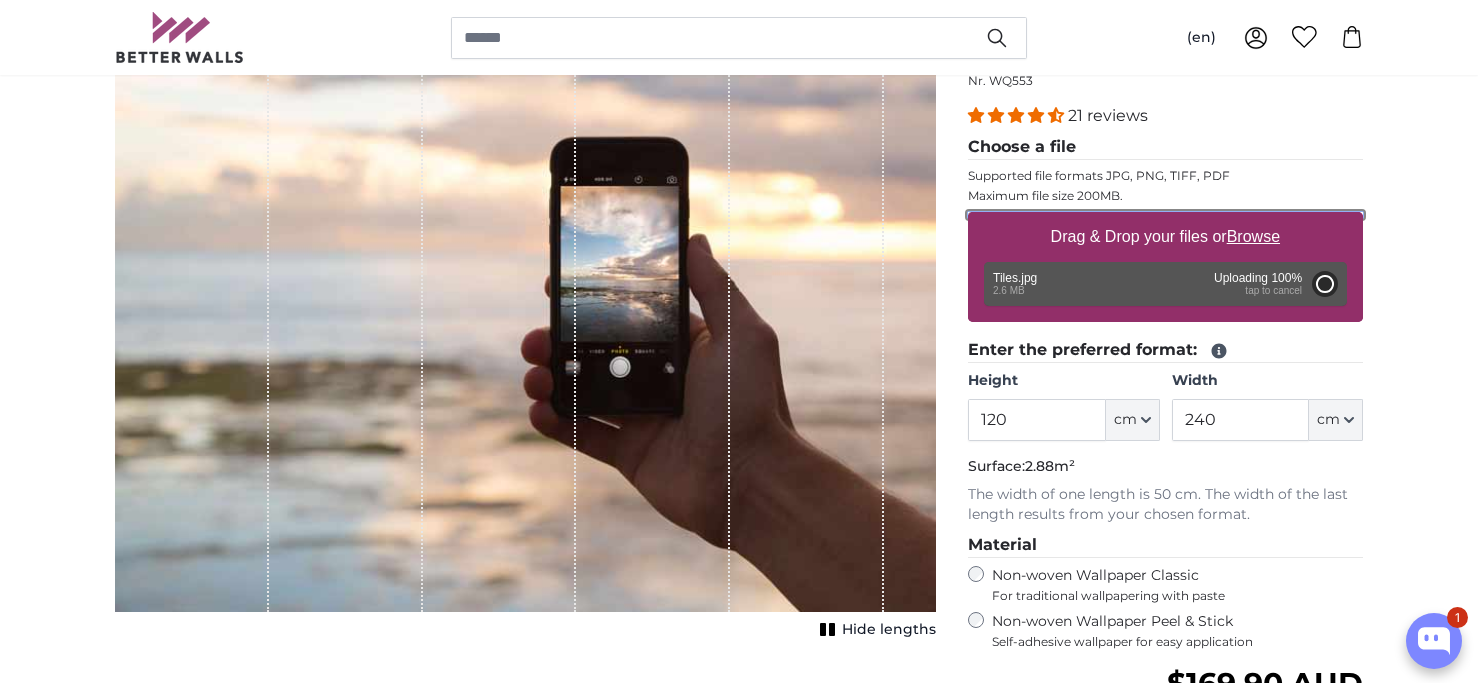 type on "200" 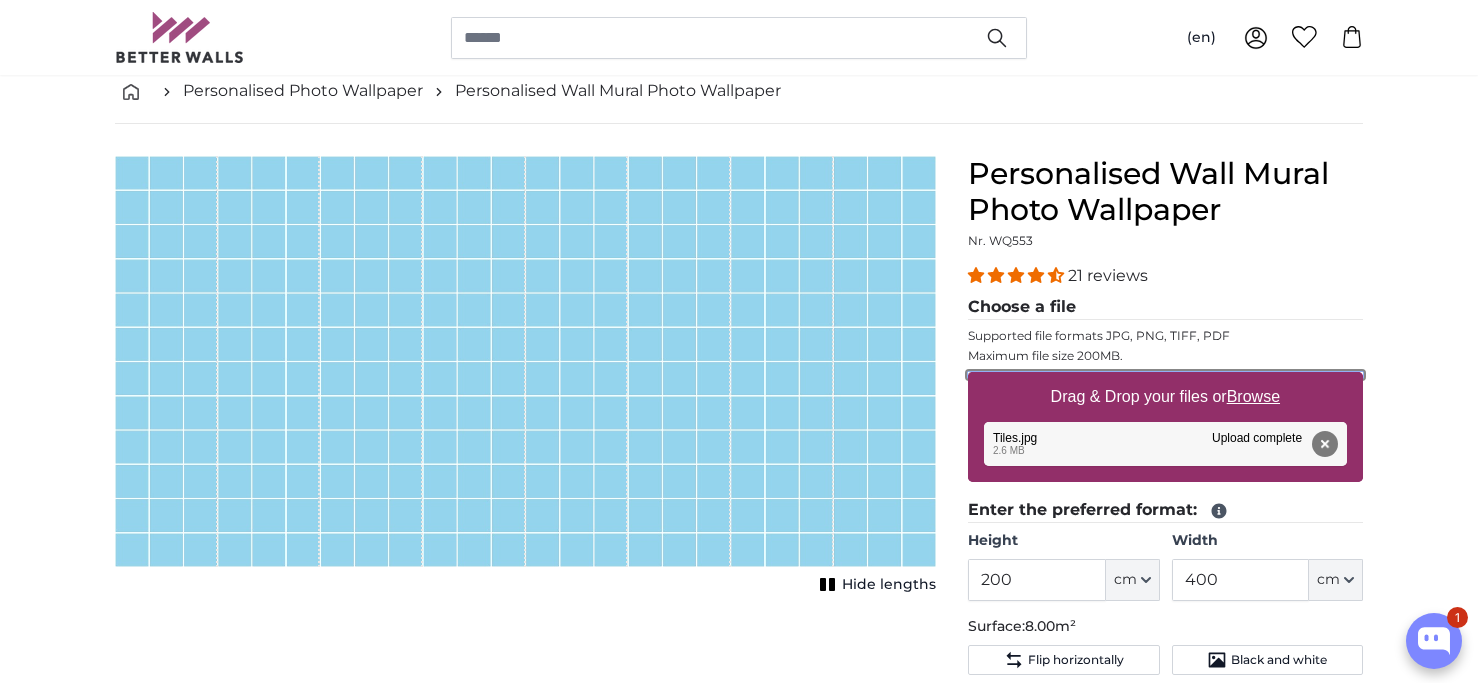 scroll, scrollTop: 134, scrollLeft: 0, axis: vertical 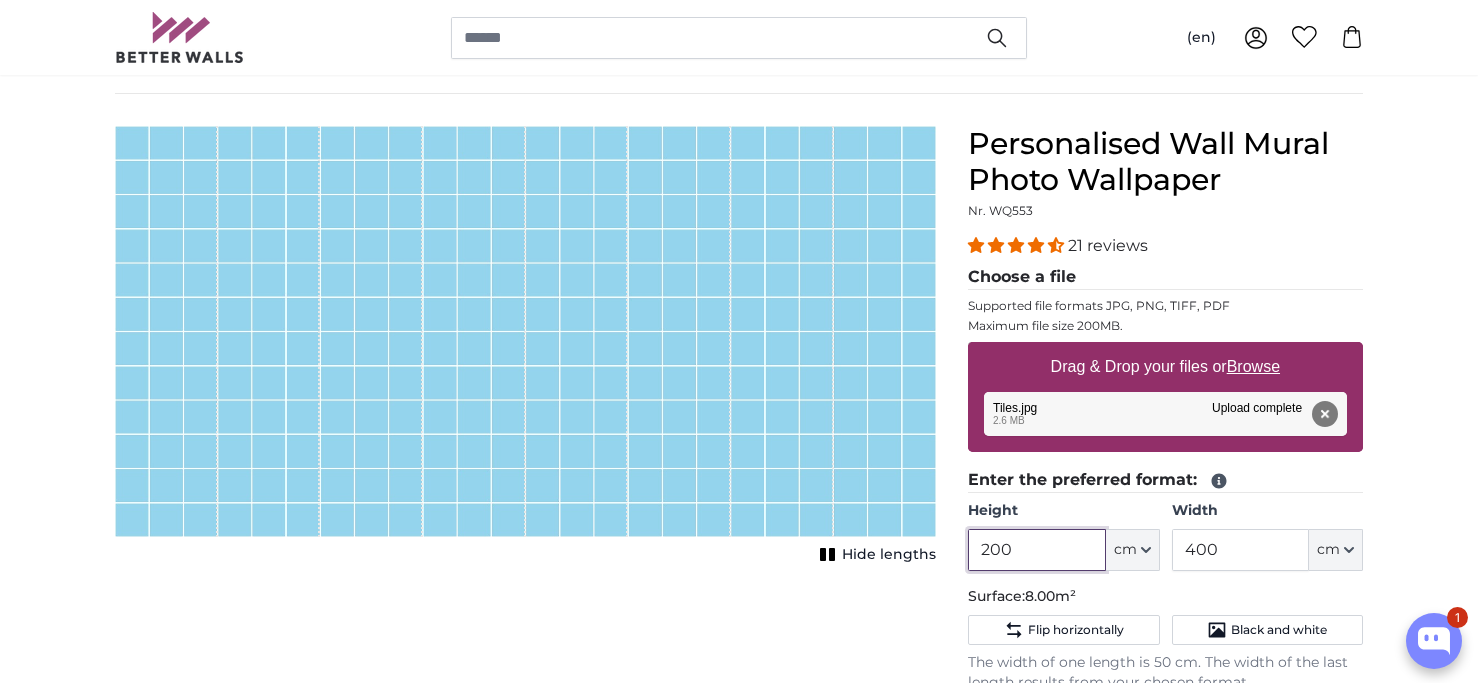 click on "200" at bounding box center [1036, 550] 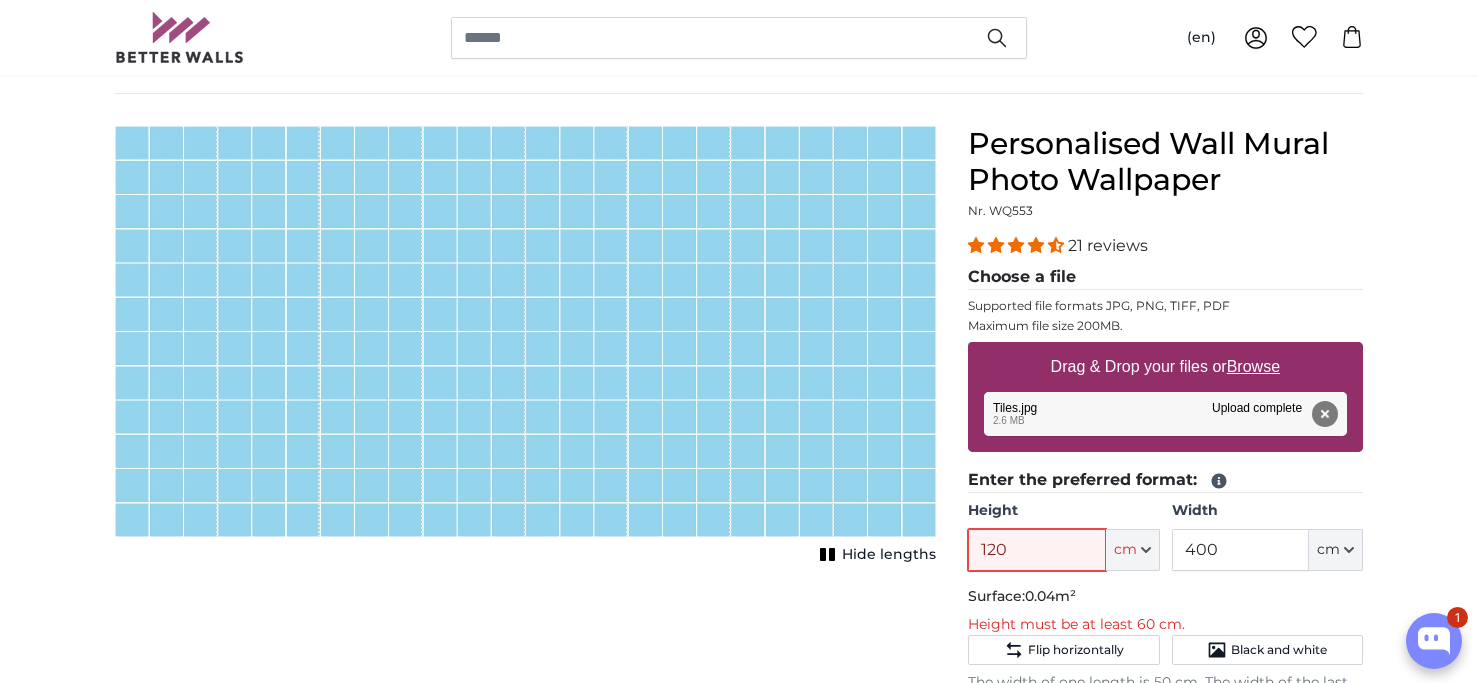type on "120" 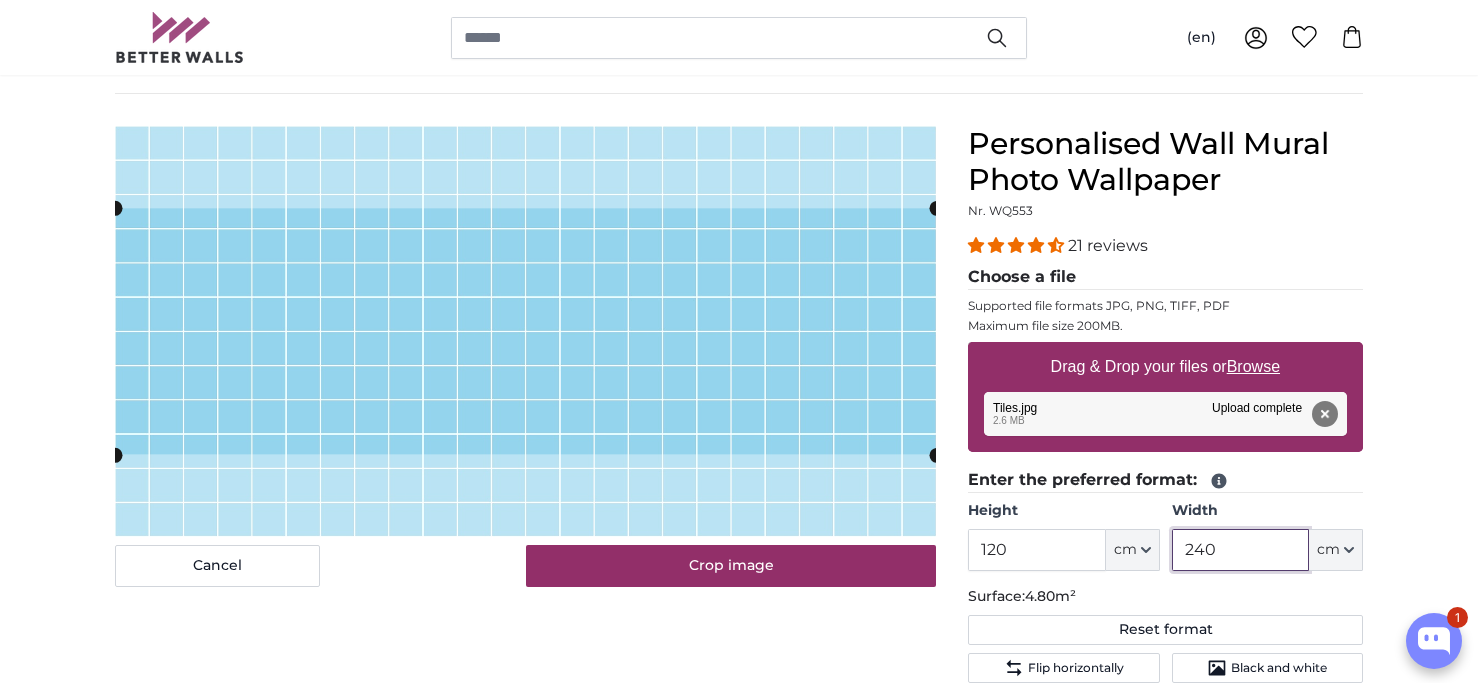 type on "240" 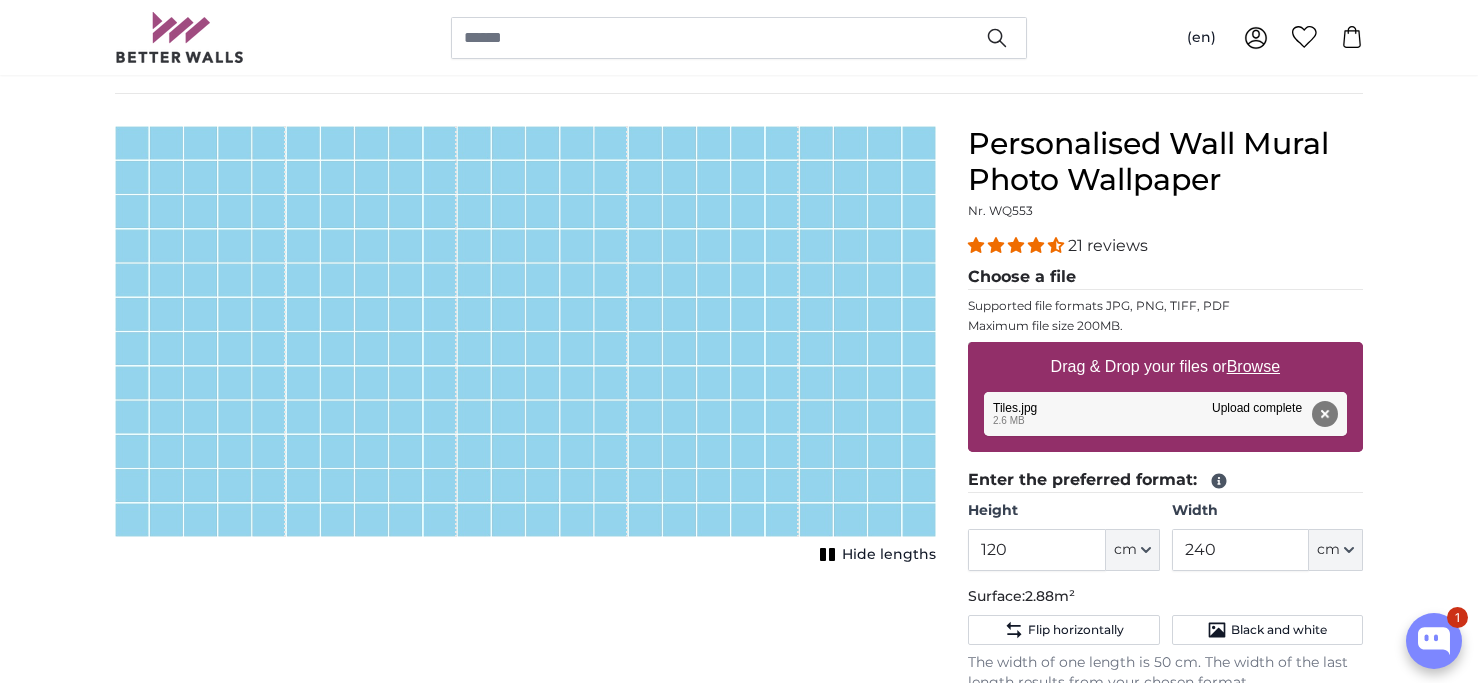 click at bounding box center (525, 331) 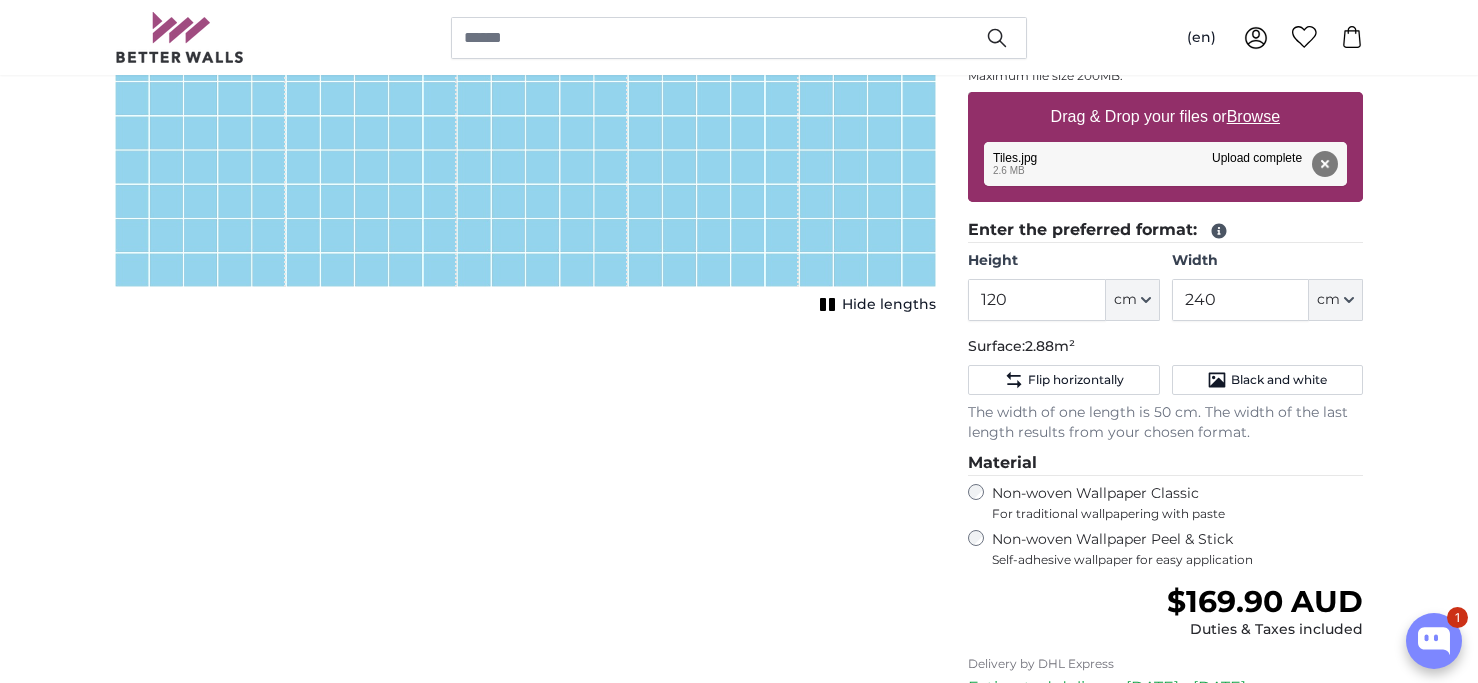 scroll, scrollTop: 676, scrollLeft: 0, axis: vertical 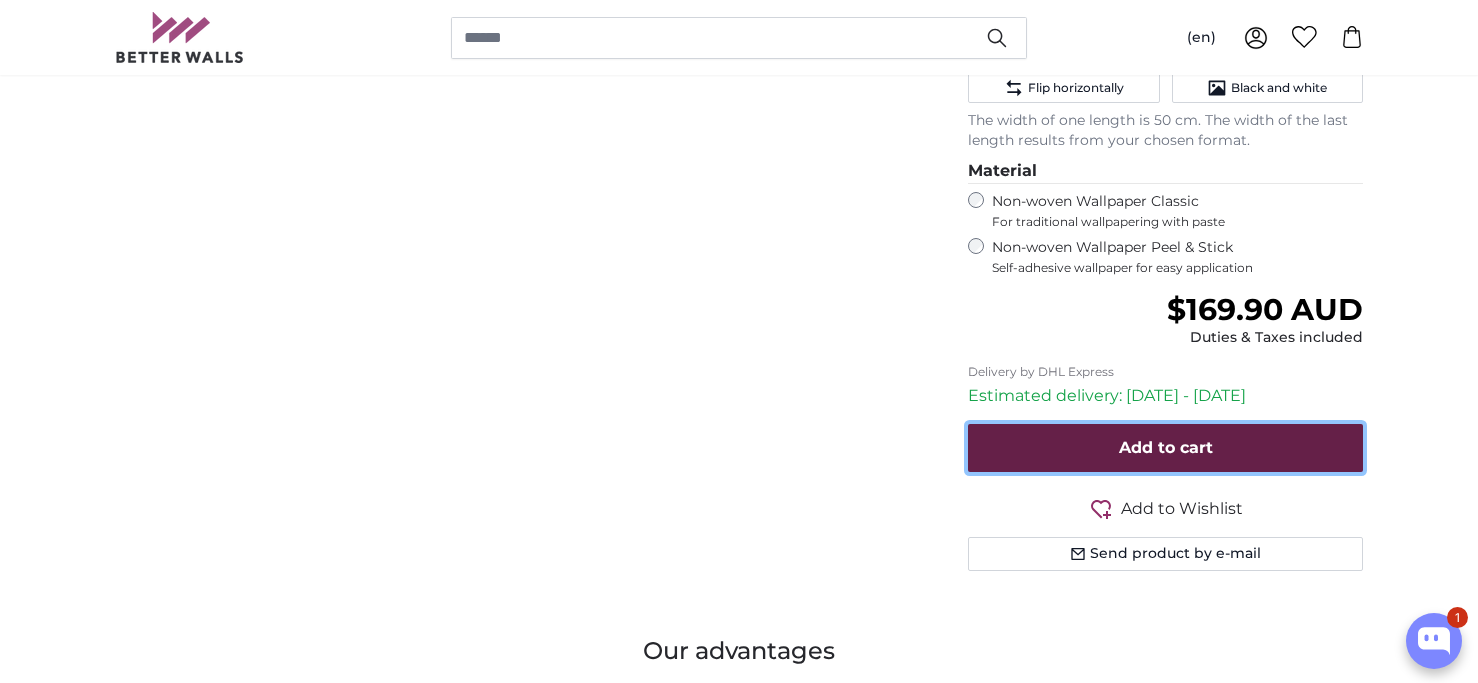 click on "Add to cart" at bounding box center (1166, 447) 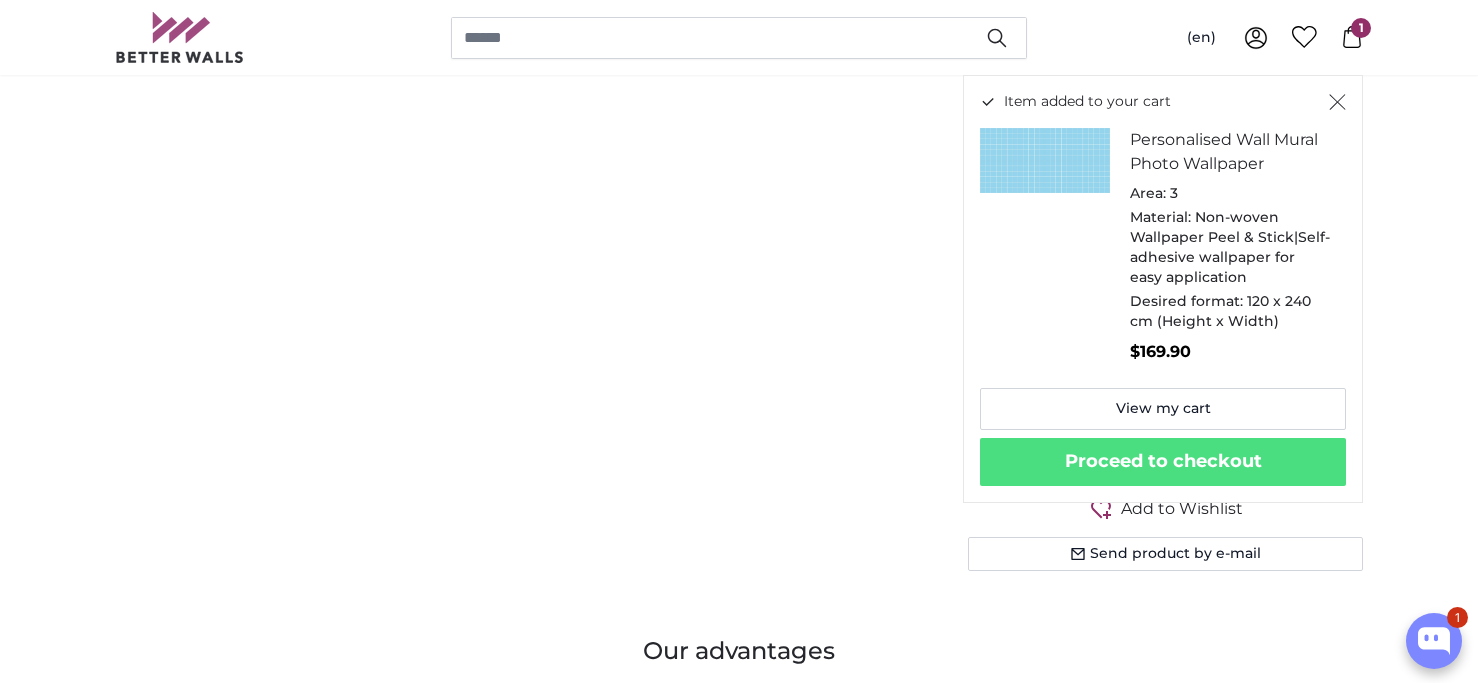 click on "Cancel
Crop image
Hide lengths" at bounding box center [525, 101] 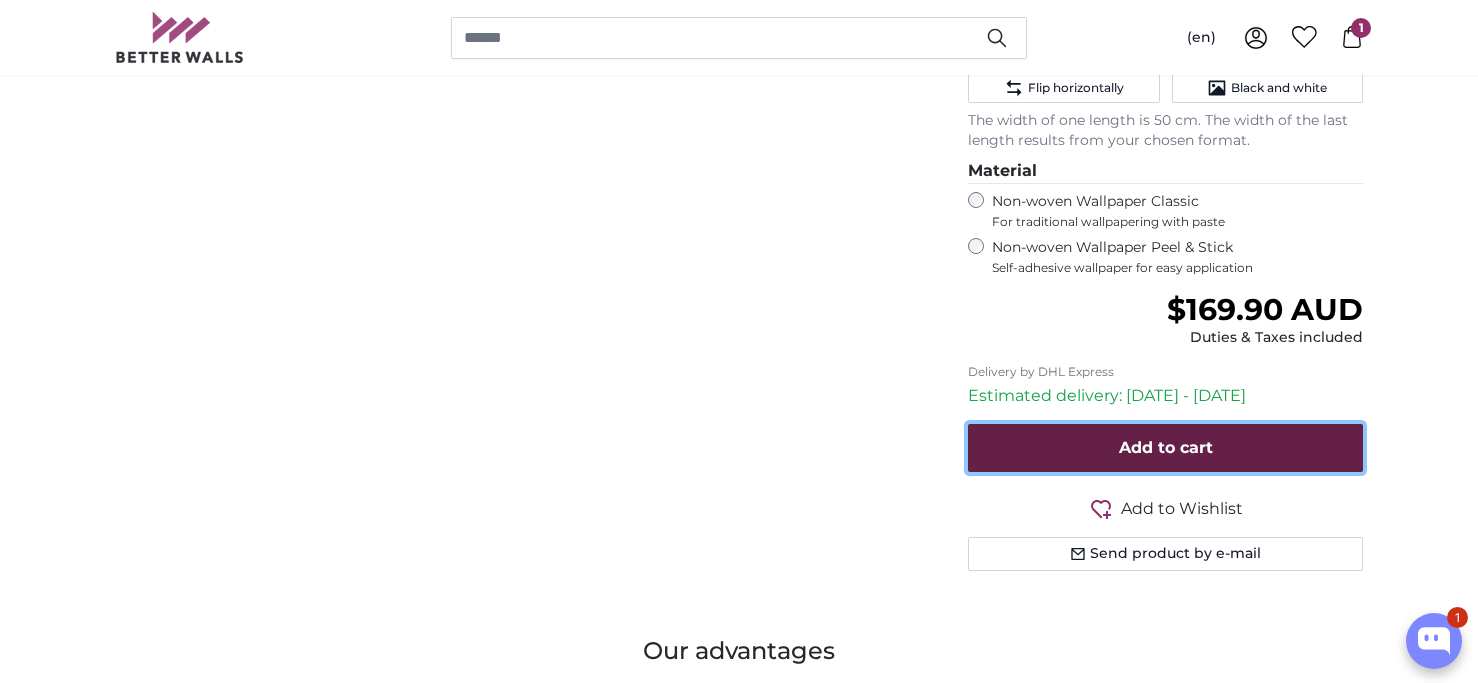 click on "Add to cart" at bounding box center (1165, 448) 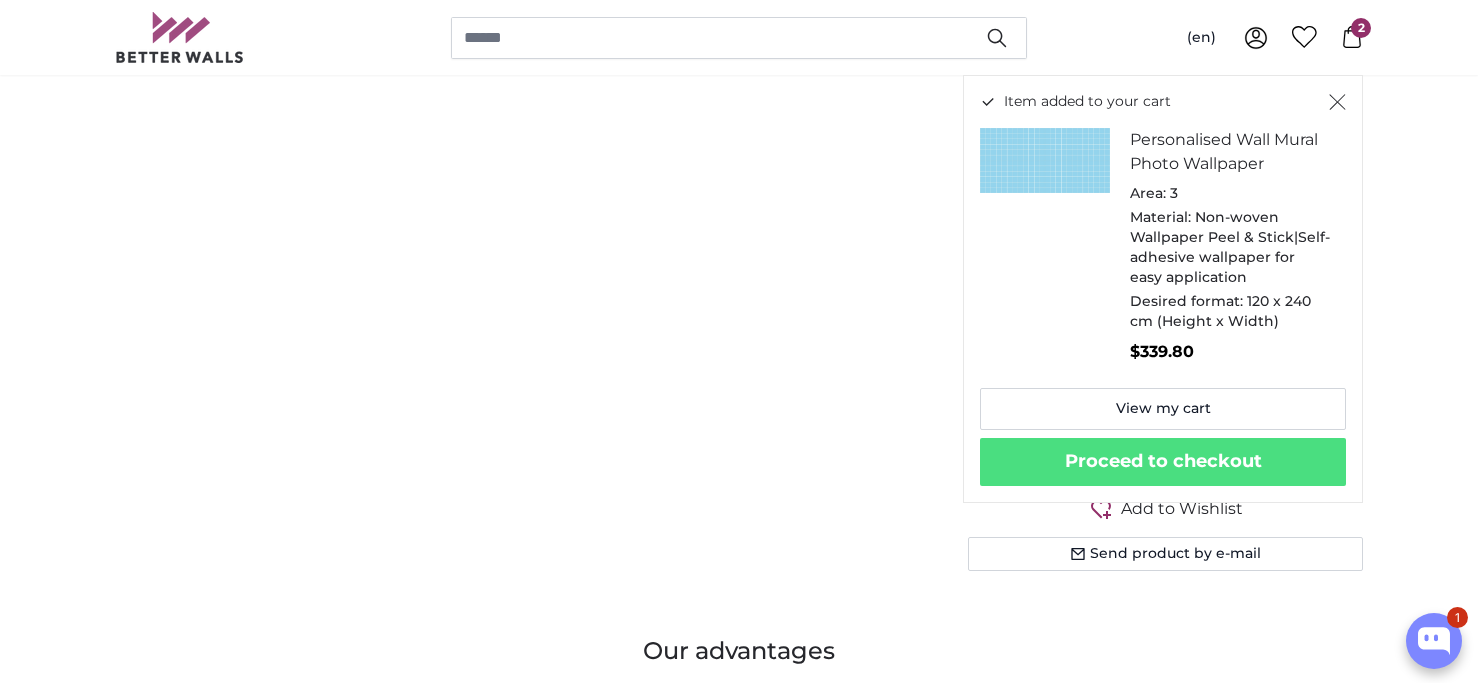 click on "Cancel
Crop image
Hide lengths" at bounding box center [525, 101] 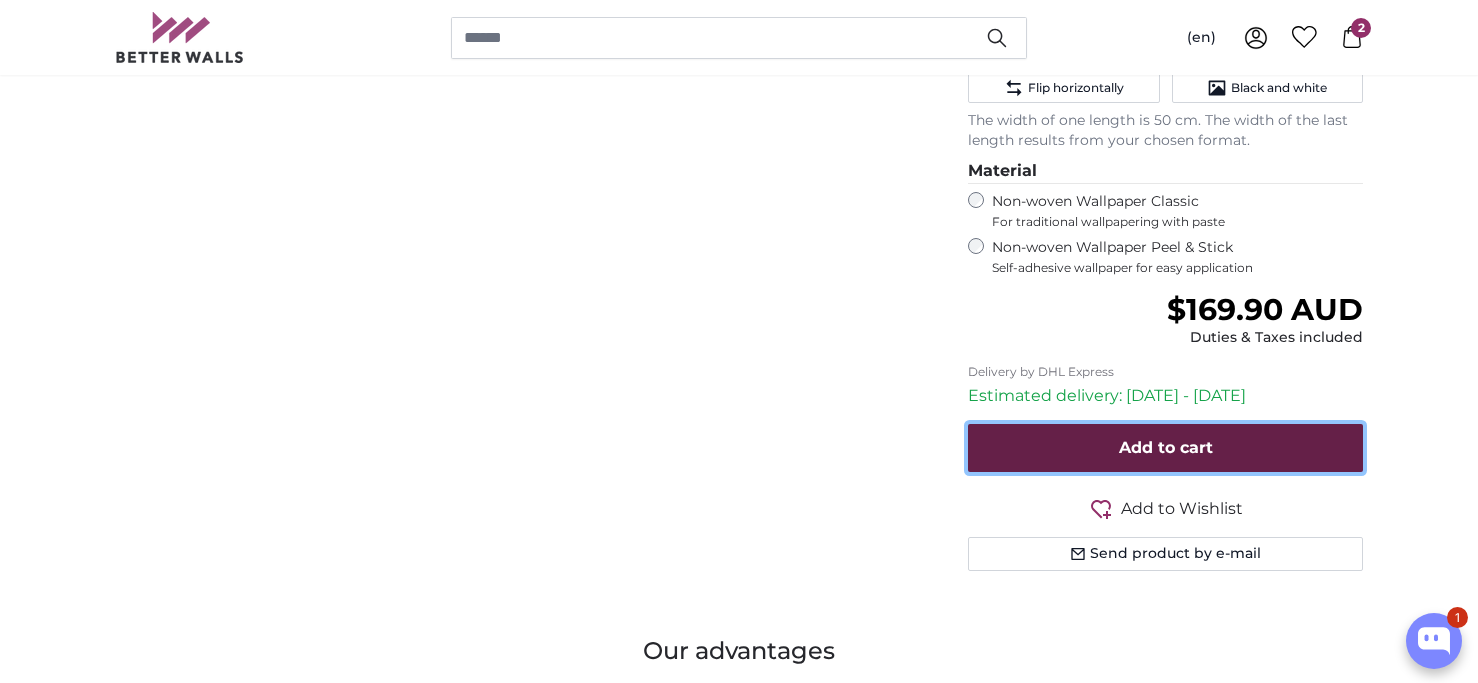 click on "Add to cart" at bounding box center [1165, 448] 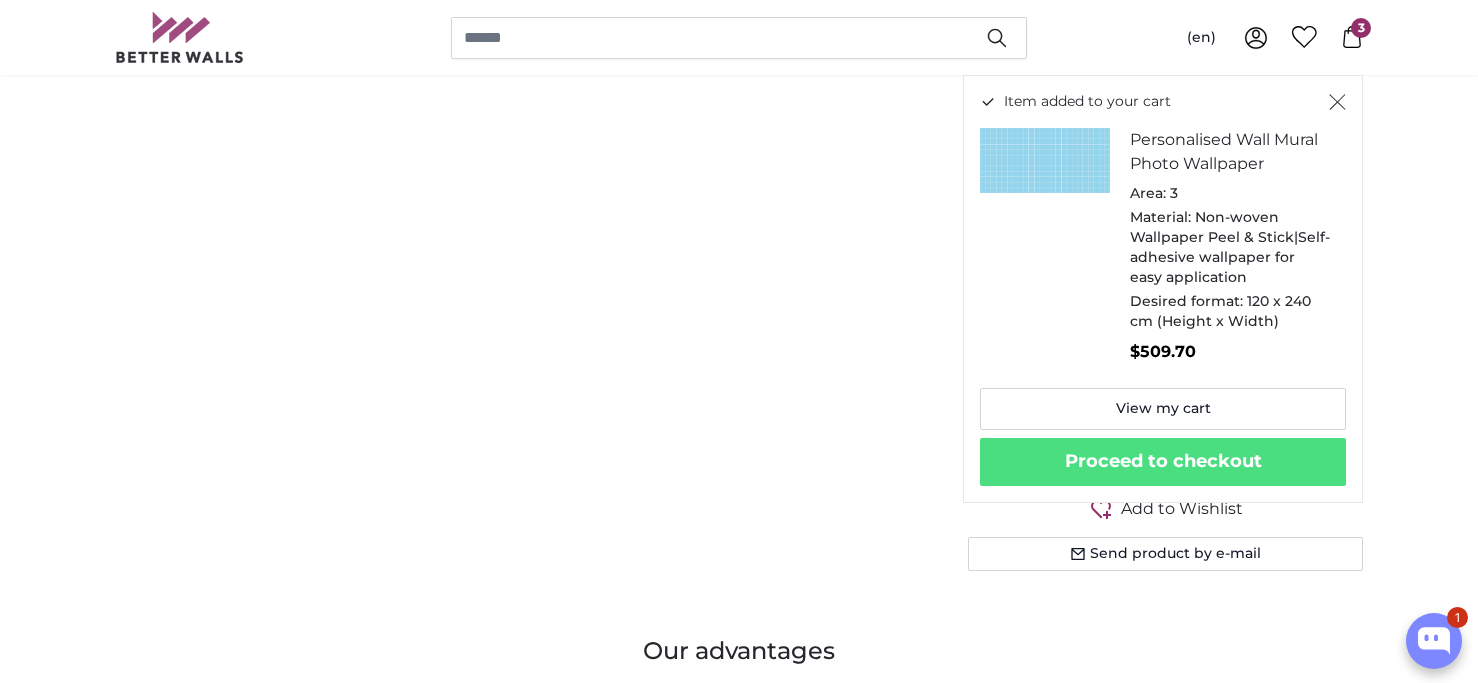 click on "Cancel
Crop image
Hide lengths" at bounding box center [525, 101] 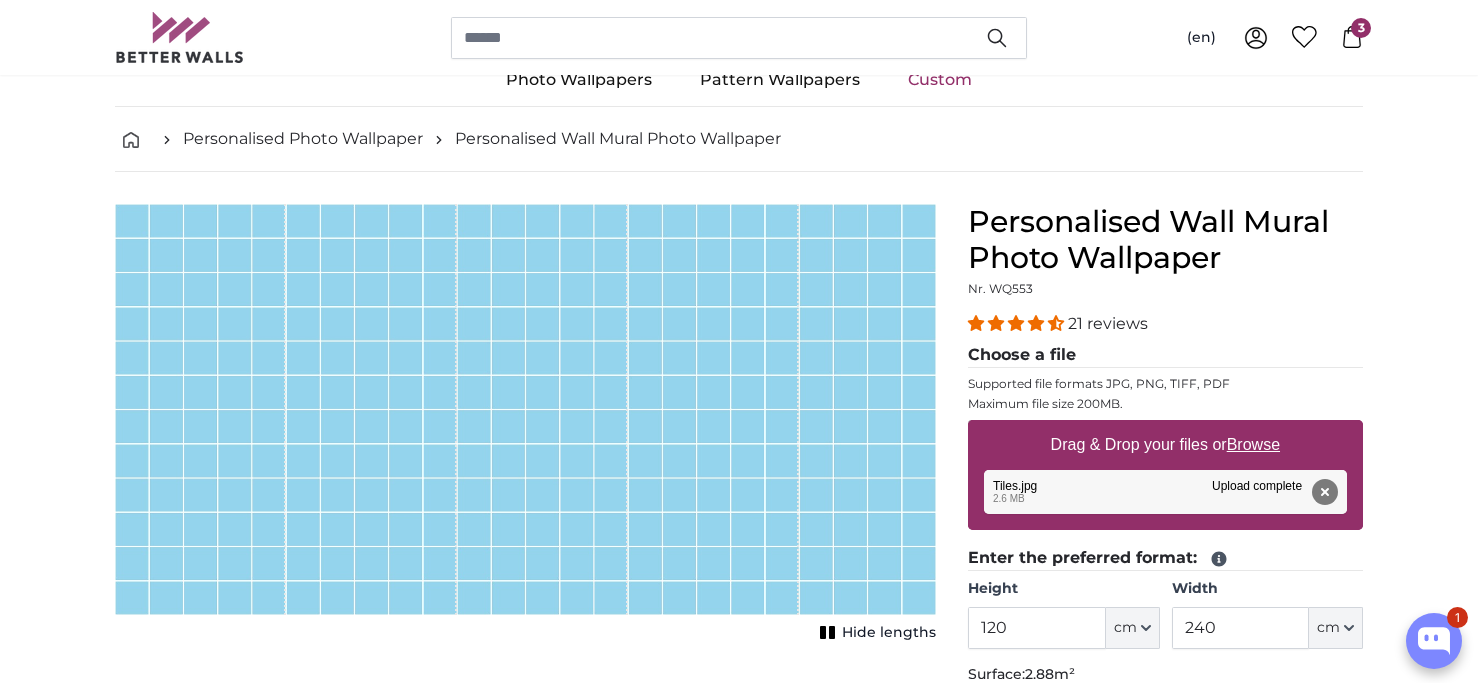 scroll, scrollTop: 150, scrollLeft: 0, axis: vertical 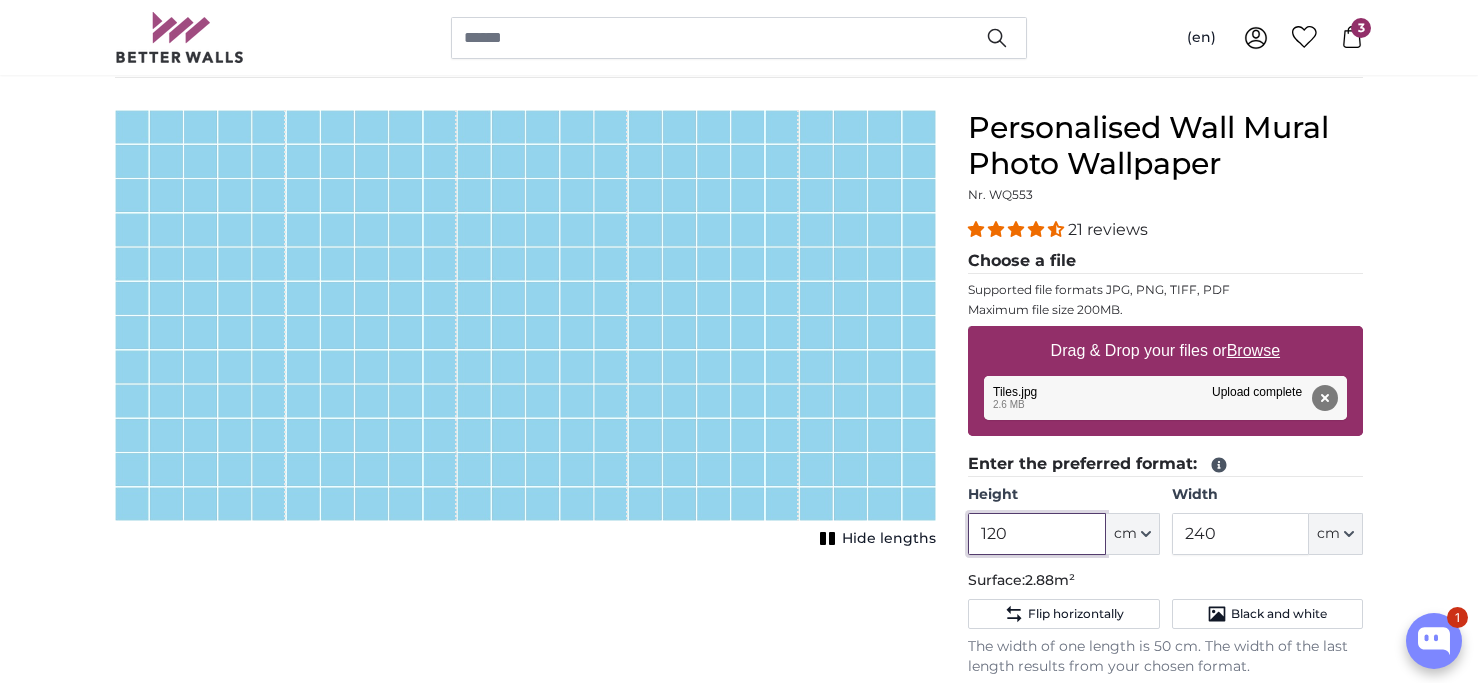click on "120" at bounding box center [1036, 534] 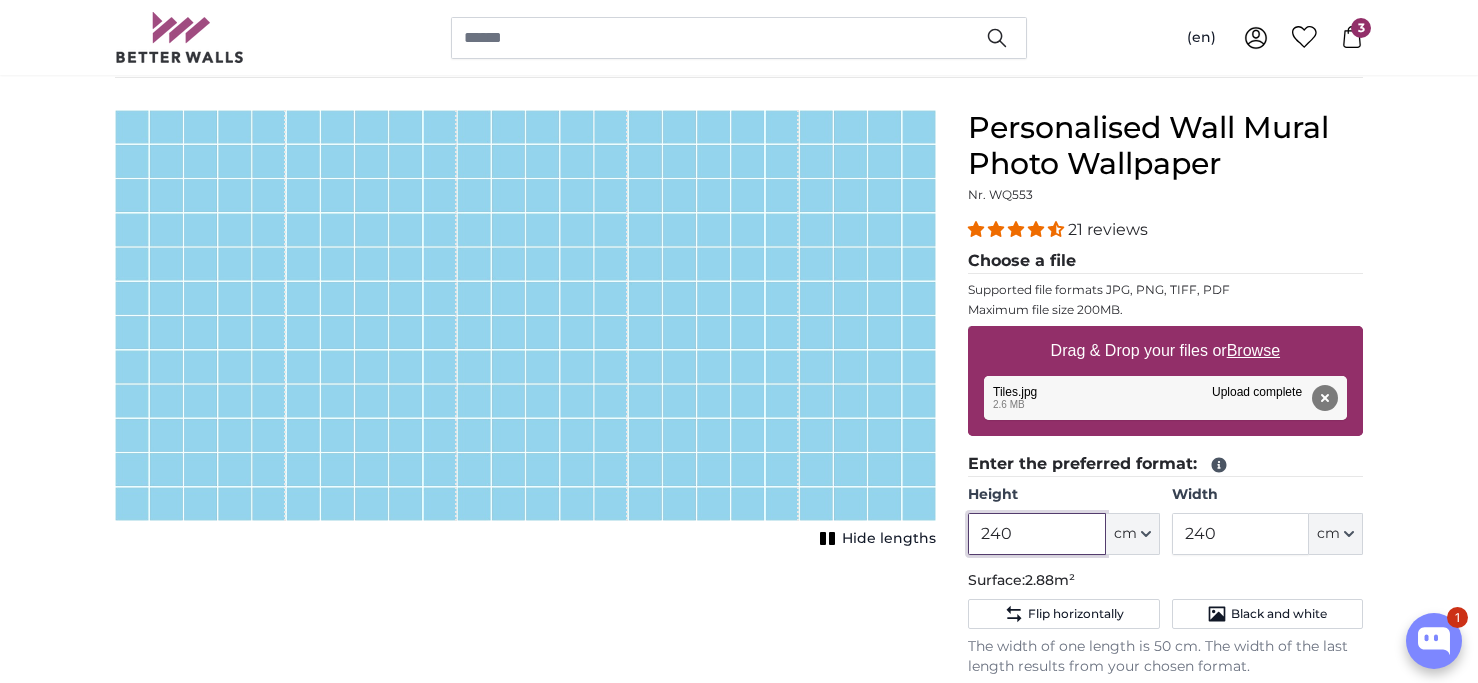 type on "240" 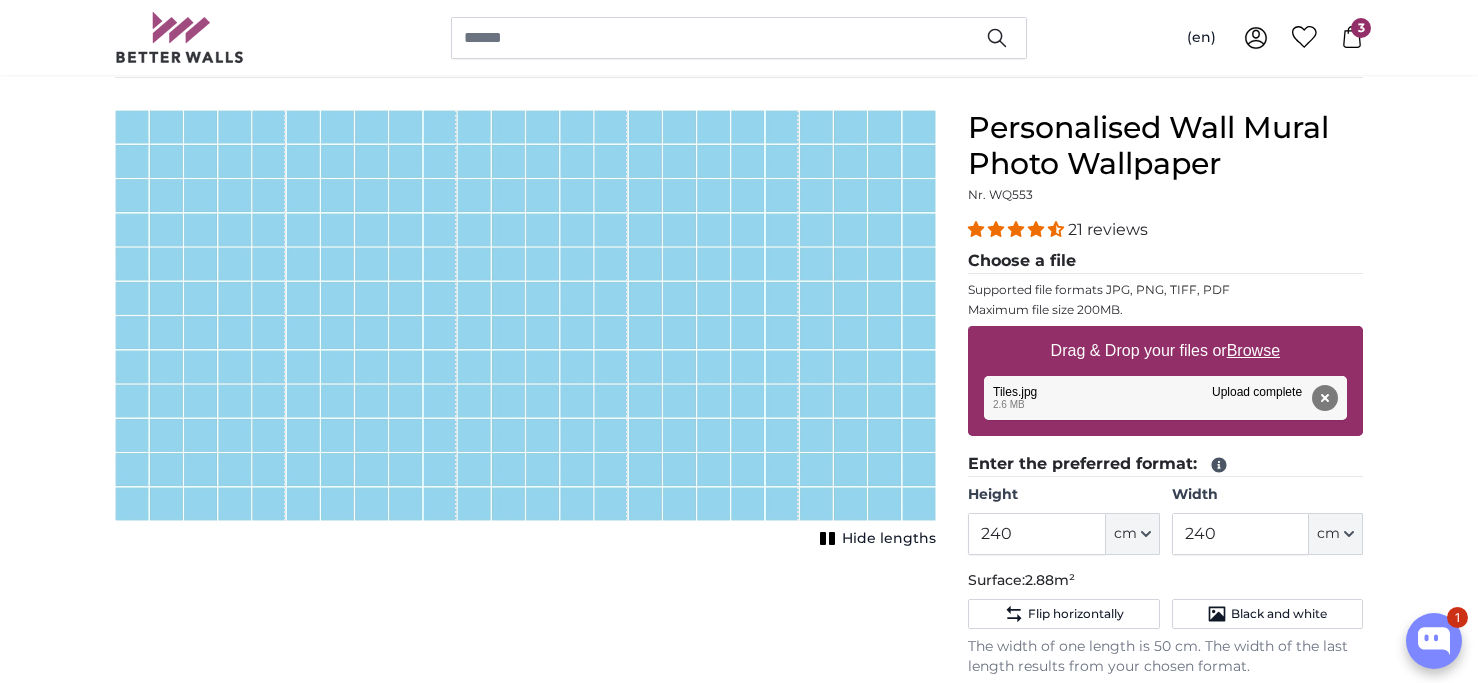type 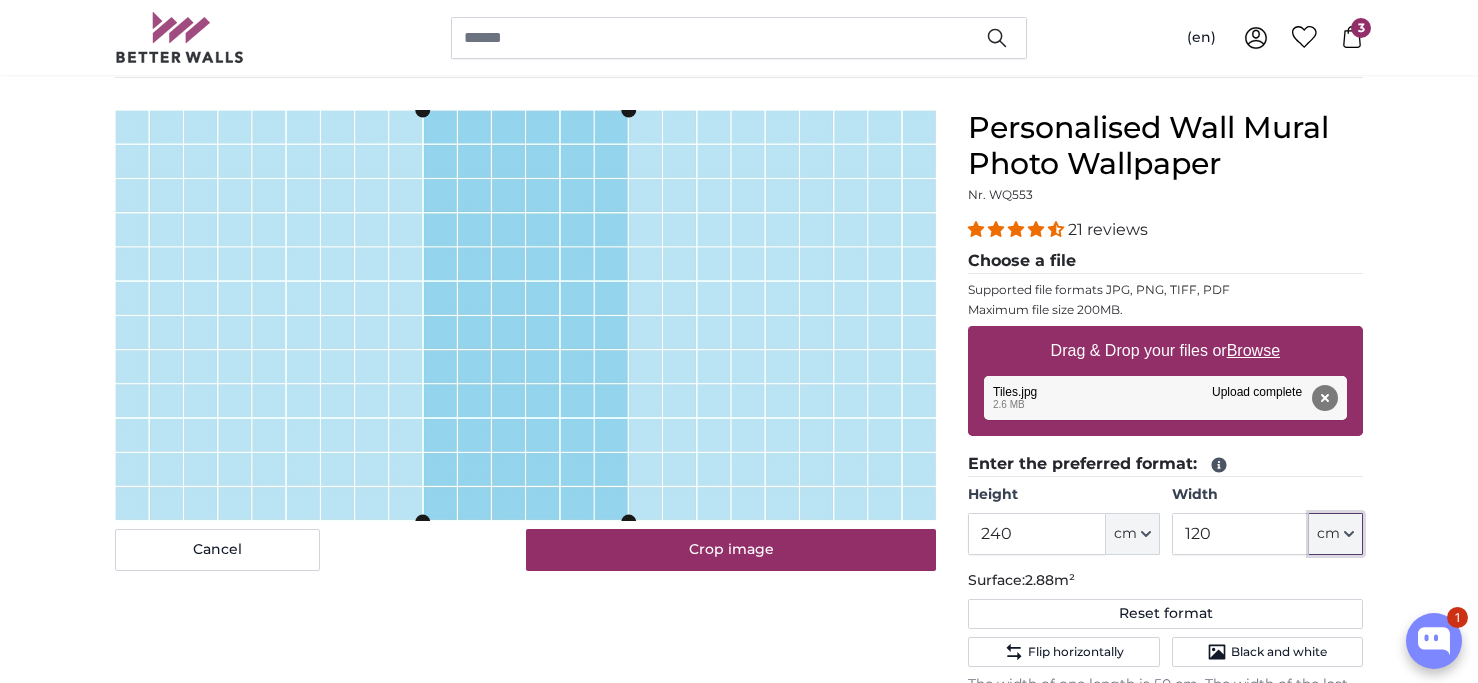 click at bounding box center [0, 0] 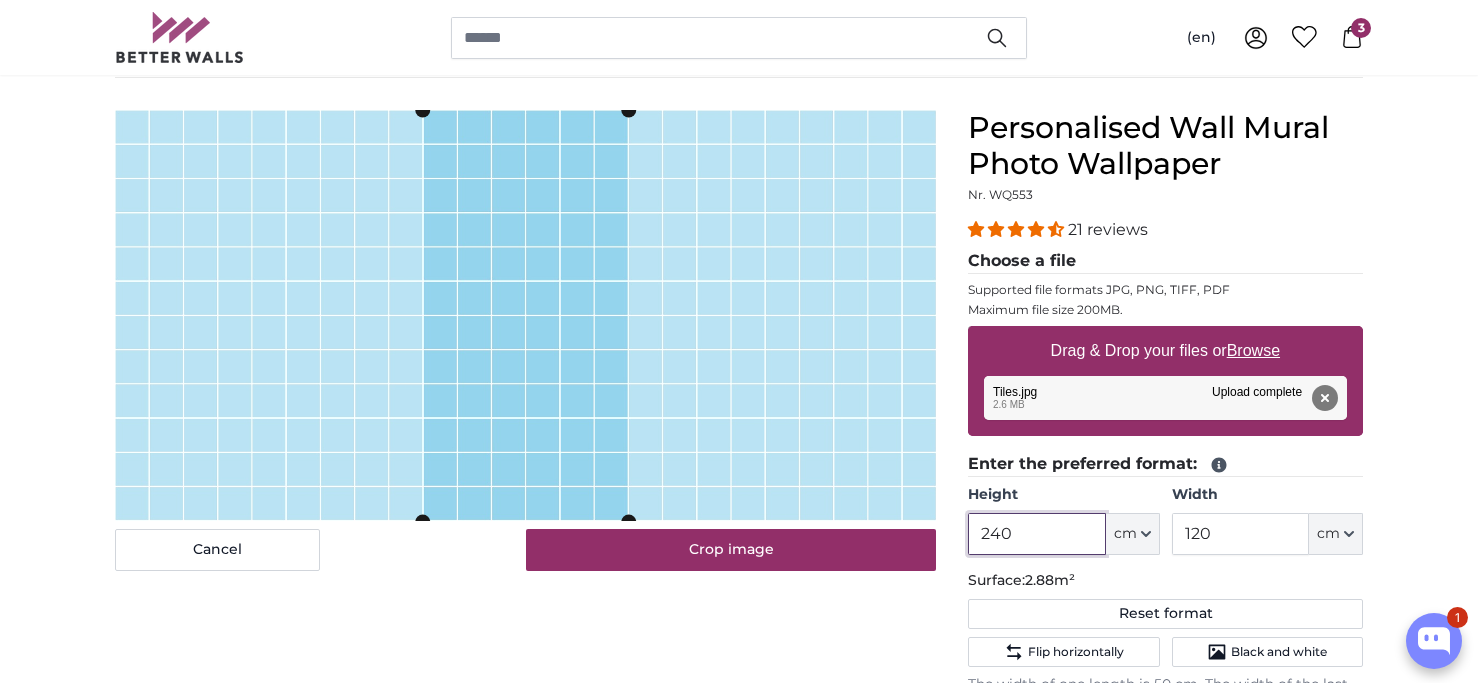 click on "240" at bounding box center [1036, 534] 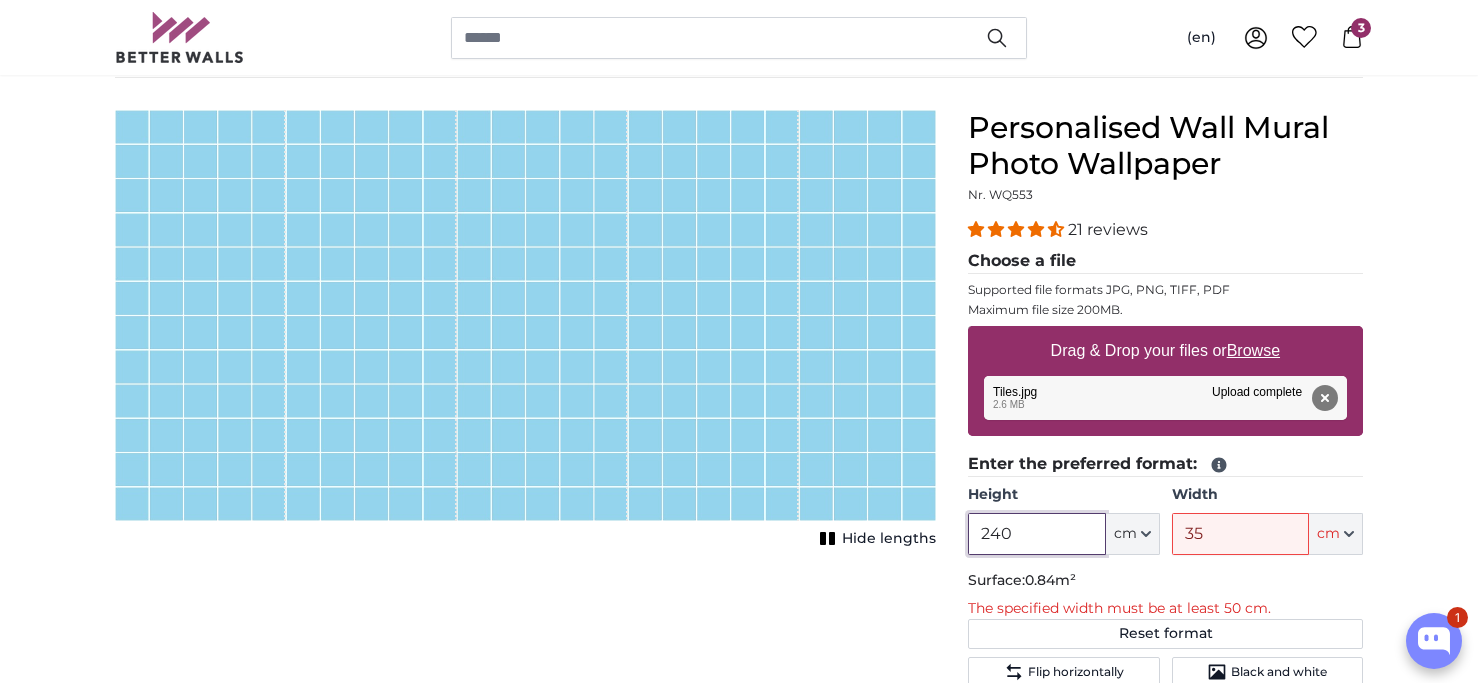 click on "240" at bounding box center [1036, 534] 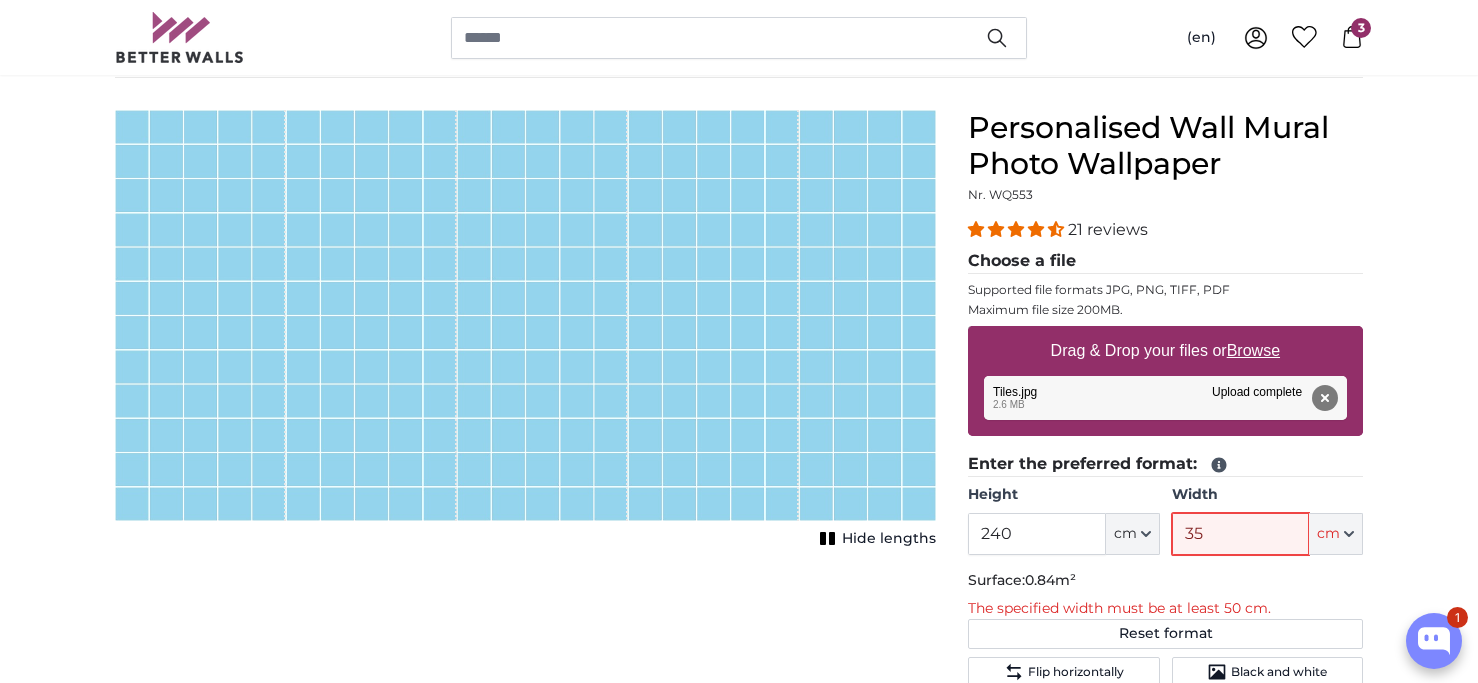 click on "35" at bounding box center (1240, 534) 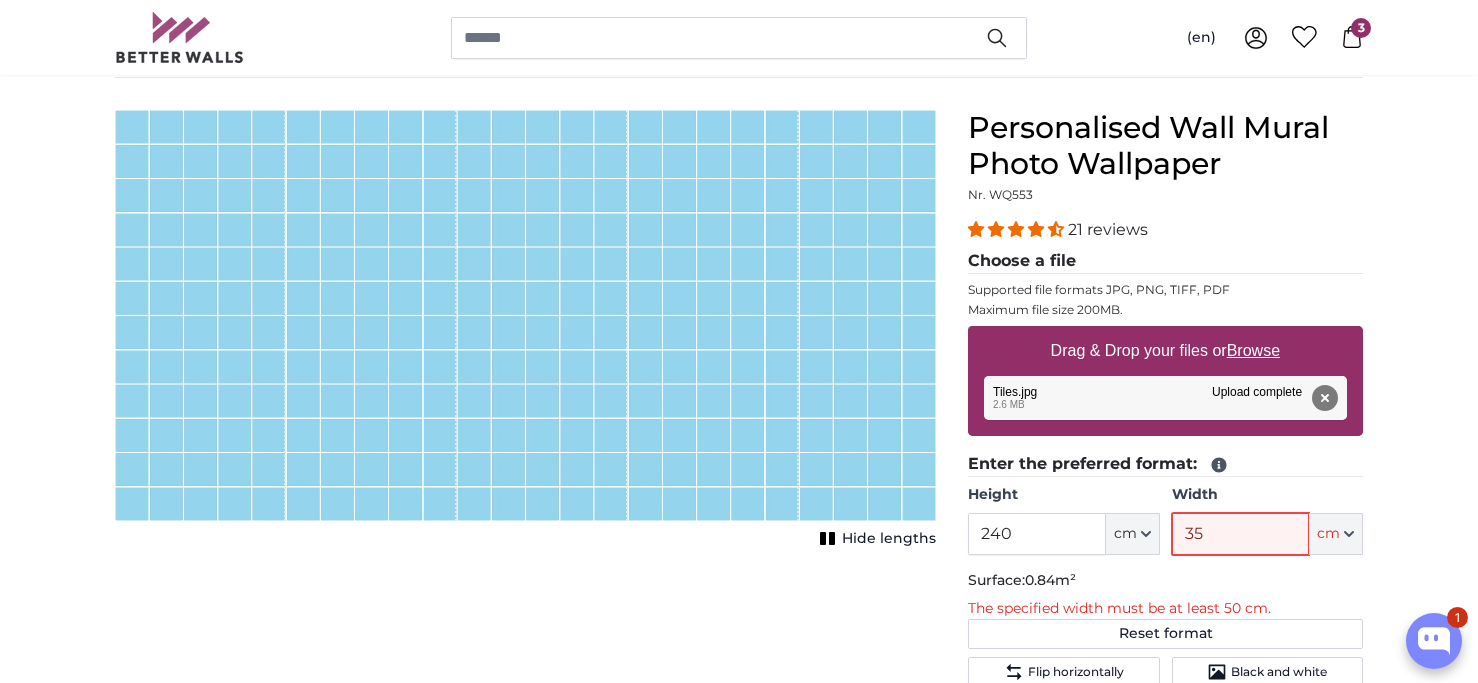 click on "35" at bounding box center (1240, 534) 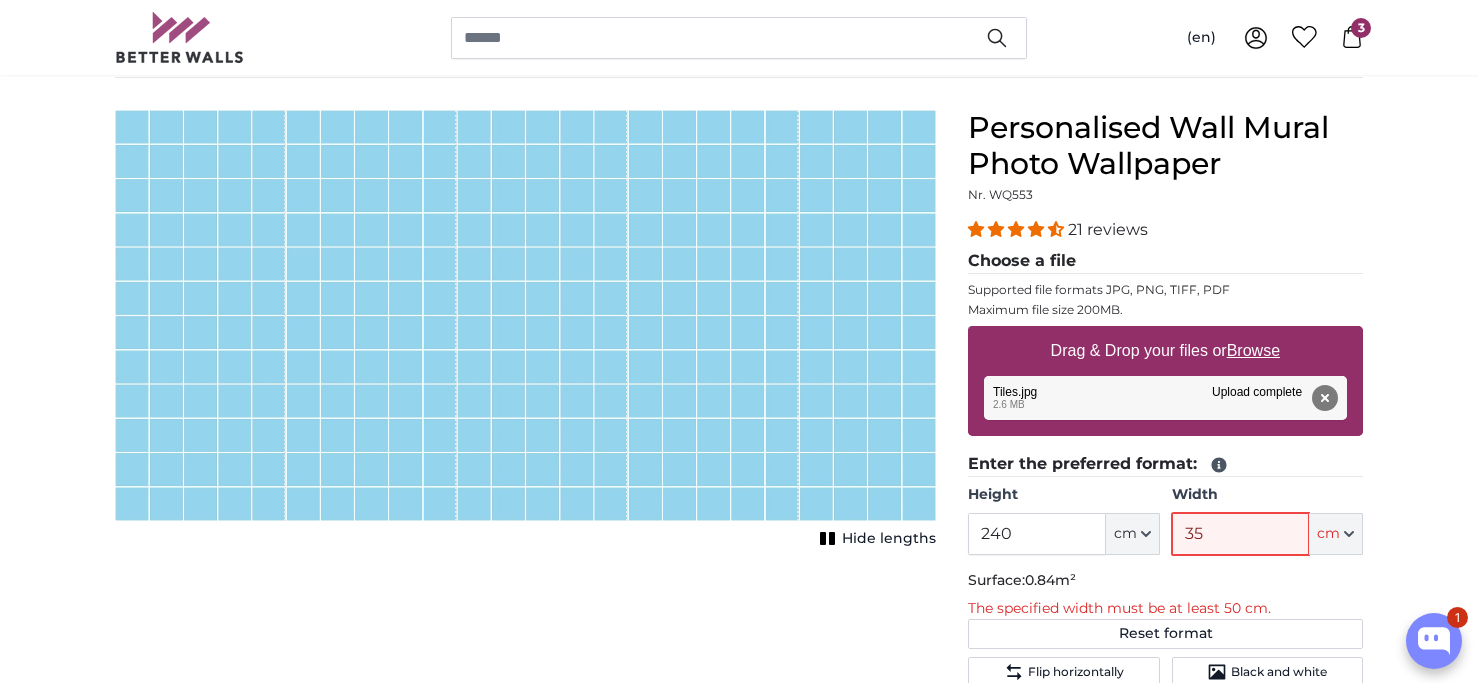 drag, startPoint x: 1214, startPoint y: 531, endPoint x: 1160, endPoint y: 531, distance: 54 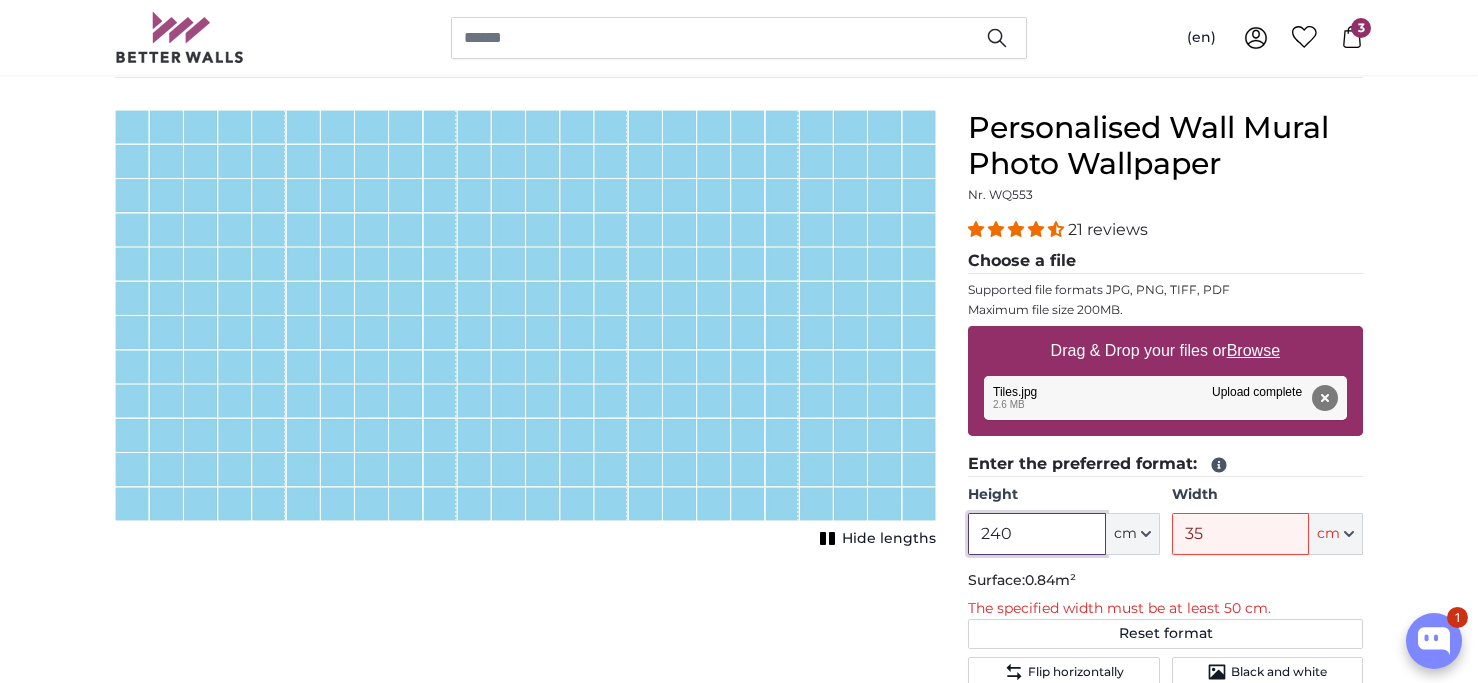 click on "240" at bounding box center (1036, 534) 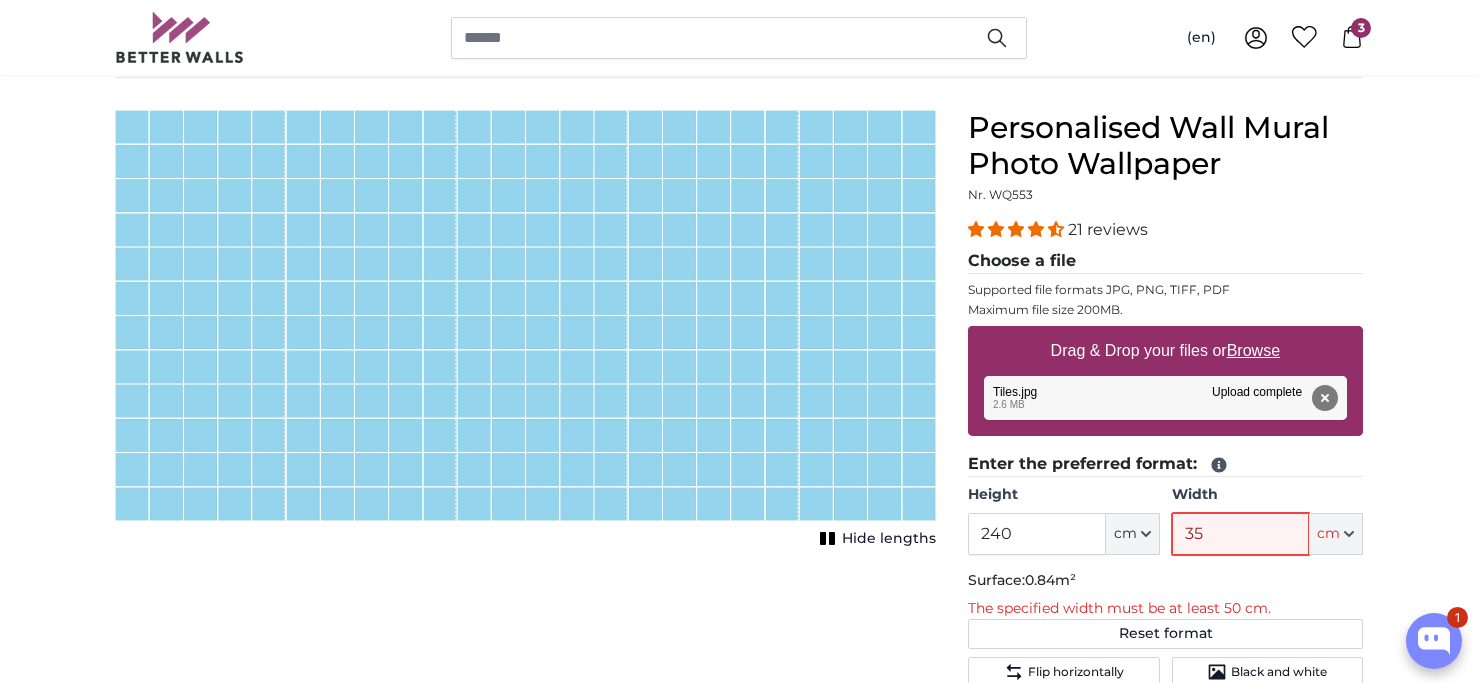 click on "35" at bounding box center [1240, 534] 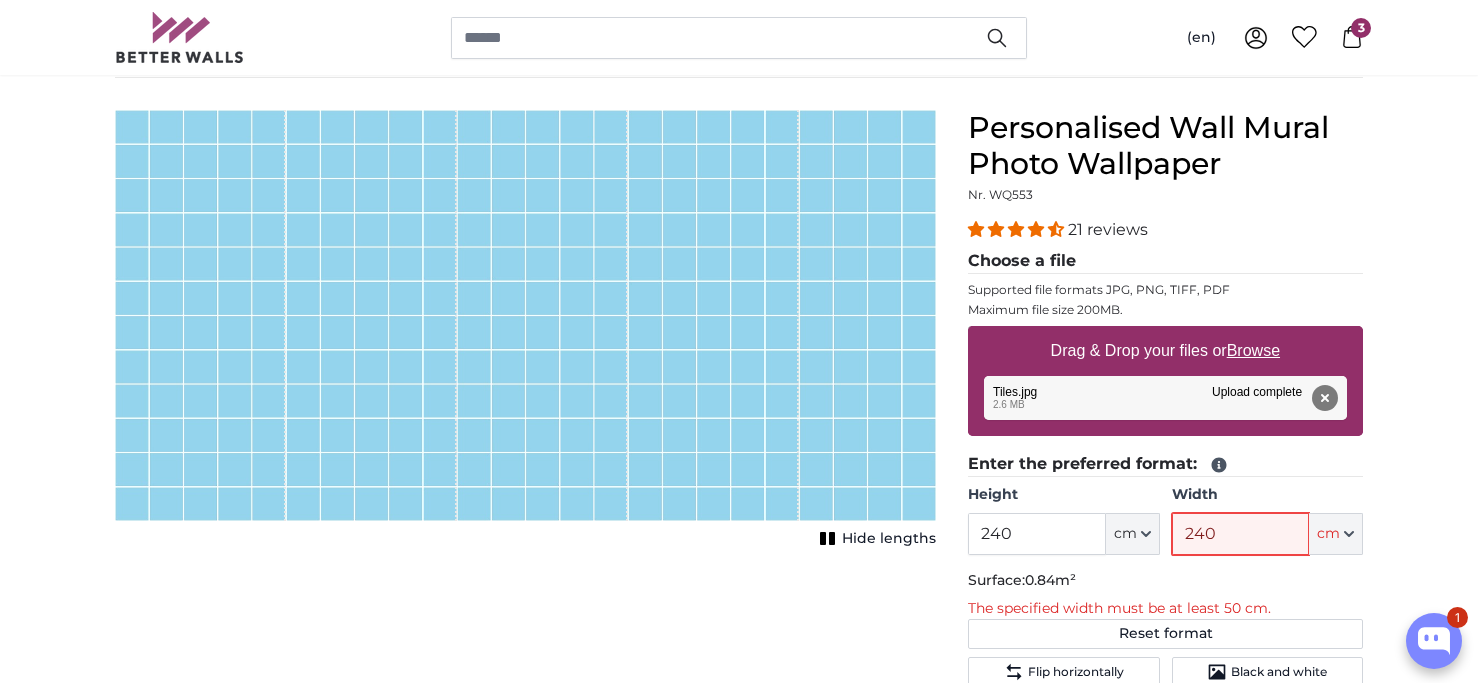 type on "240" 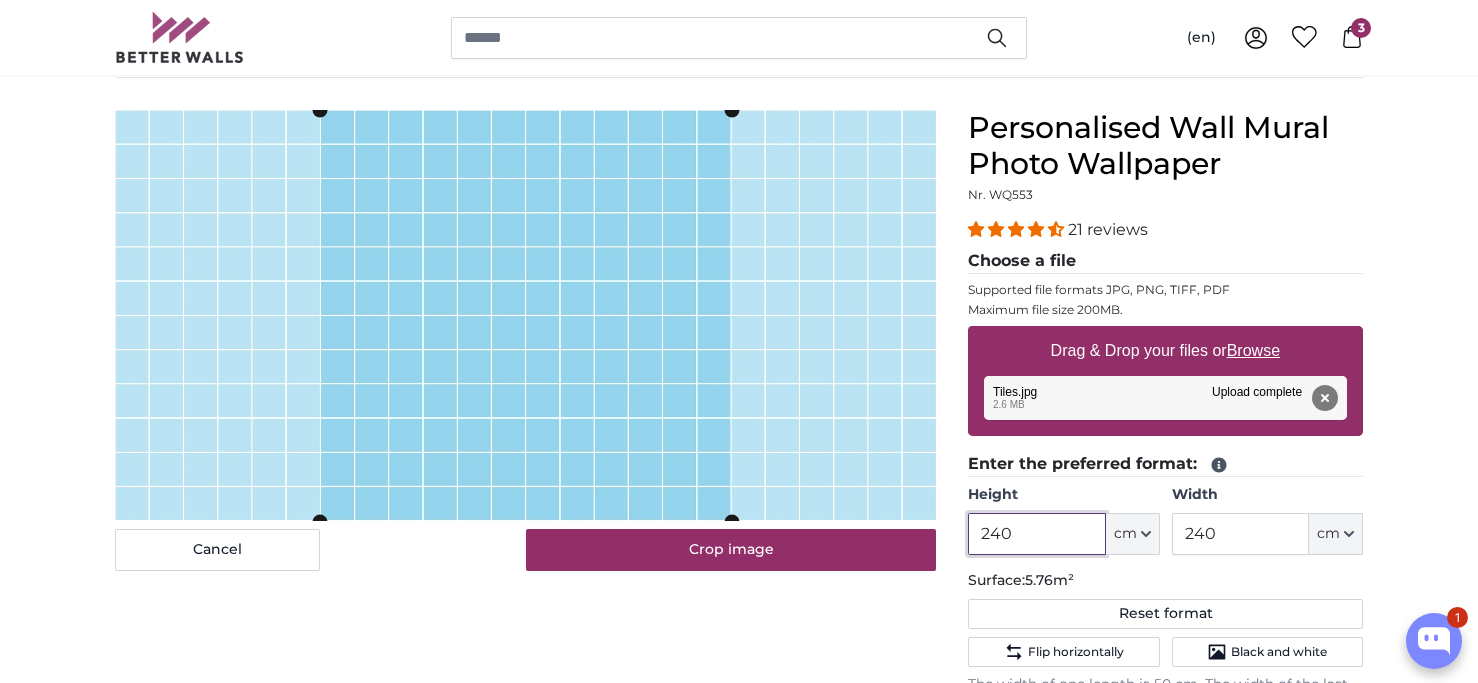 click on "240" at bounding box center [1036, 534] 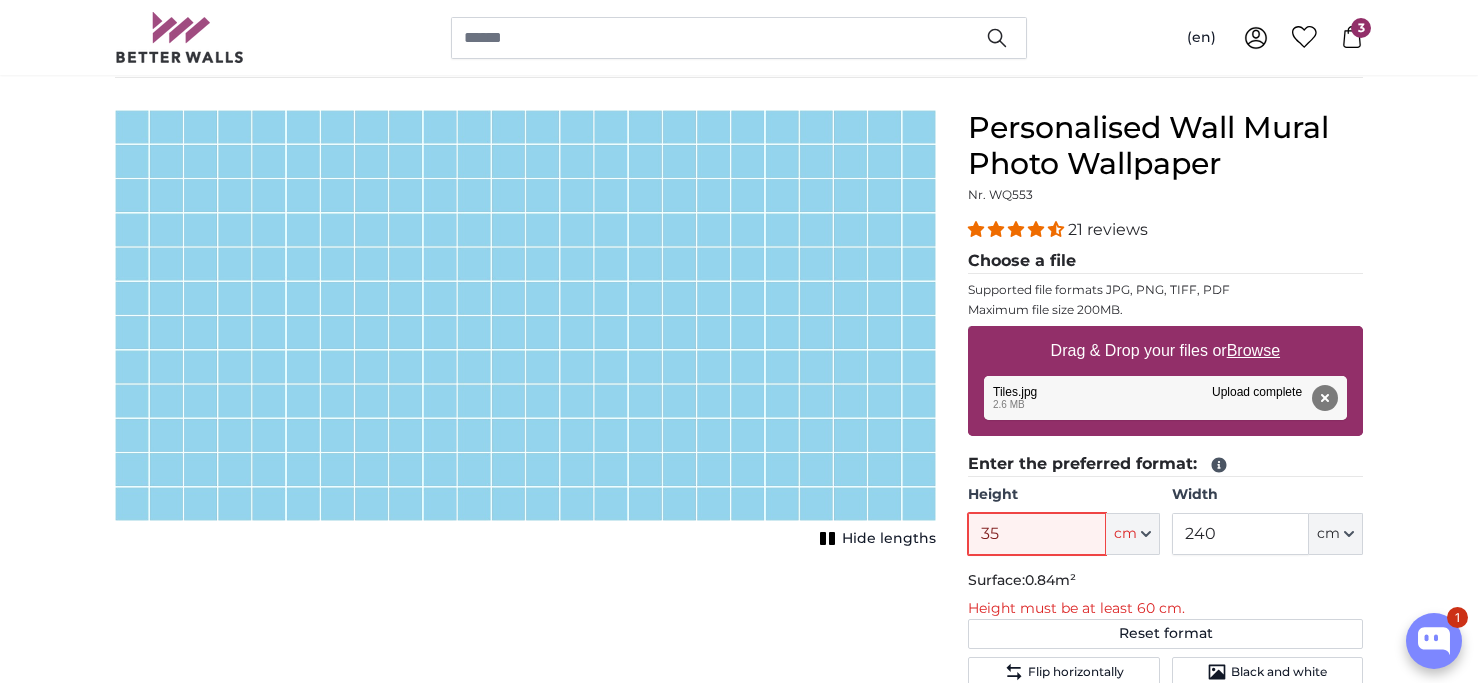 click on "35" at bounding box center (1036, 534) 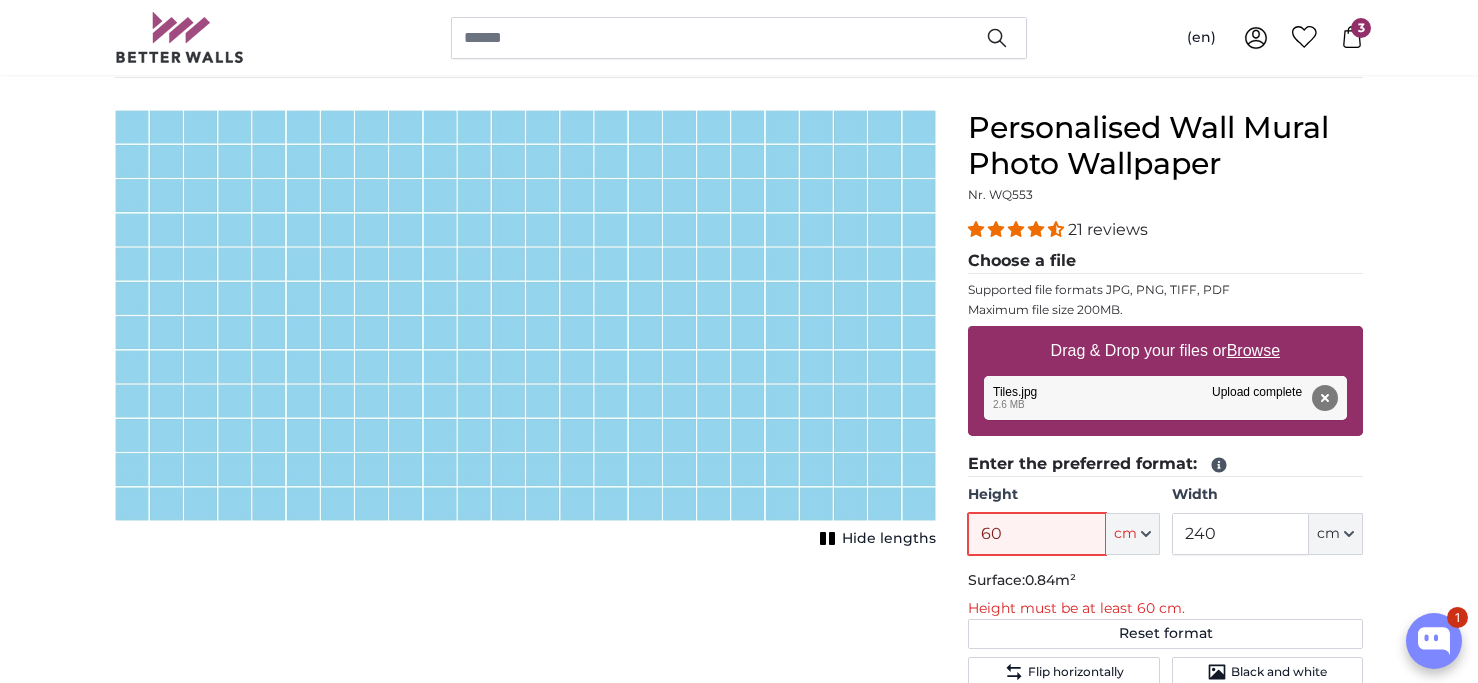 type on "60" 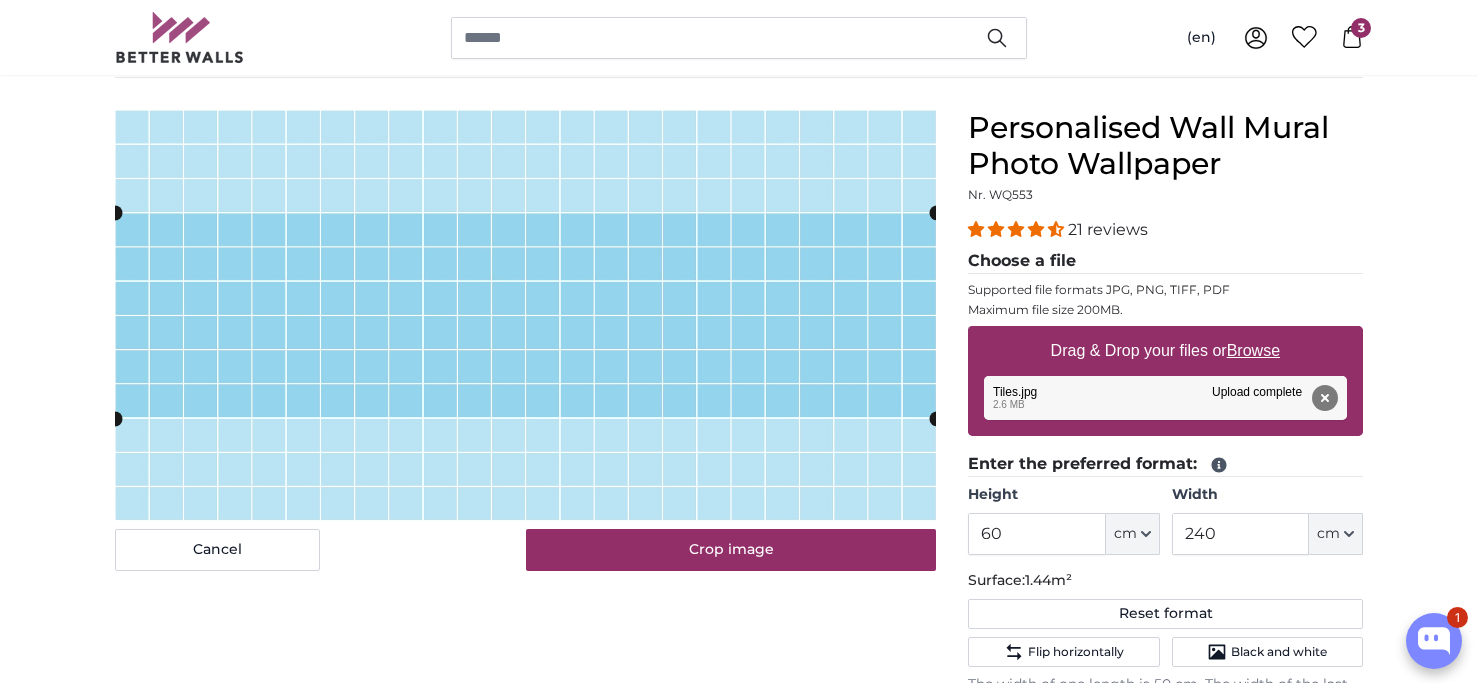 click on "Cancel
Crop image" at bounding box center (525, 340) 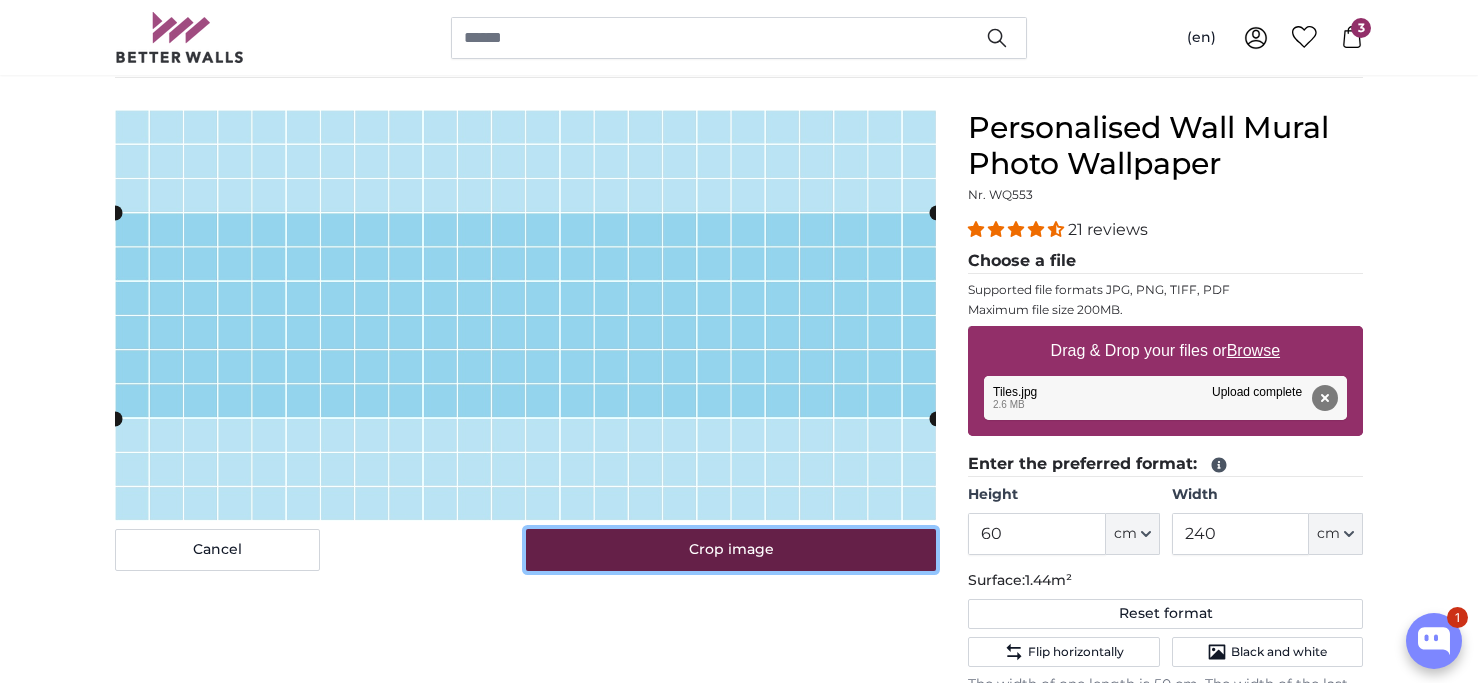 click on "Crop image" at bounding box center (731, 550) 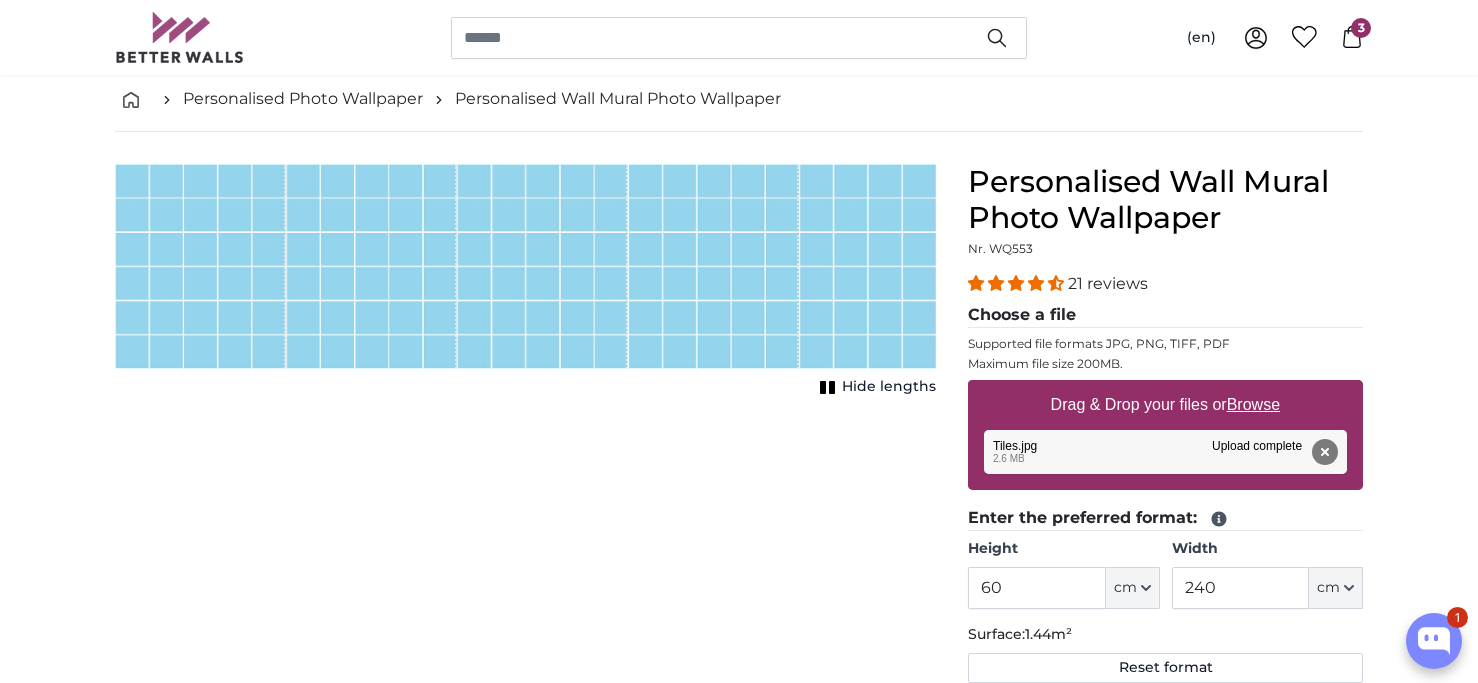 scroll, scrollTop: 254, scrollLeft: 0, axis: vertical 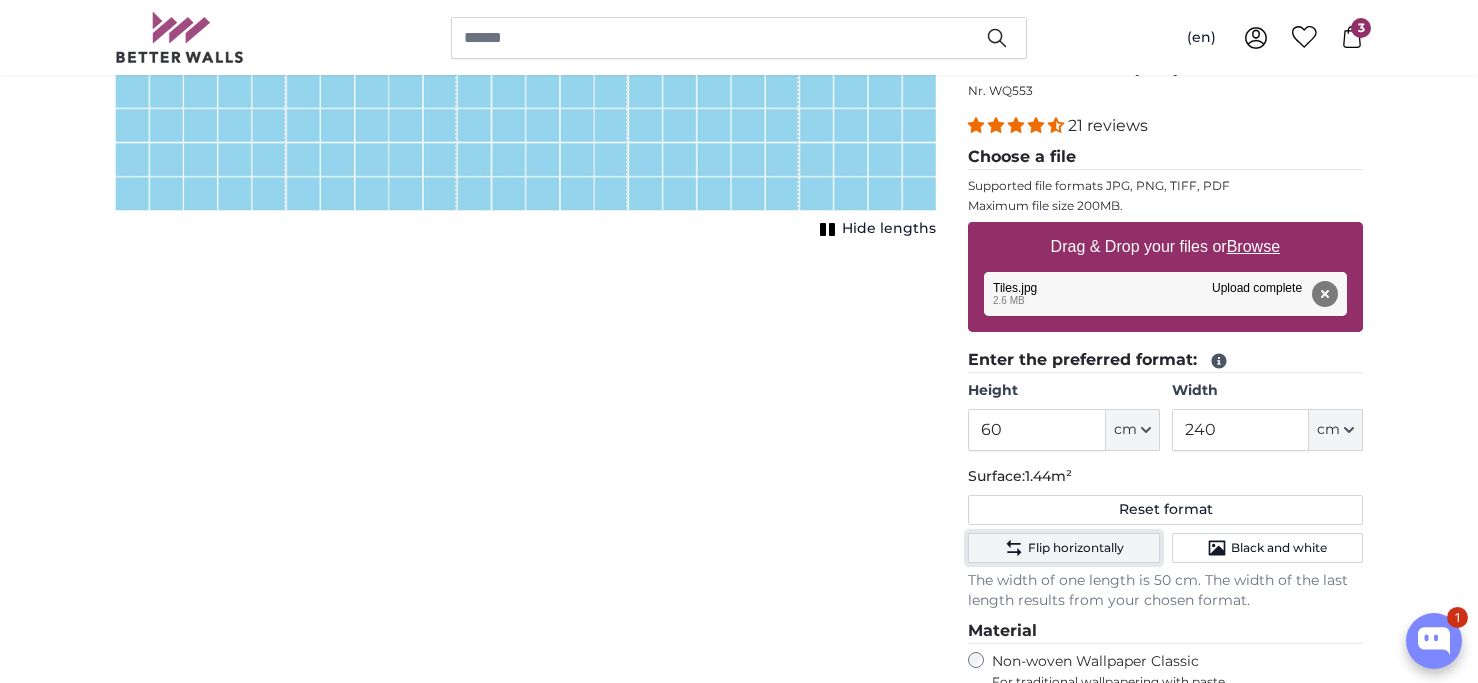 click on "Flip horizontally" 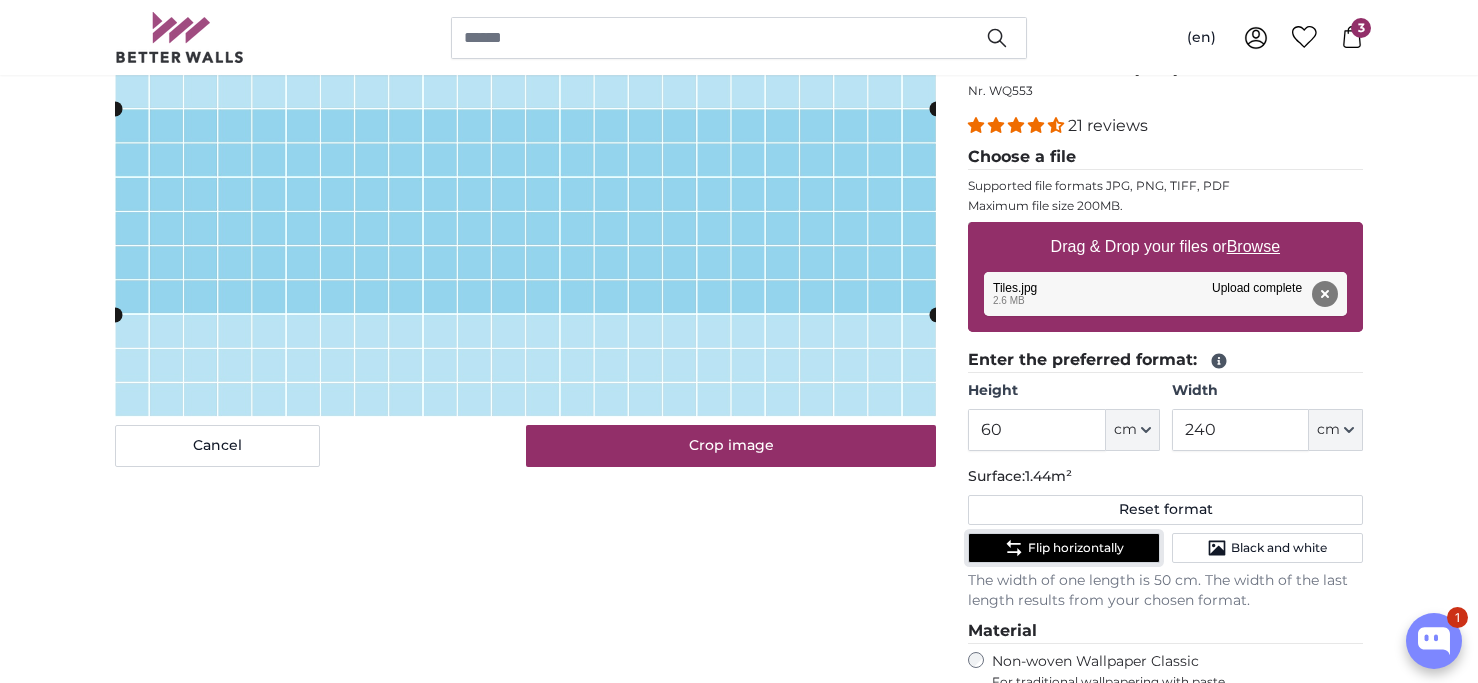 click on "Flip horizontally" 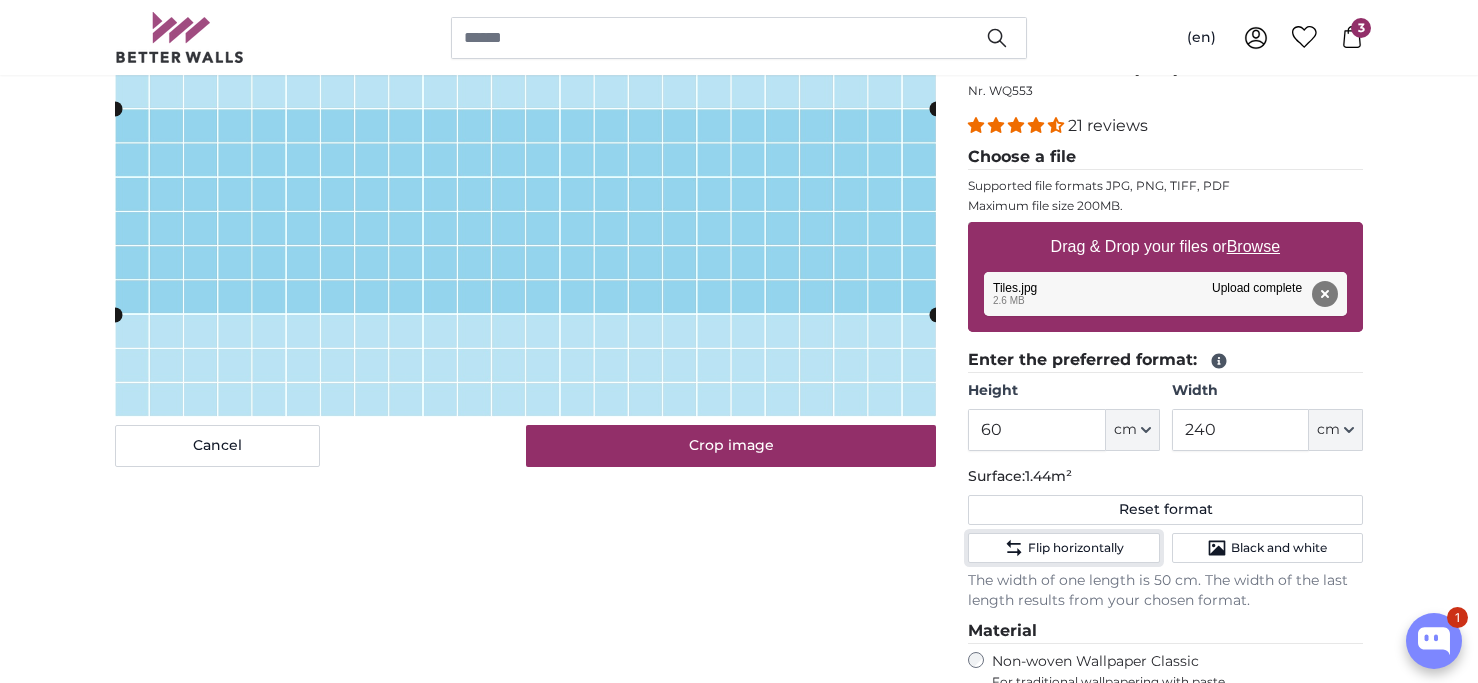 scroll, scrollTop: 444, scrollLeft: 0, axis: vertical 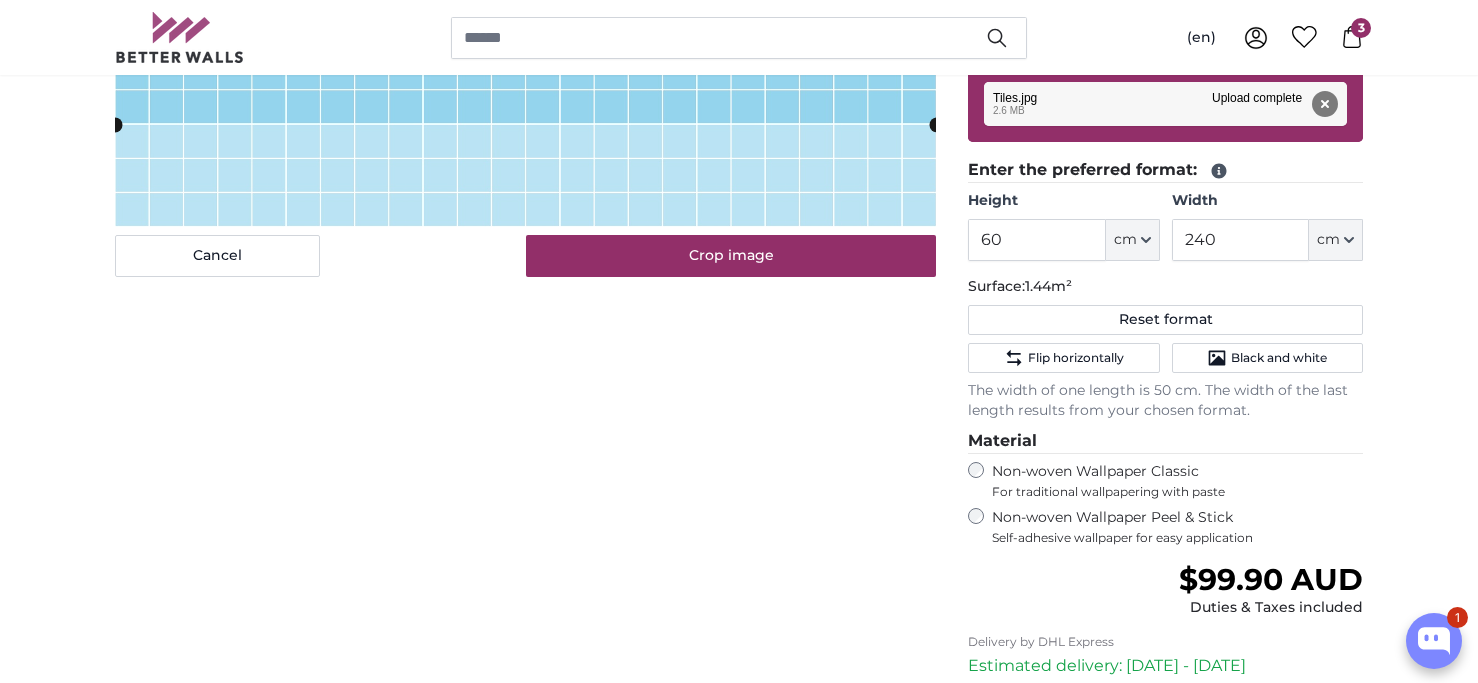 click on "Cancel
Crop image
Hide lengths" at bounding box center (525, 352) 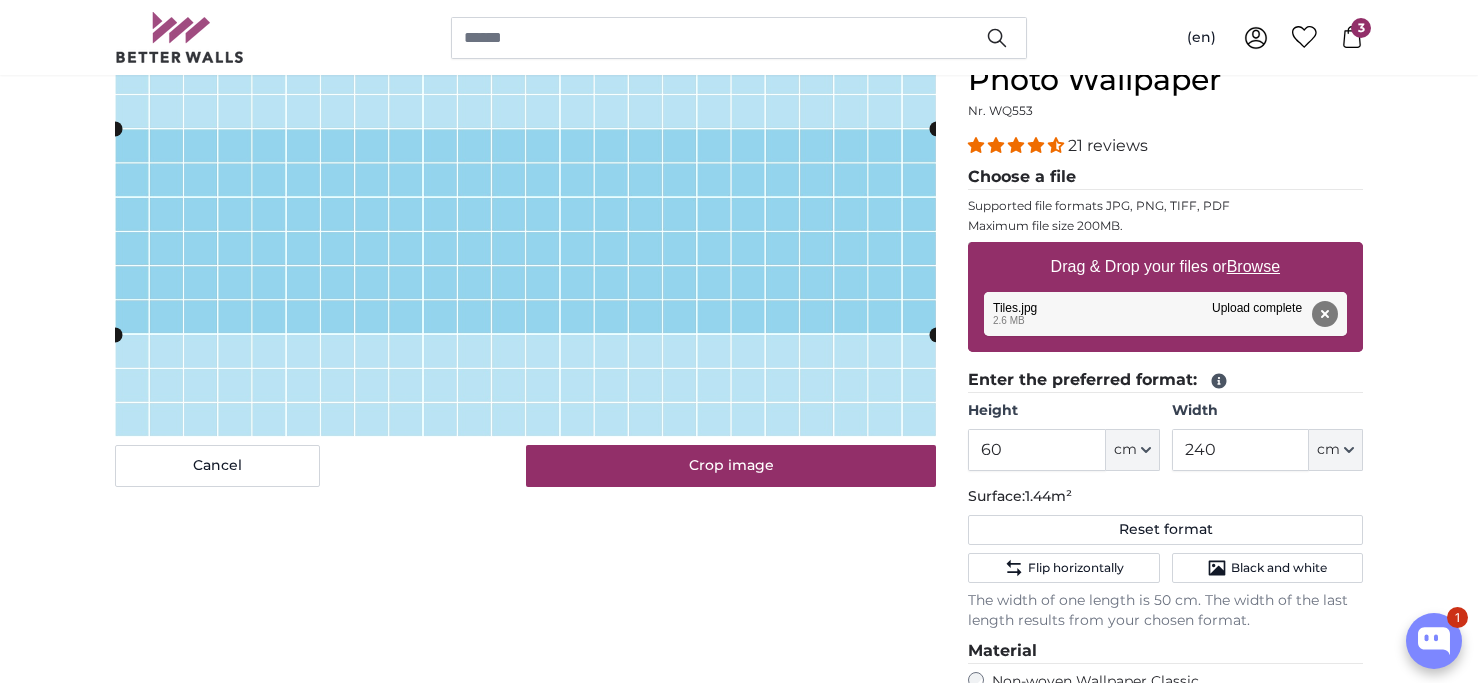 scroll, scrollTop: 162, scrollLeft: 0, axis: vertical 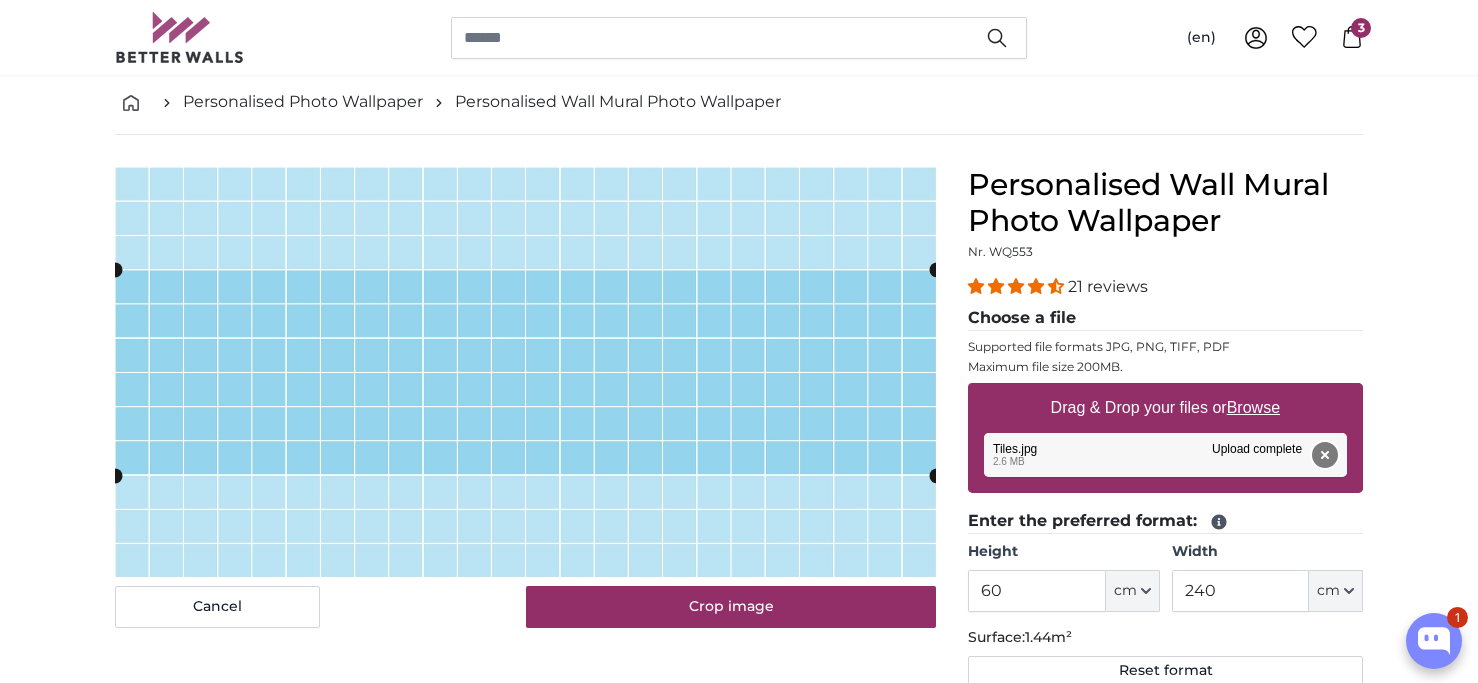 click on "Remove" at bounding box center [1325, 455] 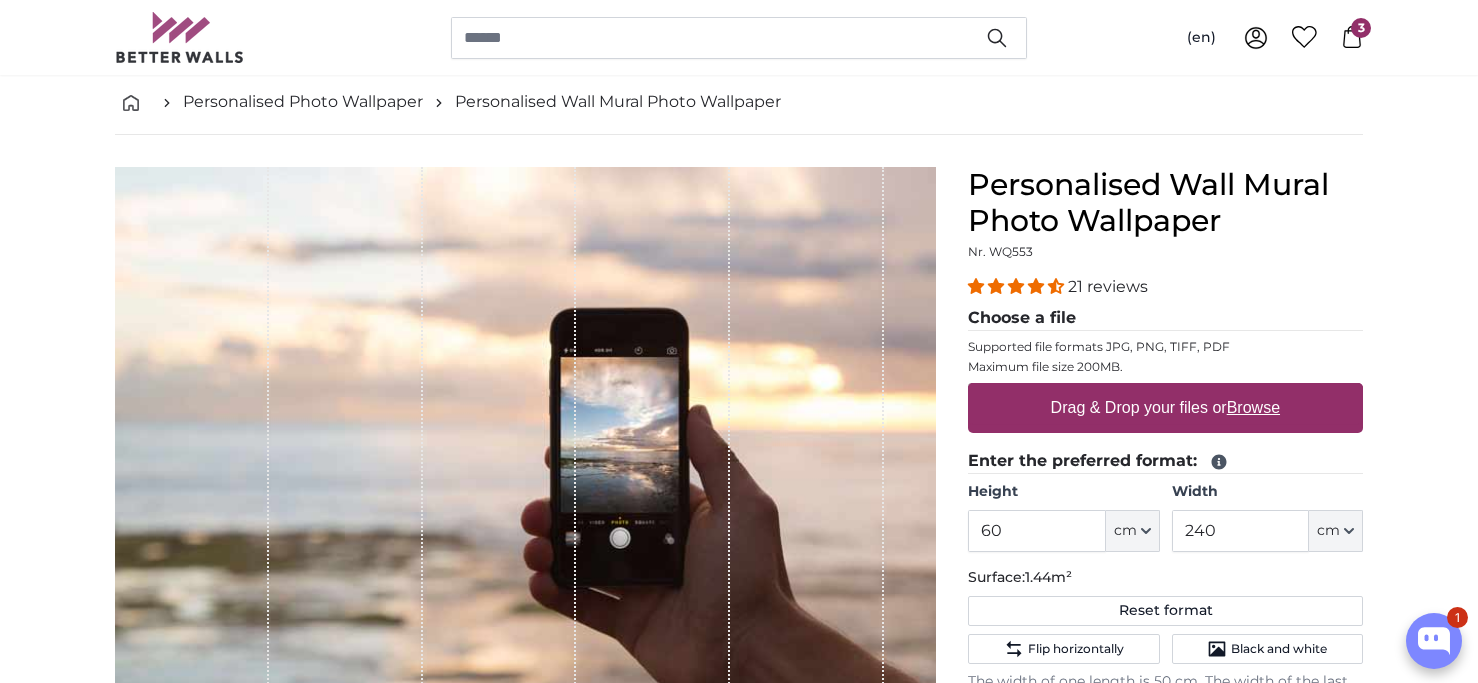 click on "Browse" at bounding box center (1253, 407) 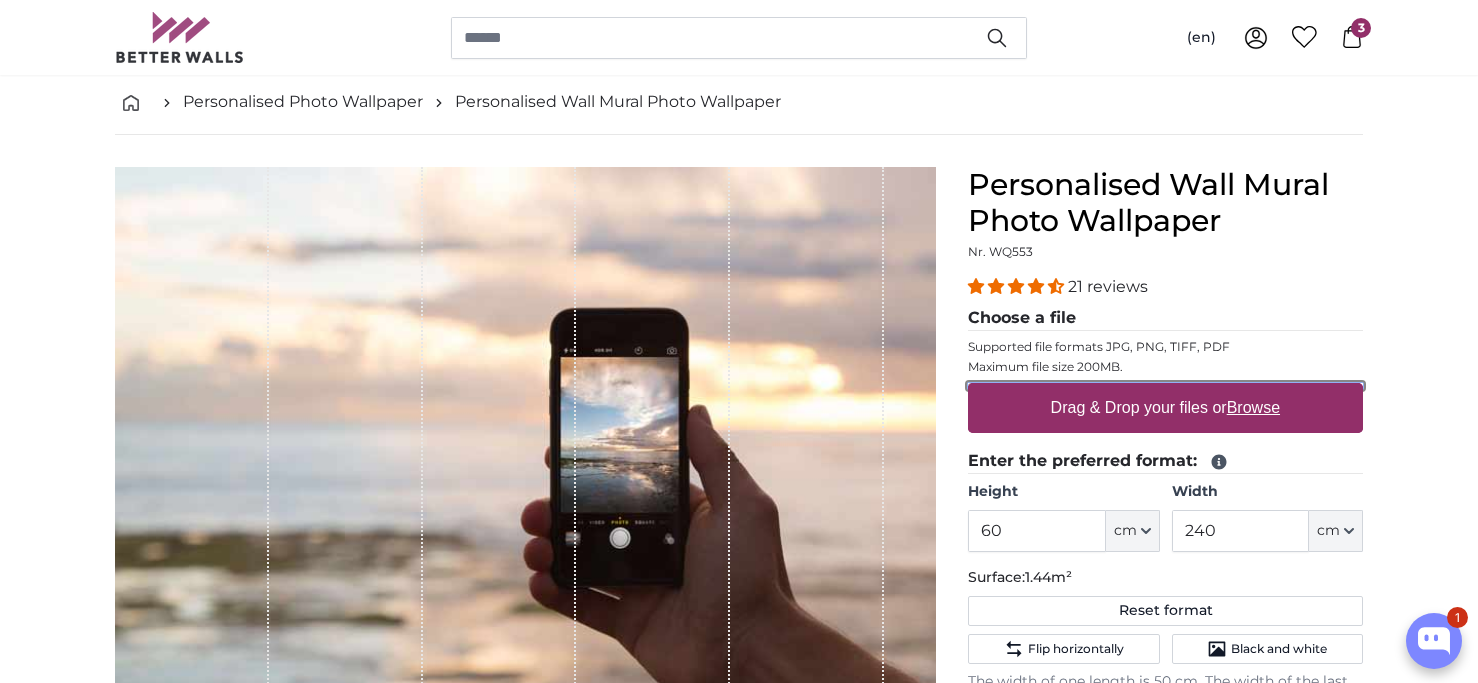 type on "**********" 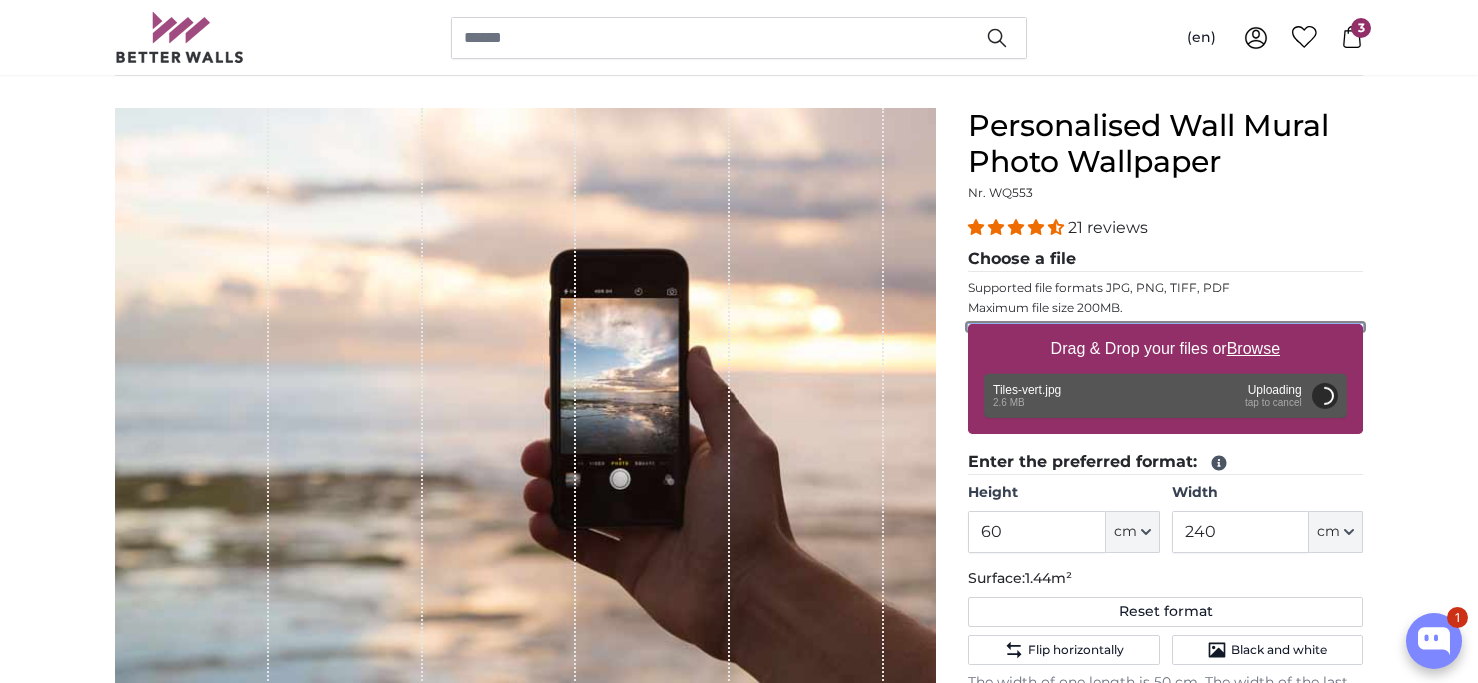 scroll, scrollTop: 240, scrollLeft: 0, axis: vertical 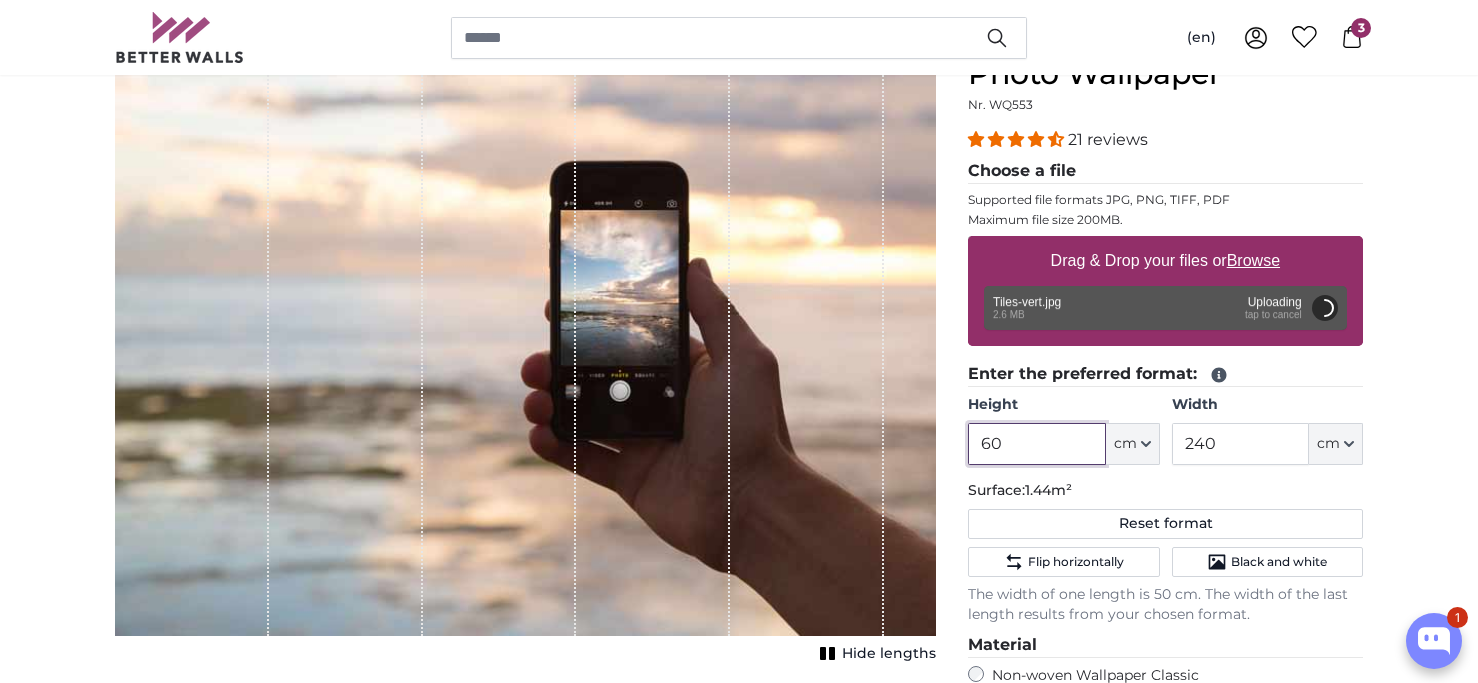 click on "60" at bounding box center [1036, 444] 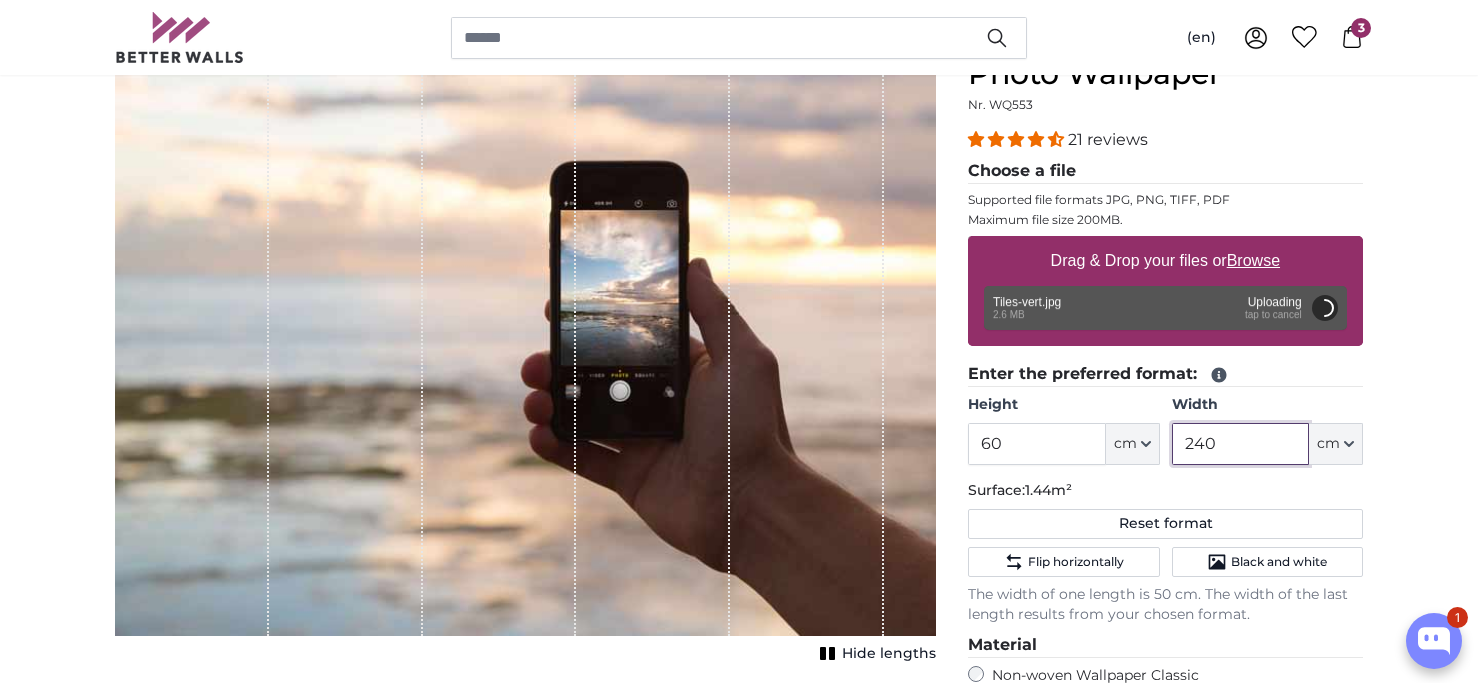 click on "240" at bounding box center [1240, 444] 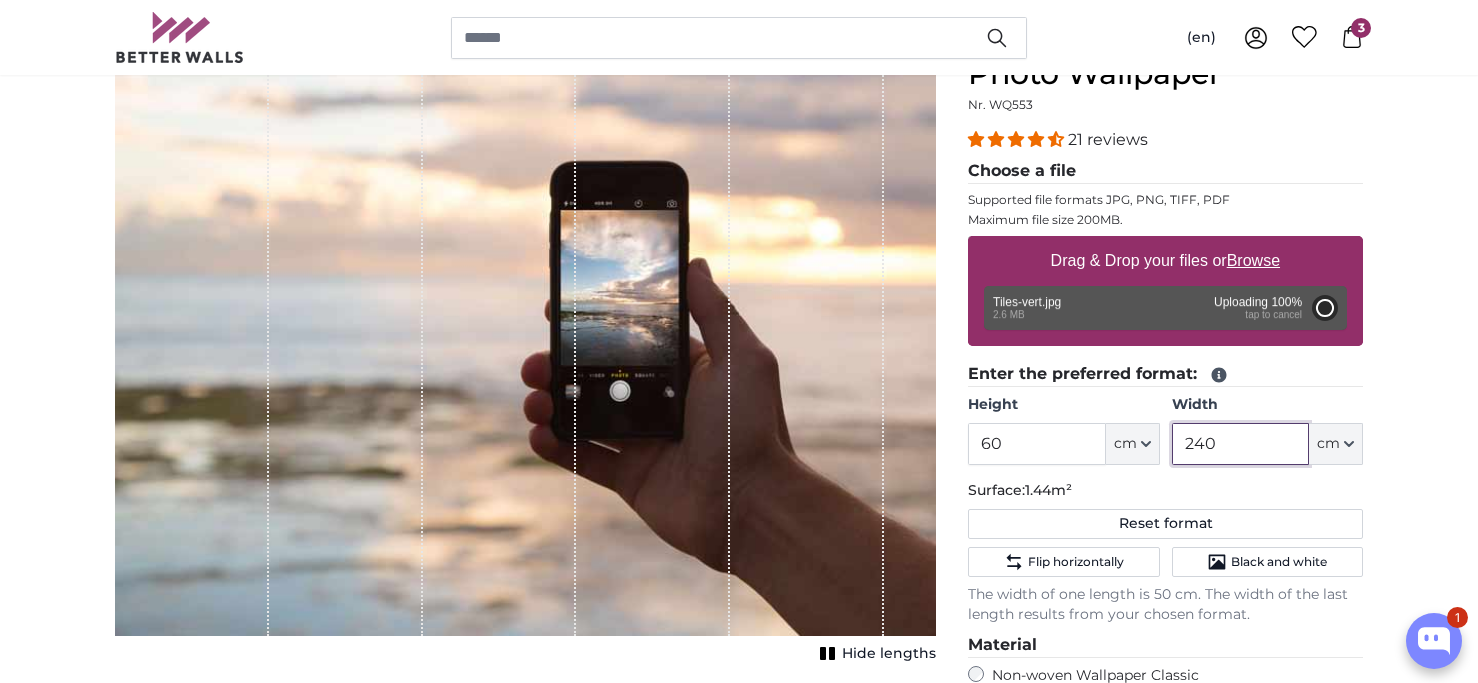 type on "200" 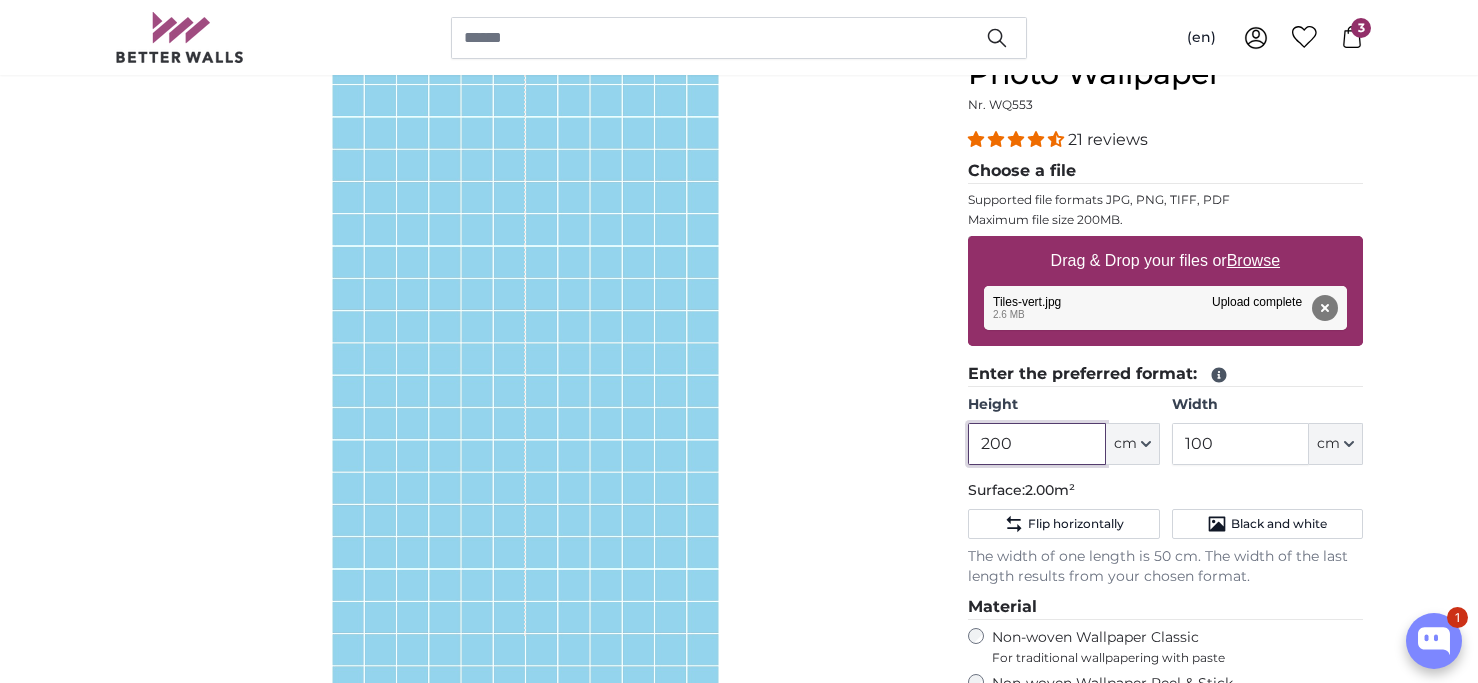 click on "200" at bounding box center (1036, 444) 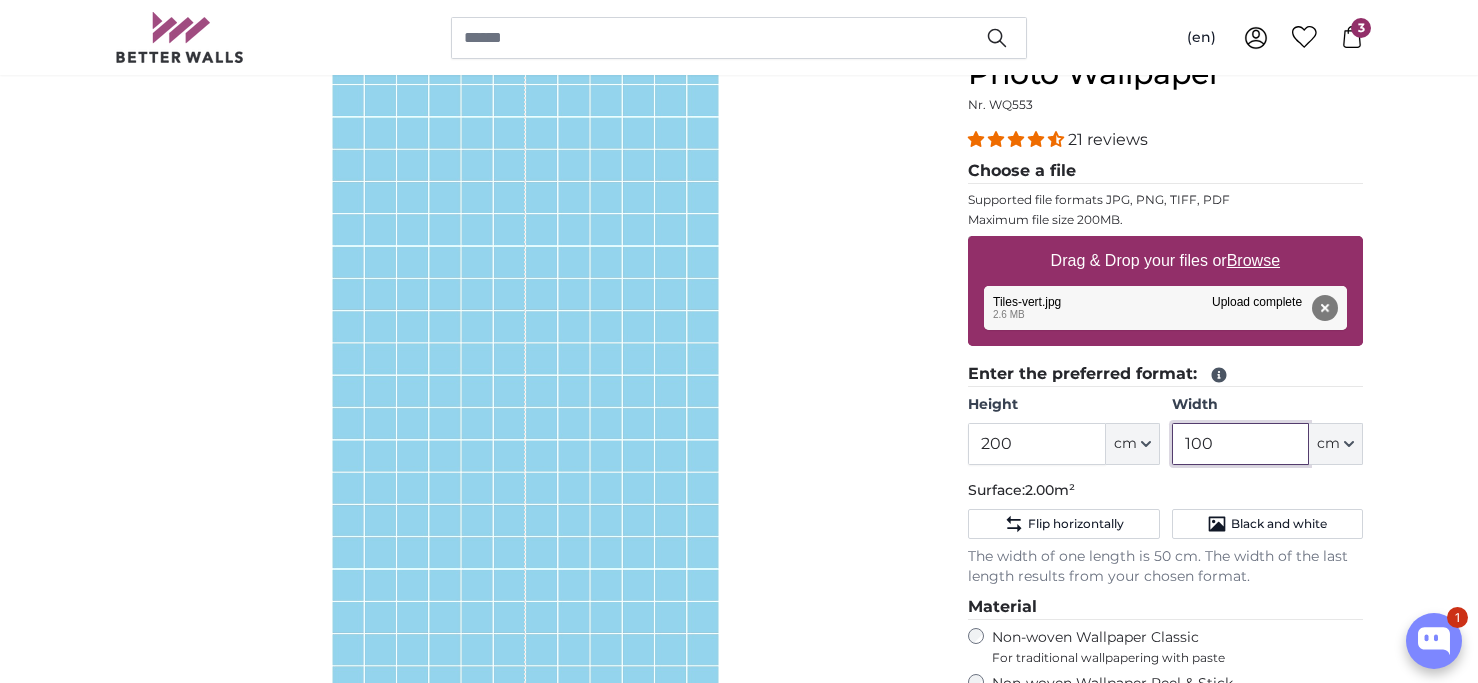 click on "100" at bounding box center [1240, 444] 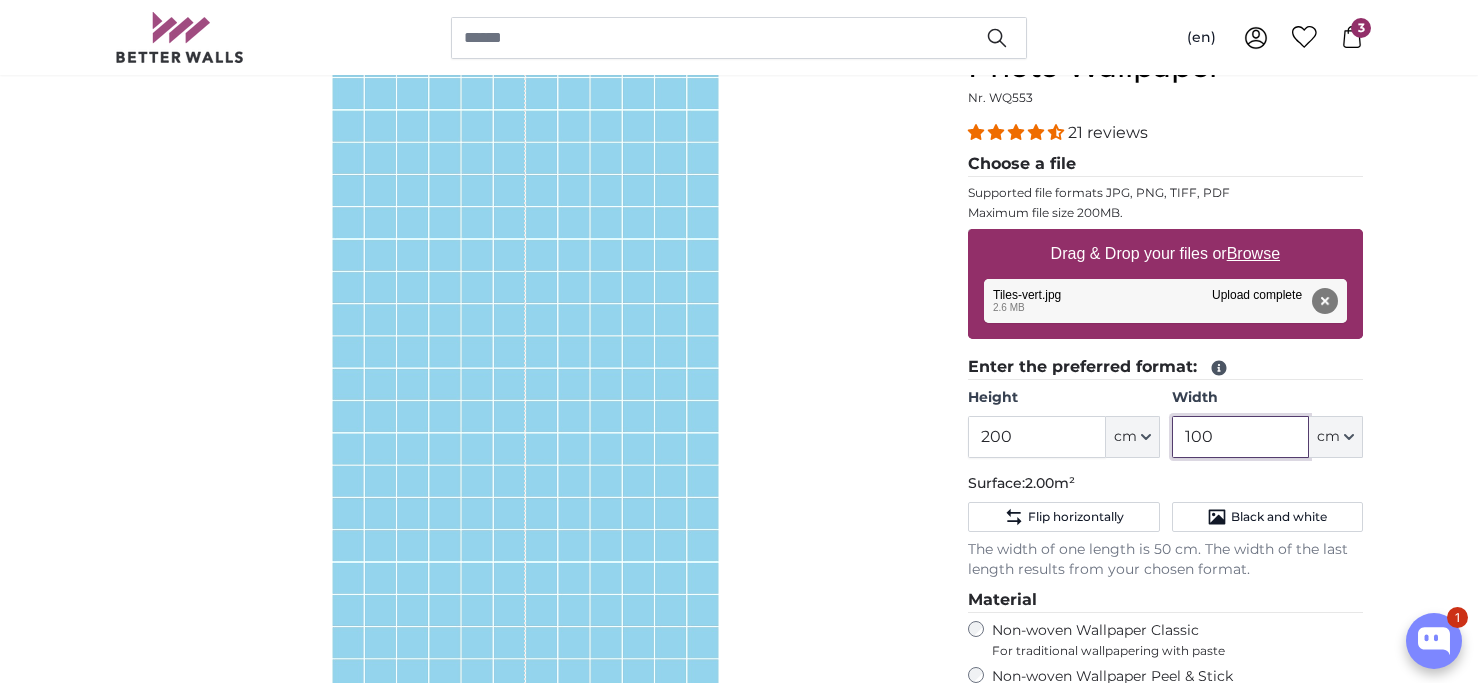 scroll, scrollTop: 199, scrollLeft: 0, axis: vertical 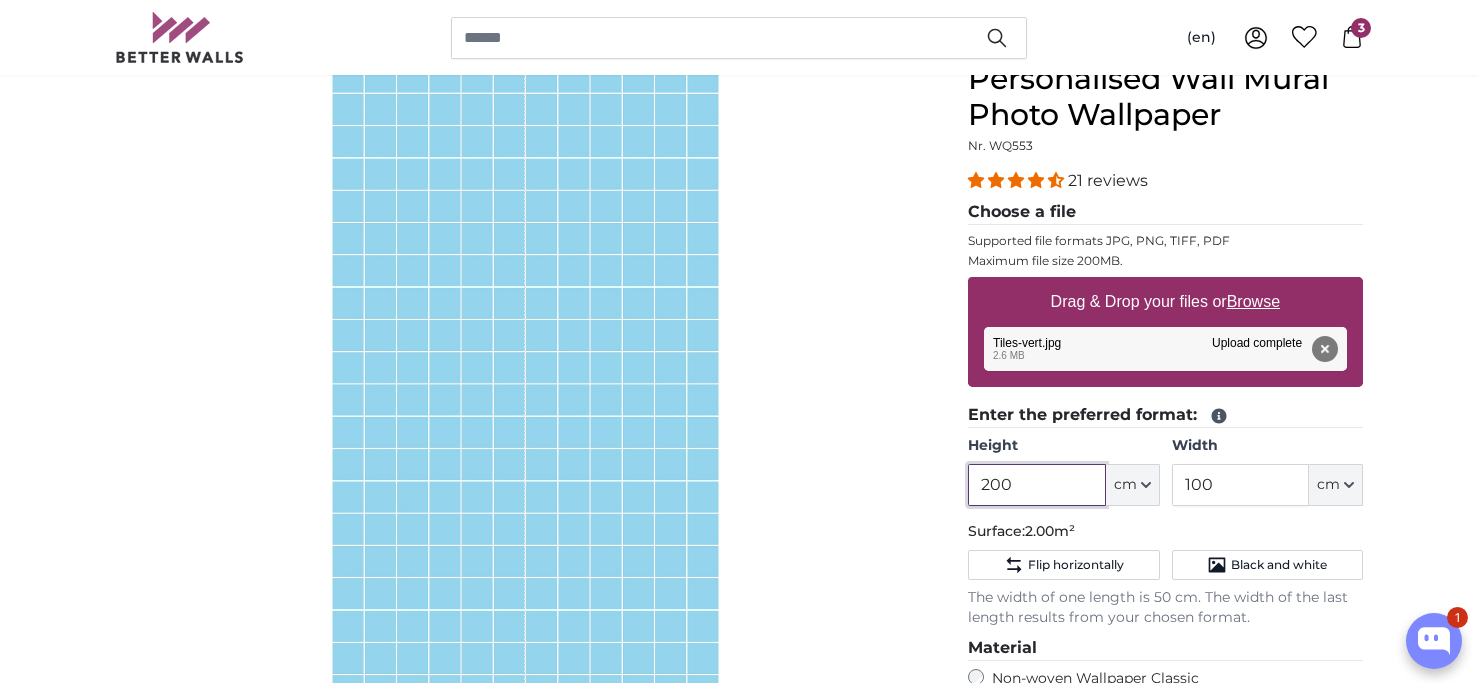 click on "200" at bounding box center (1036, 485) 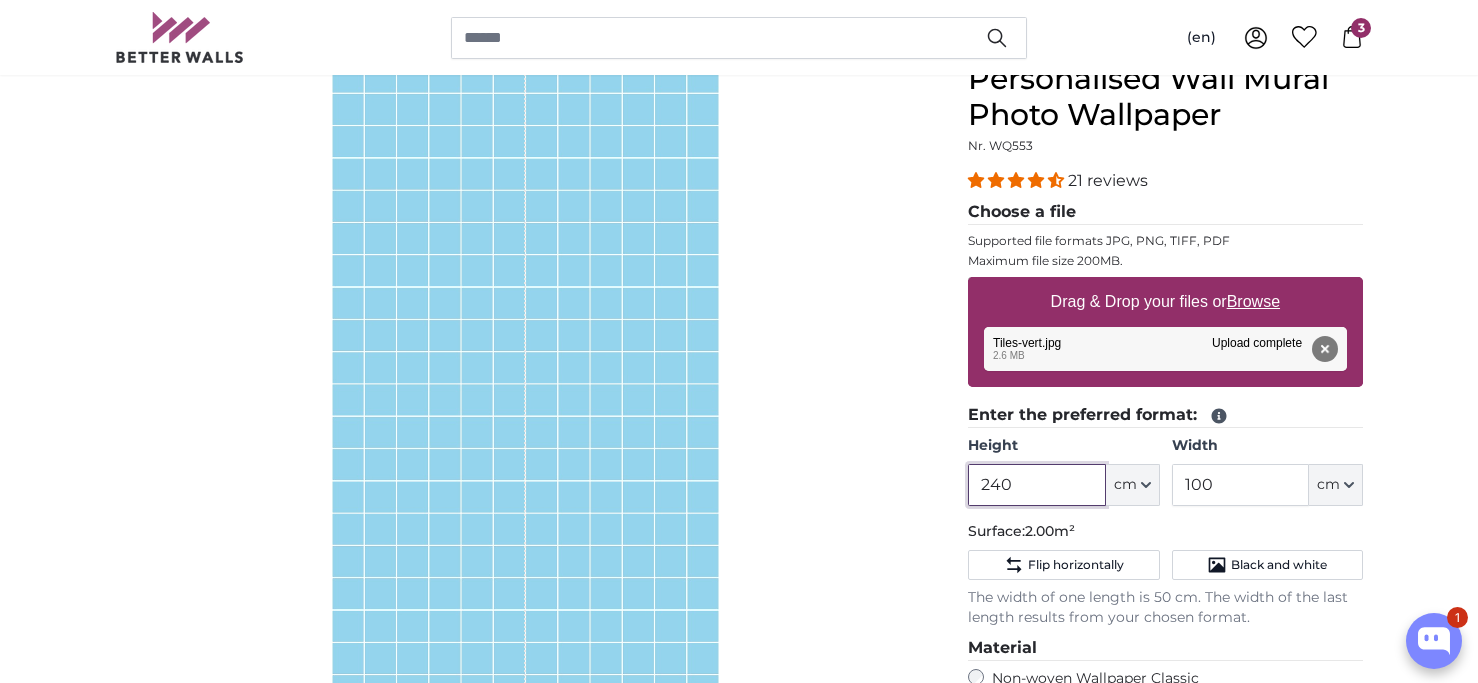 type on "240" 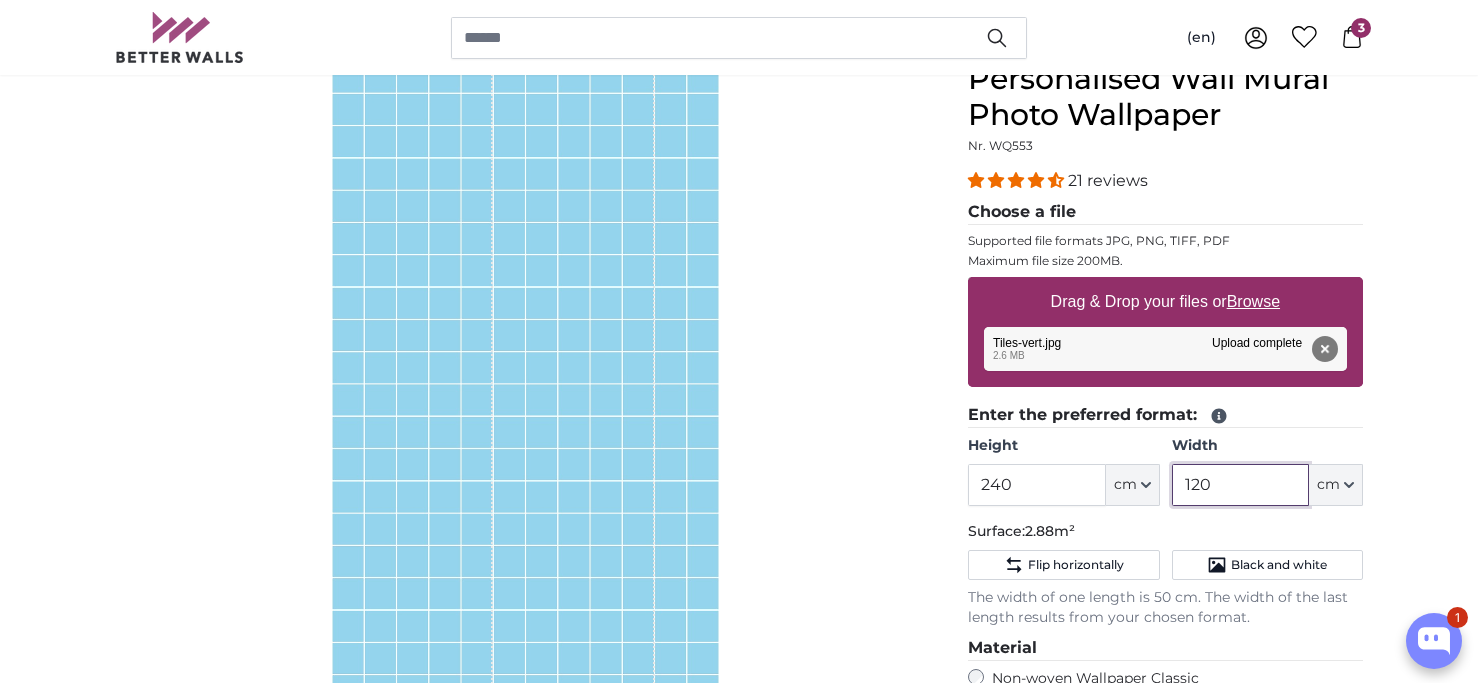 type on "120" 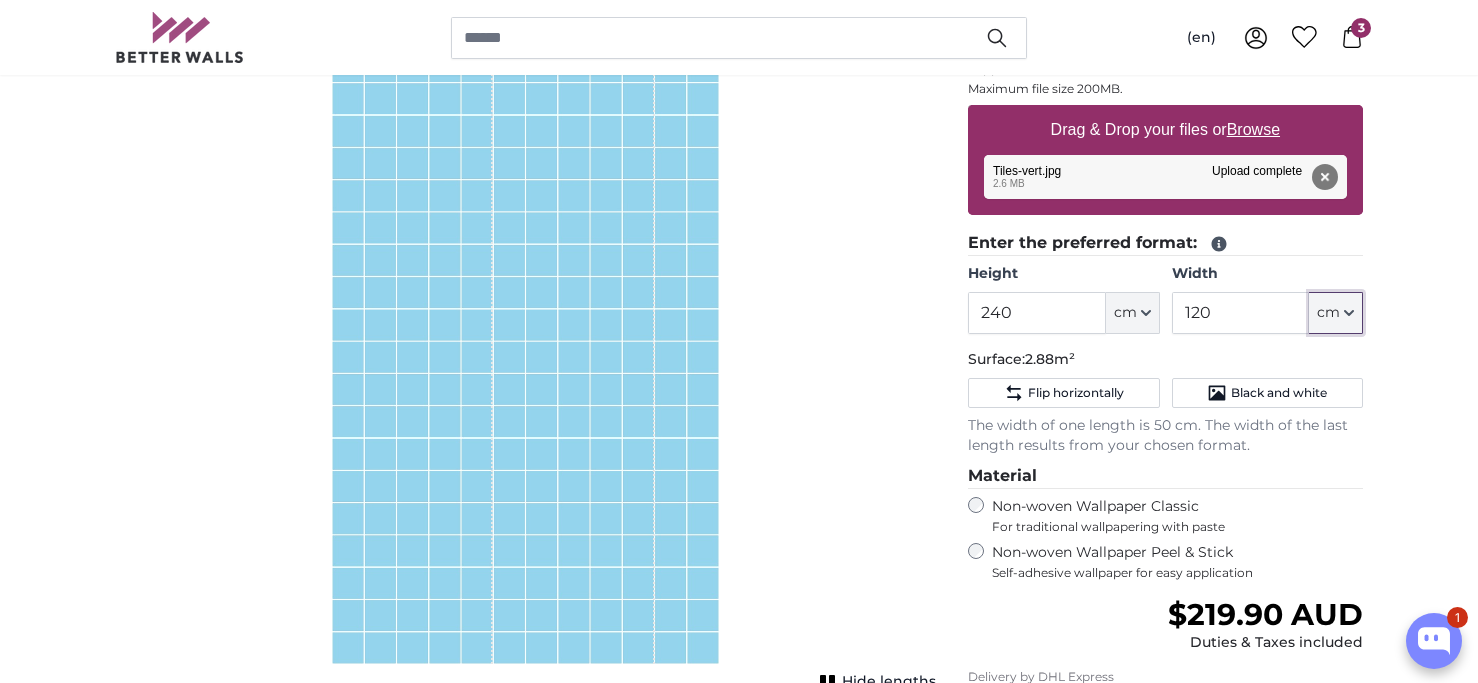 scroll, scrollTop: 620, scrollLeft: 0, axis: vertical 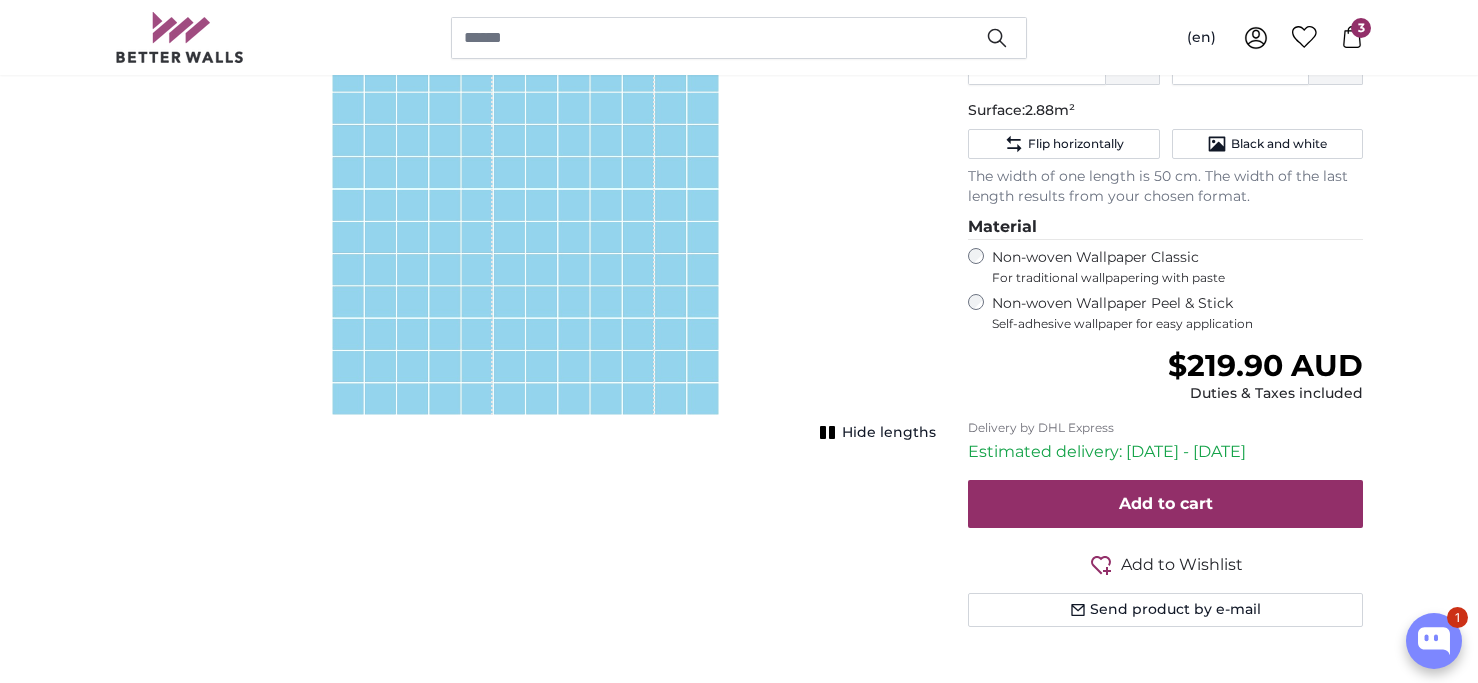 click on "Hide lengths" at bounding box center [889, 433] 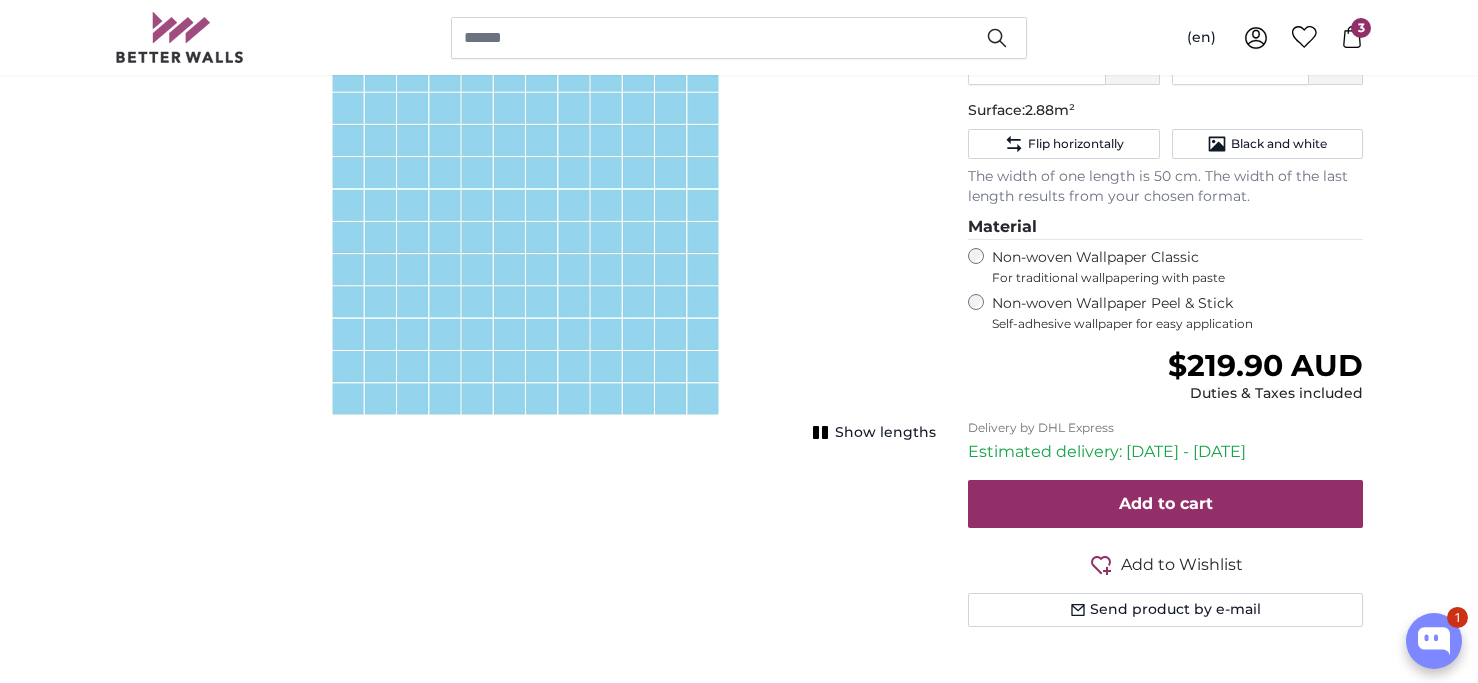 click on "Show lengths" at bounding box center [885, 433] 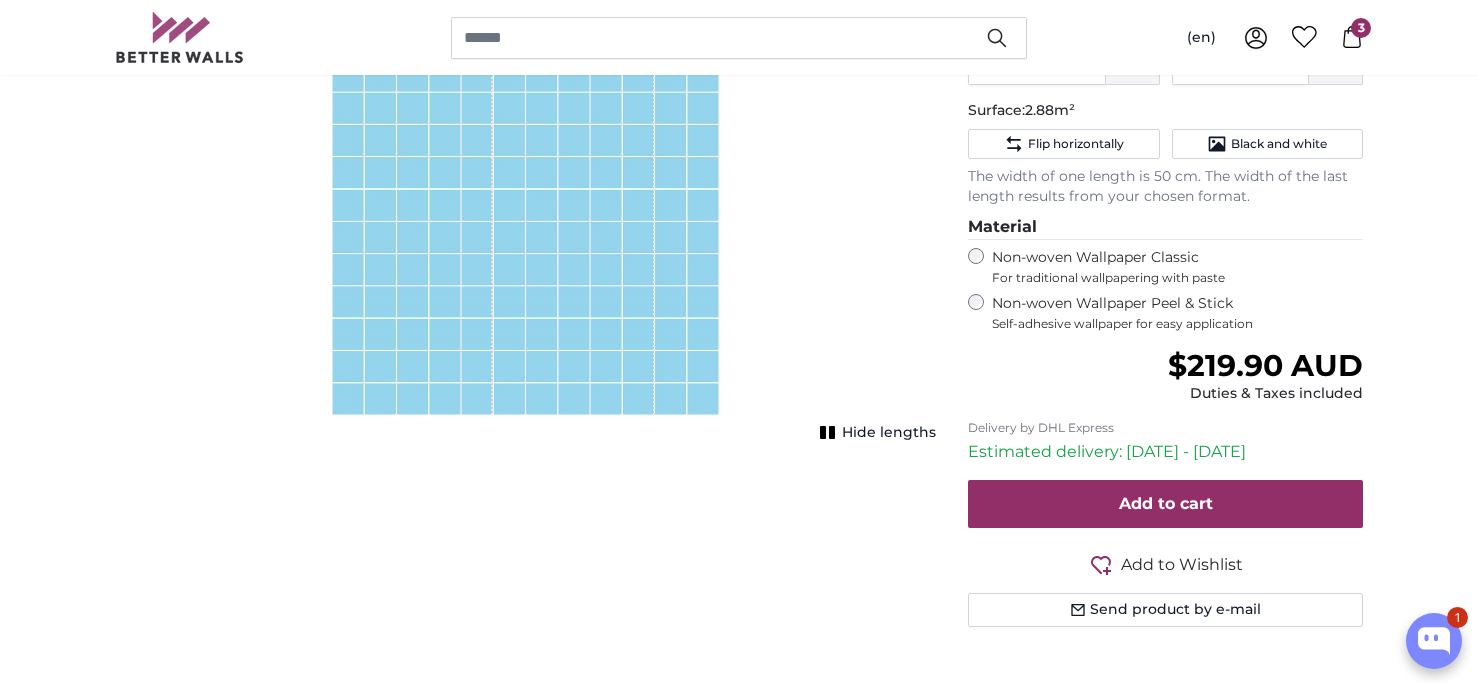 click on "Hide lengths" at bounding box center (889, 433) 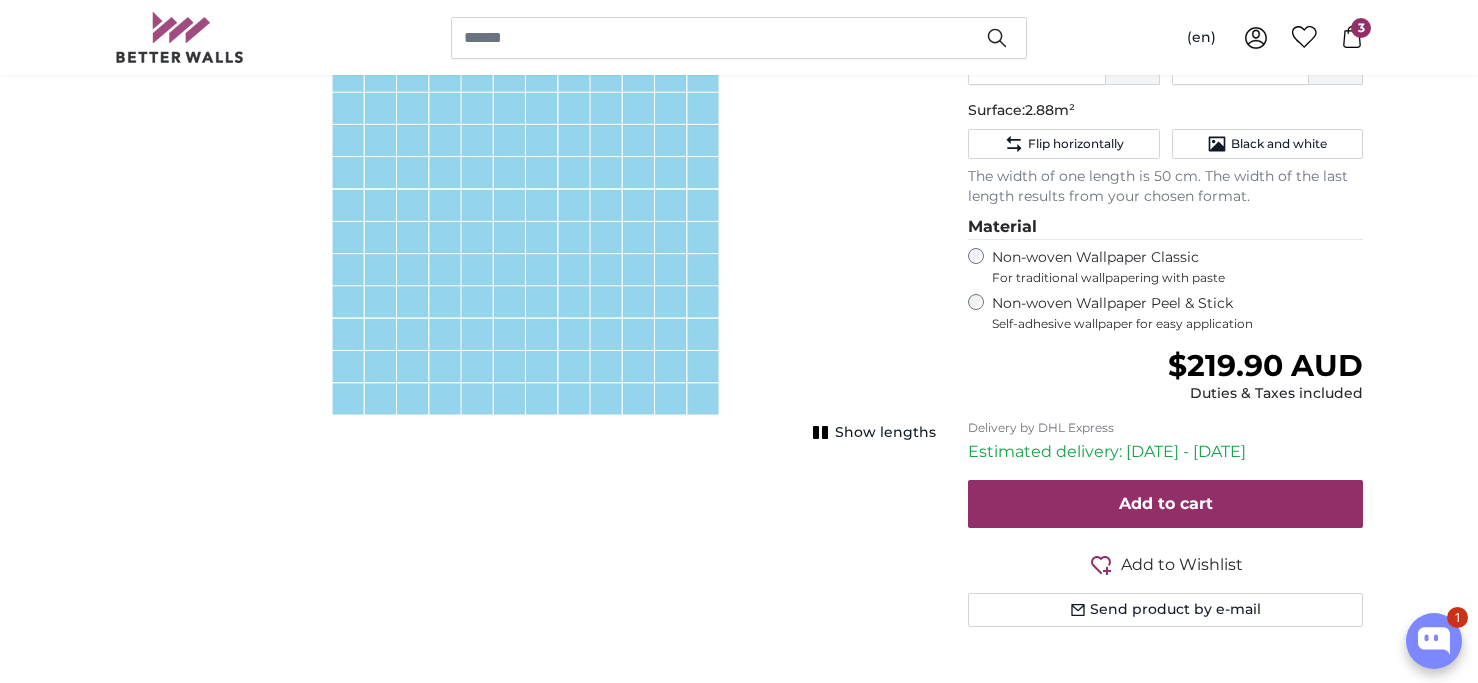 click on "Show lengths" at bounding box center (885, 433) 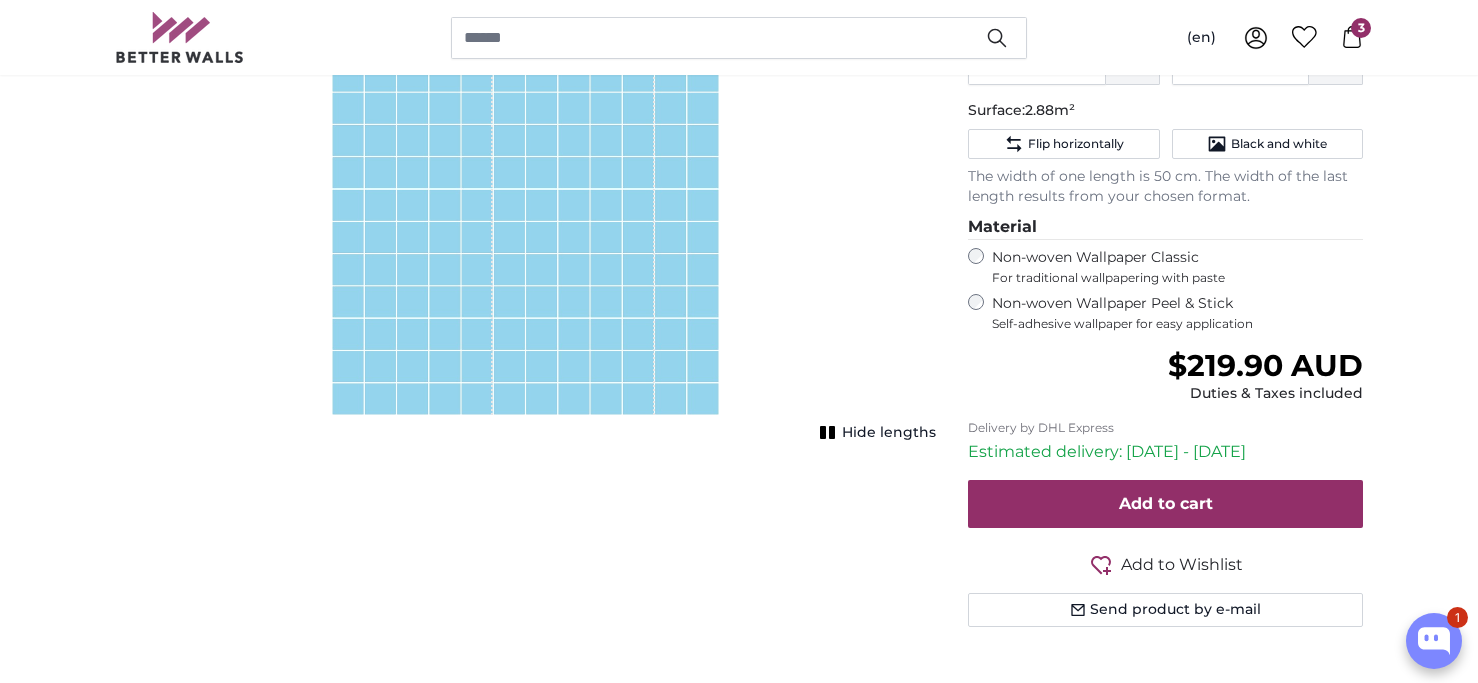 click on "Hide lengths" at bounding box center (889, 433) 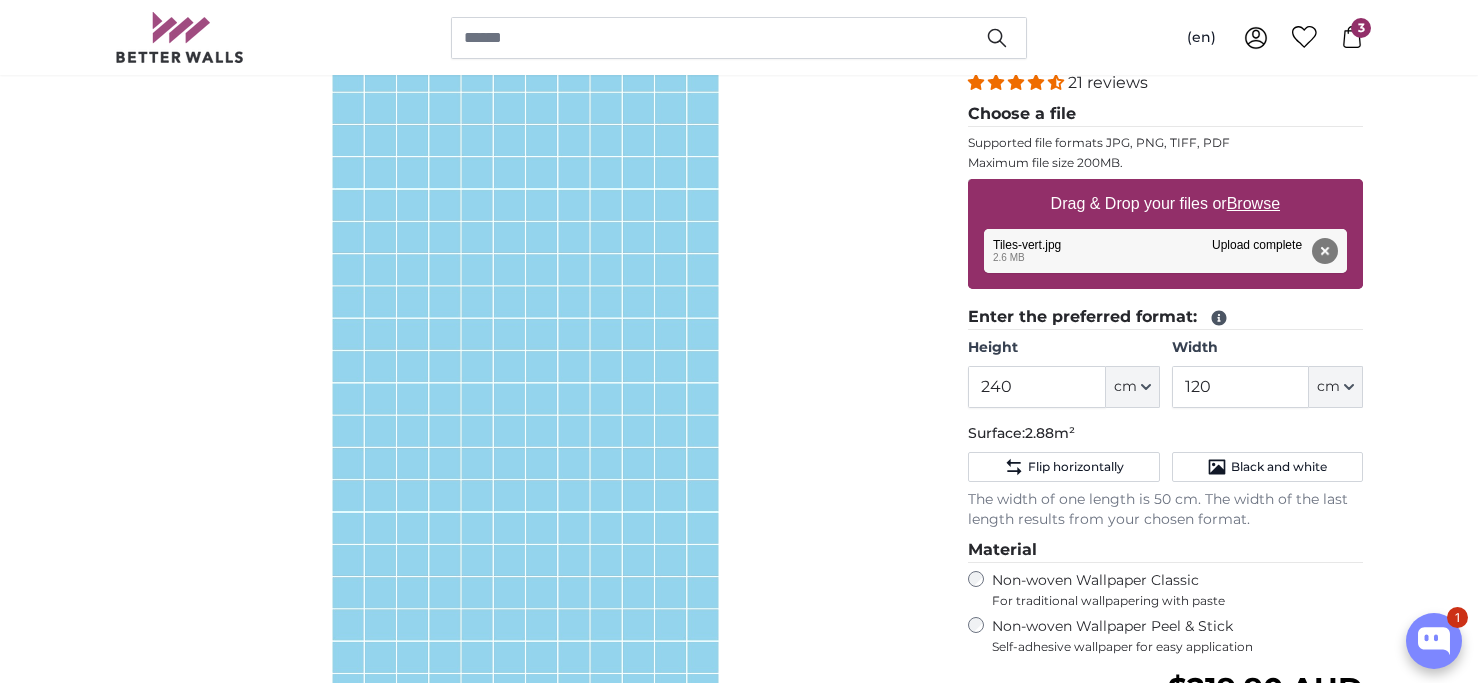 scroll, scrollTop: 450, scrollLeft: 0, axis: vertical 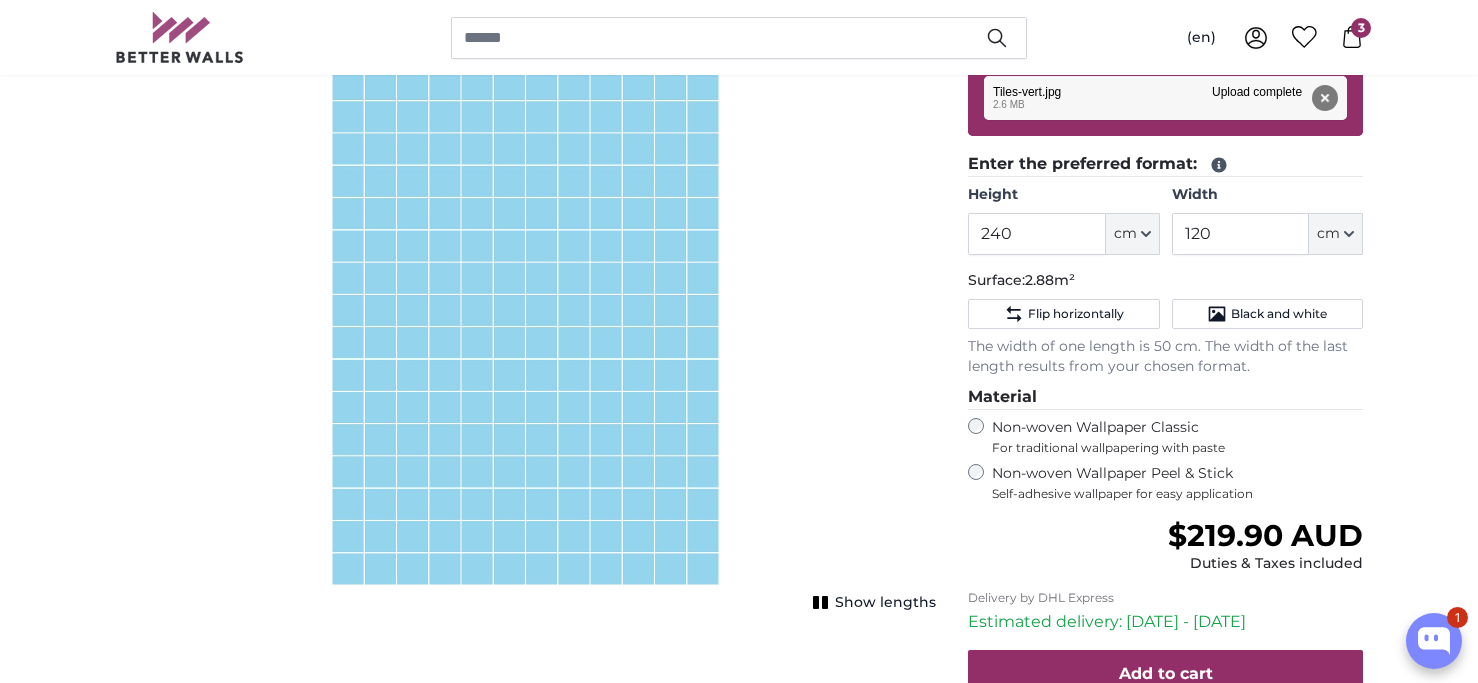click on "Show lengths" at bounding box center (885, 603) 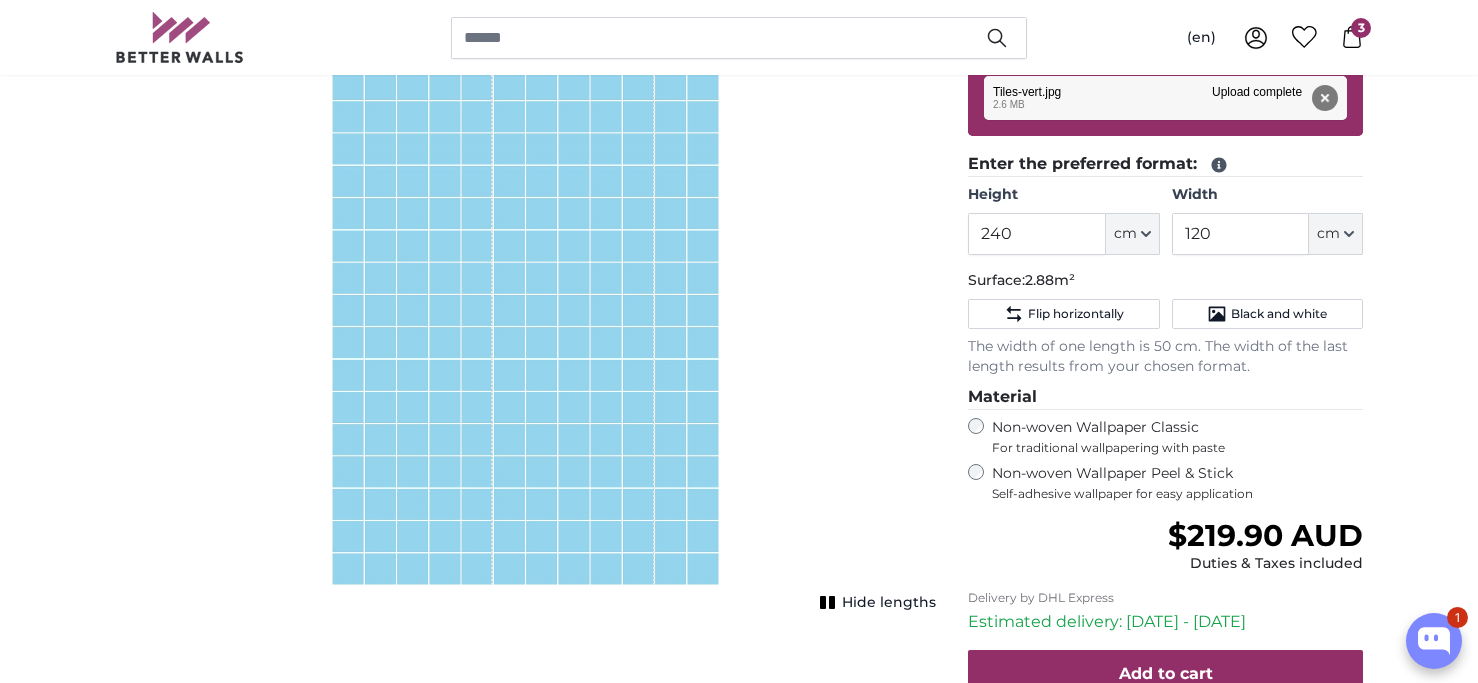 click on "Hide lengths" at bounding box center (889, 603) 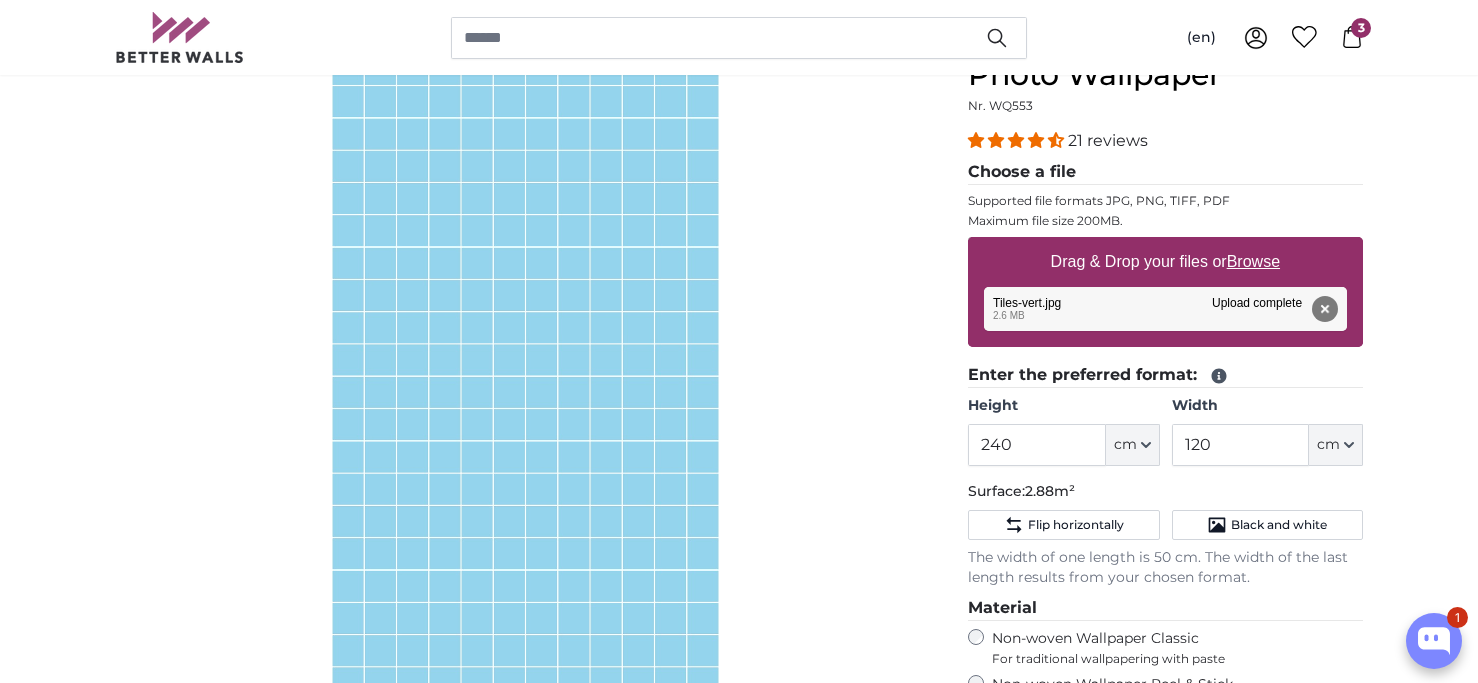scroll, scrollTop: 0, scrollLeft: 0, axis: both 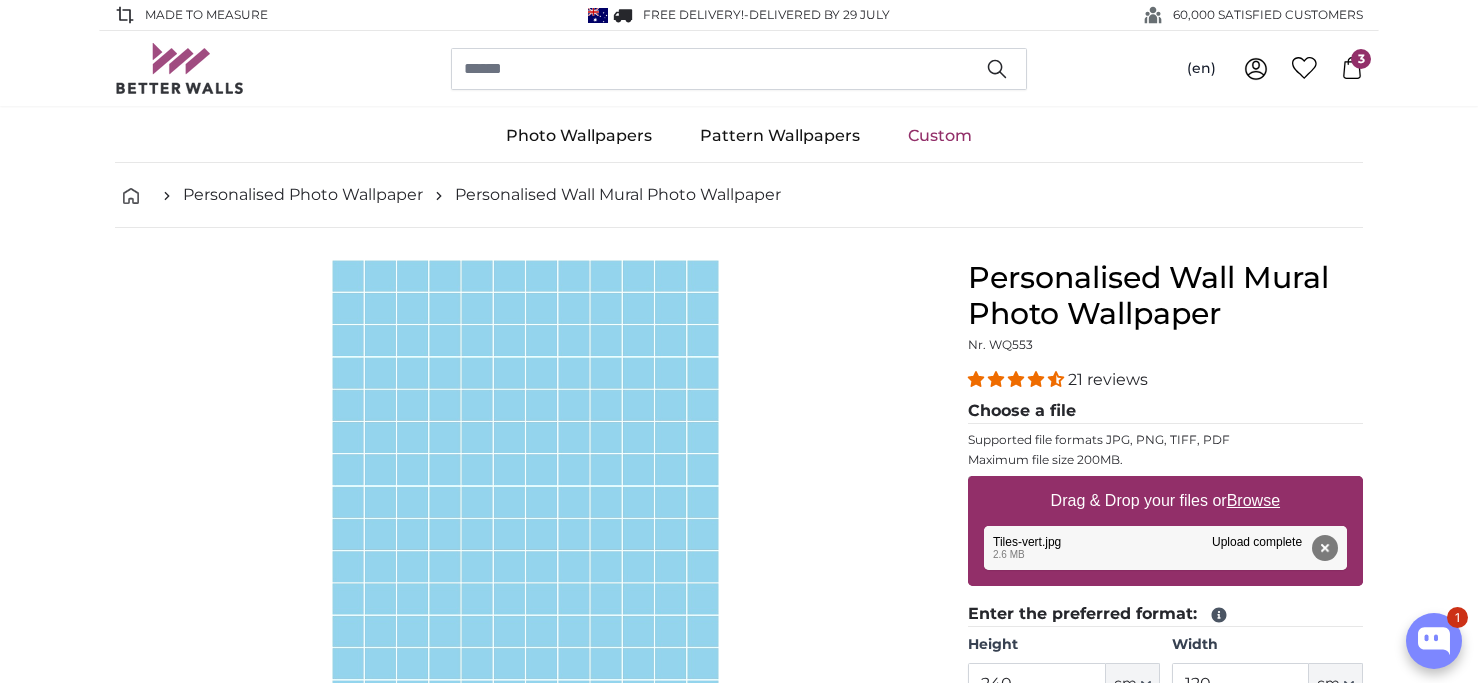 click 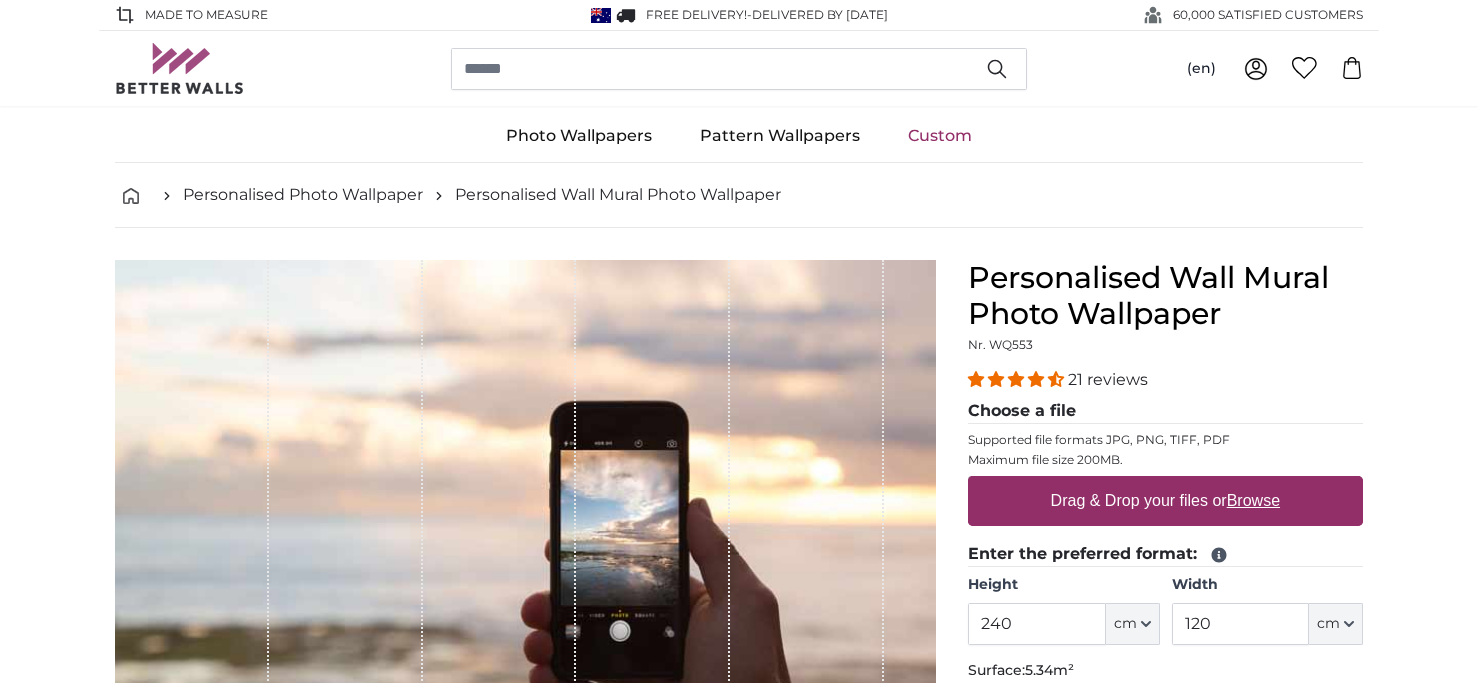 scroll, scrollTop: 440, scrollLeft: 0, axis: vertical 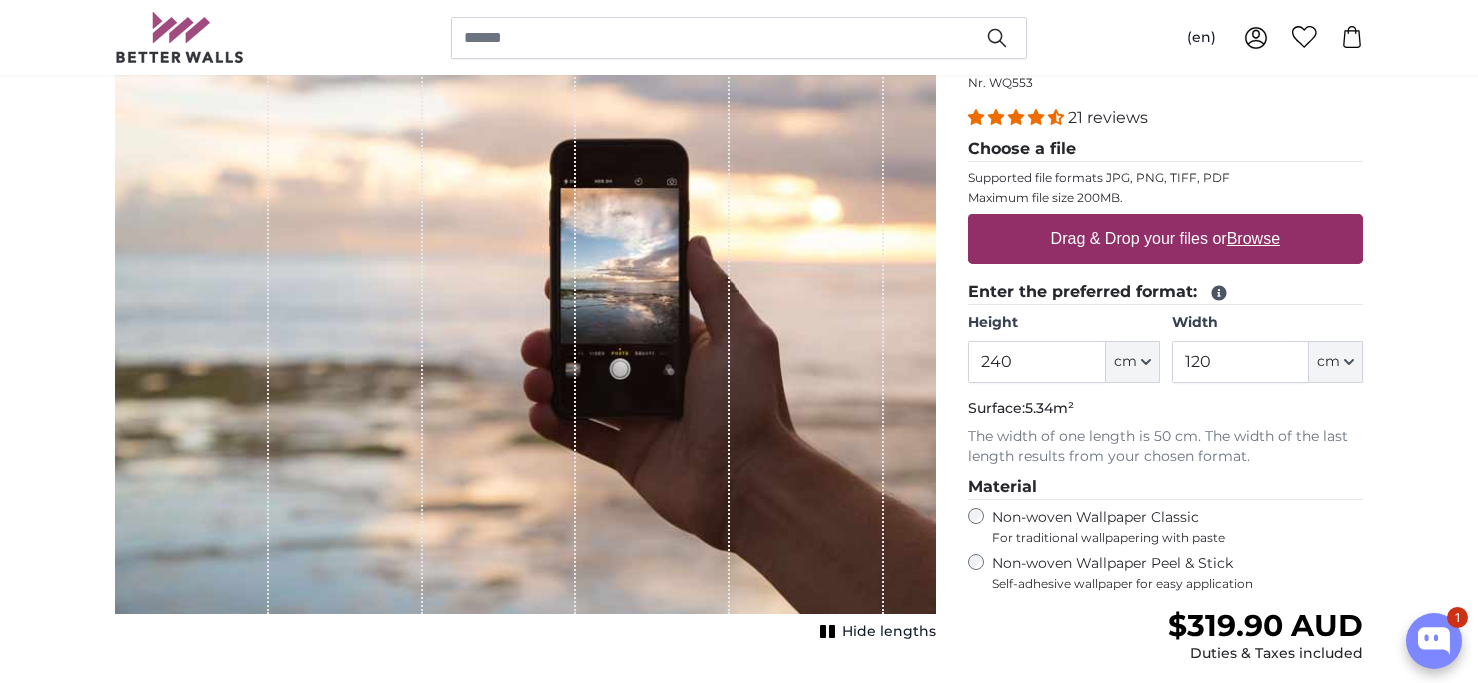click on "Drag & Drop your files or  Browse" at bounding box center [1165, 239] 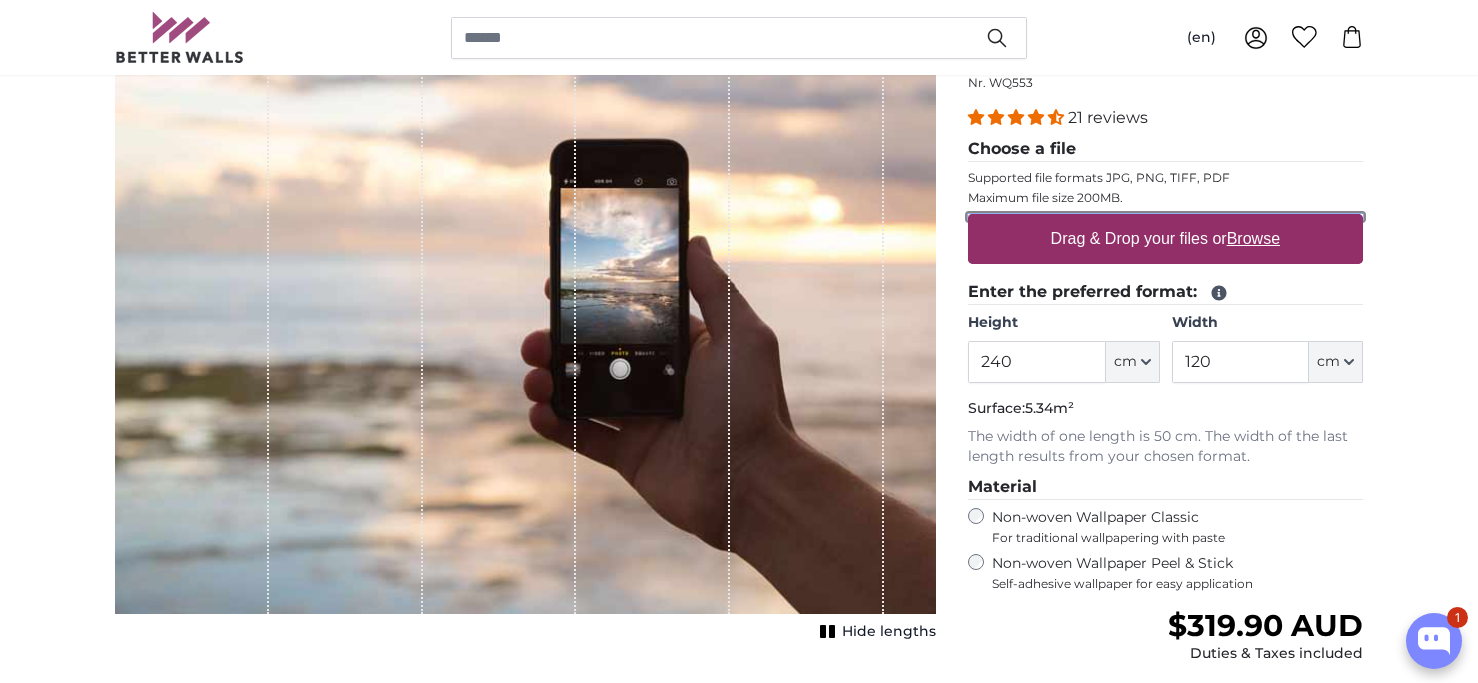 click on "Drag & Drop your files or  Browse" at bounding box center (1165, 217) 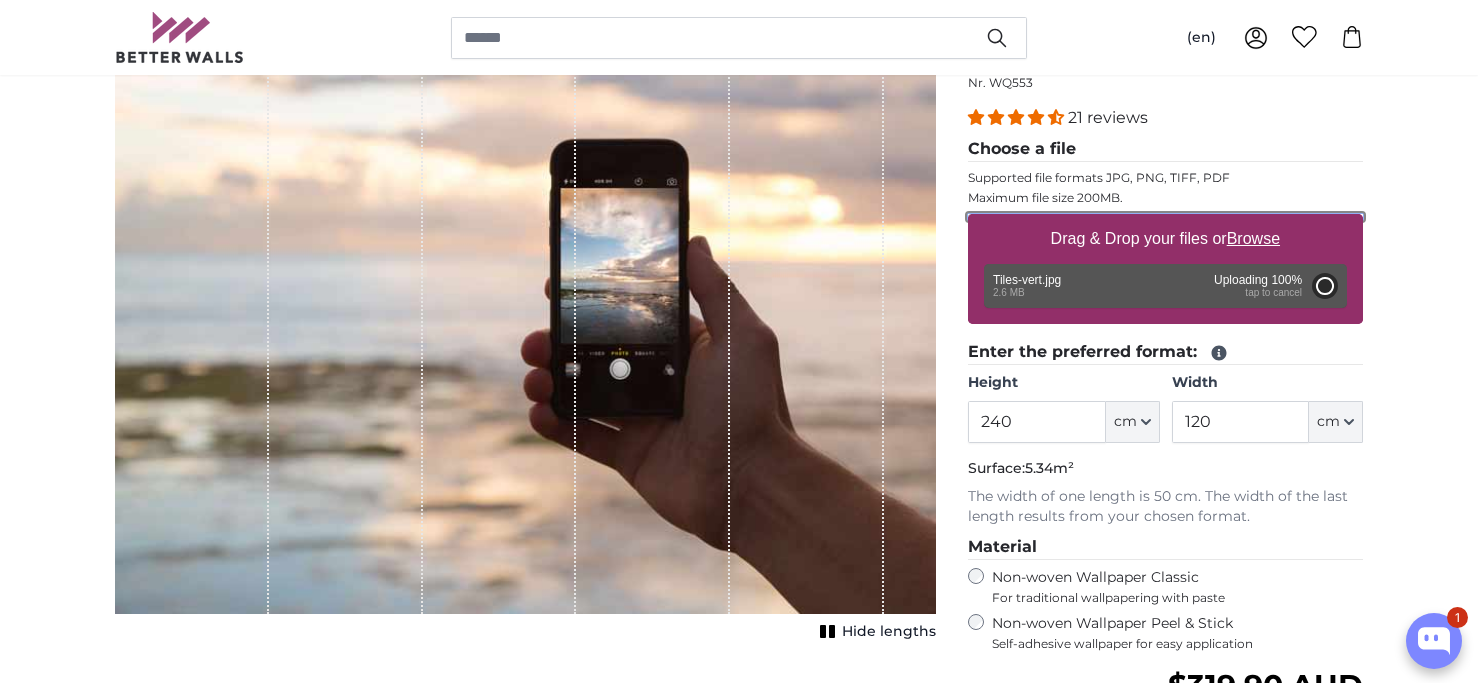 type on "200" 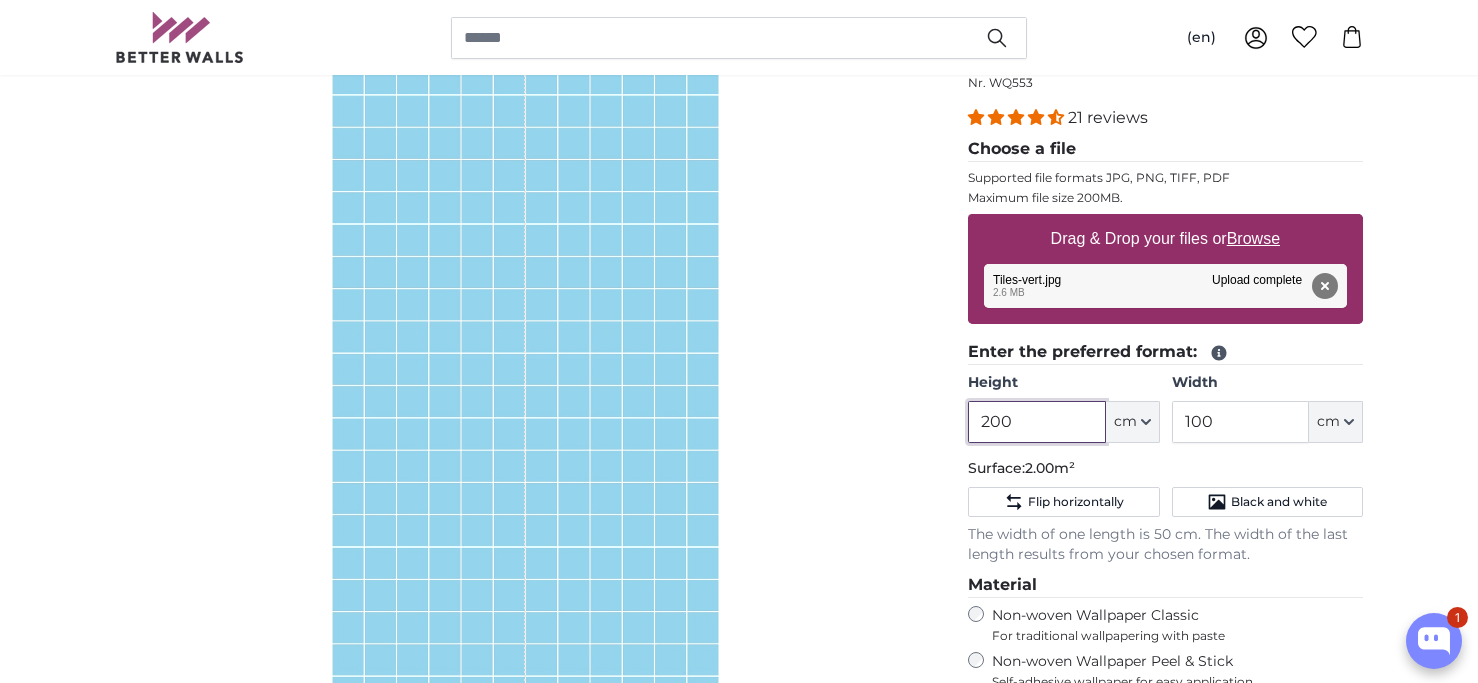 click on "200" at bounding box center [1036, 422] 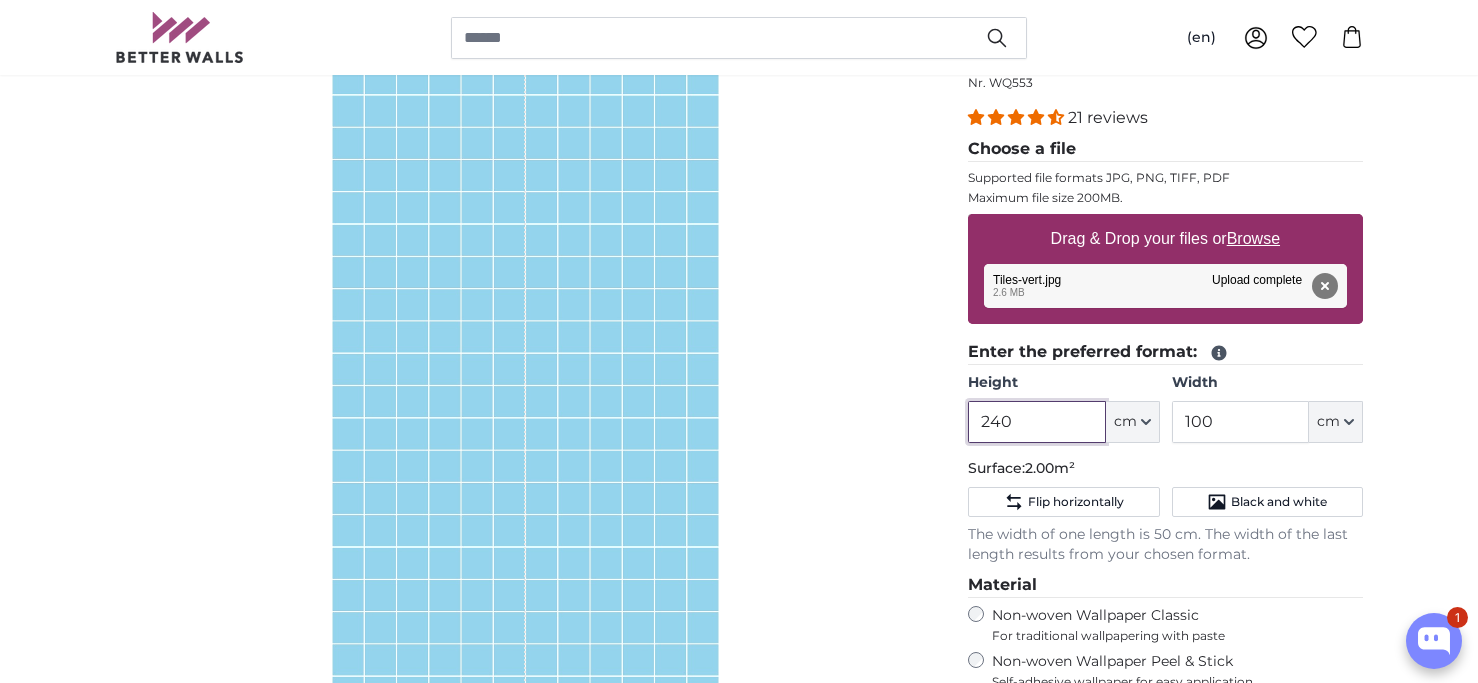 type on "240" 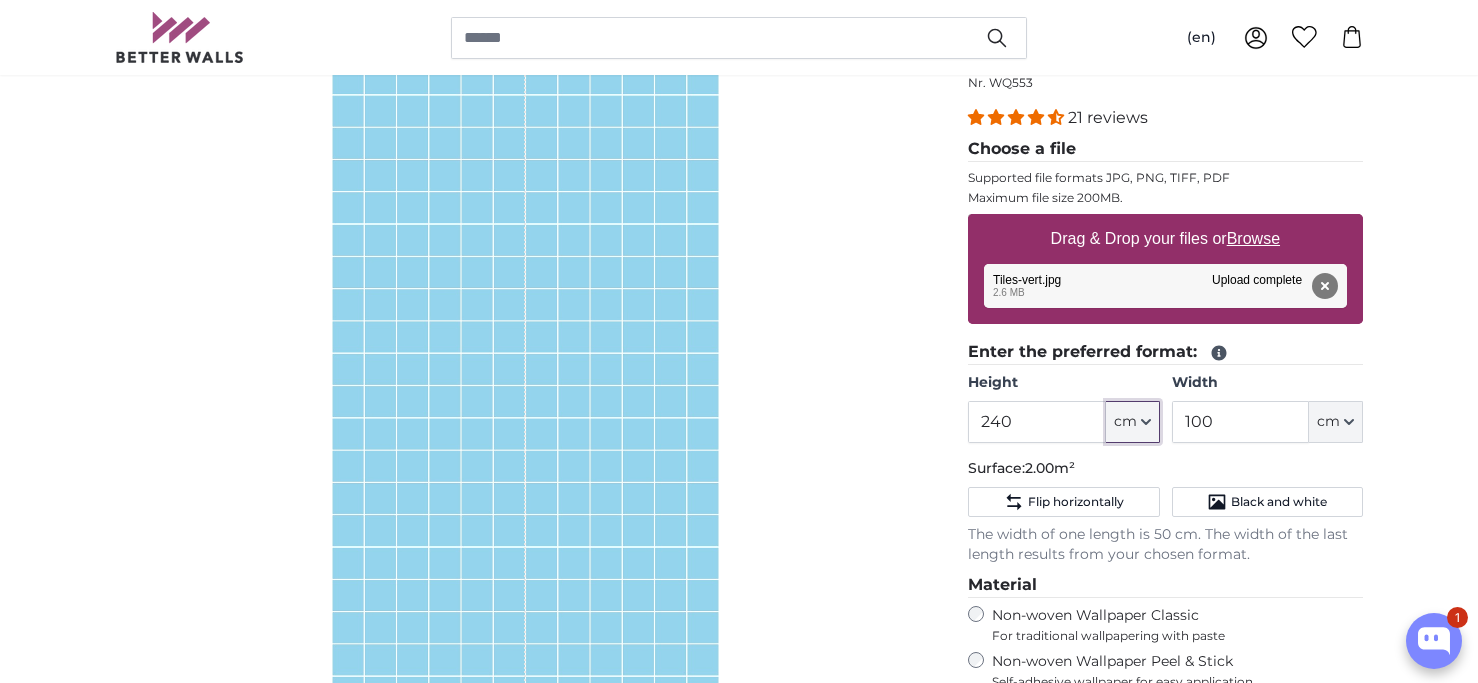 type 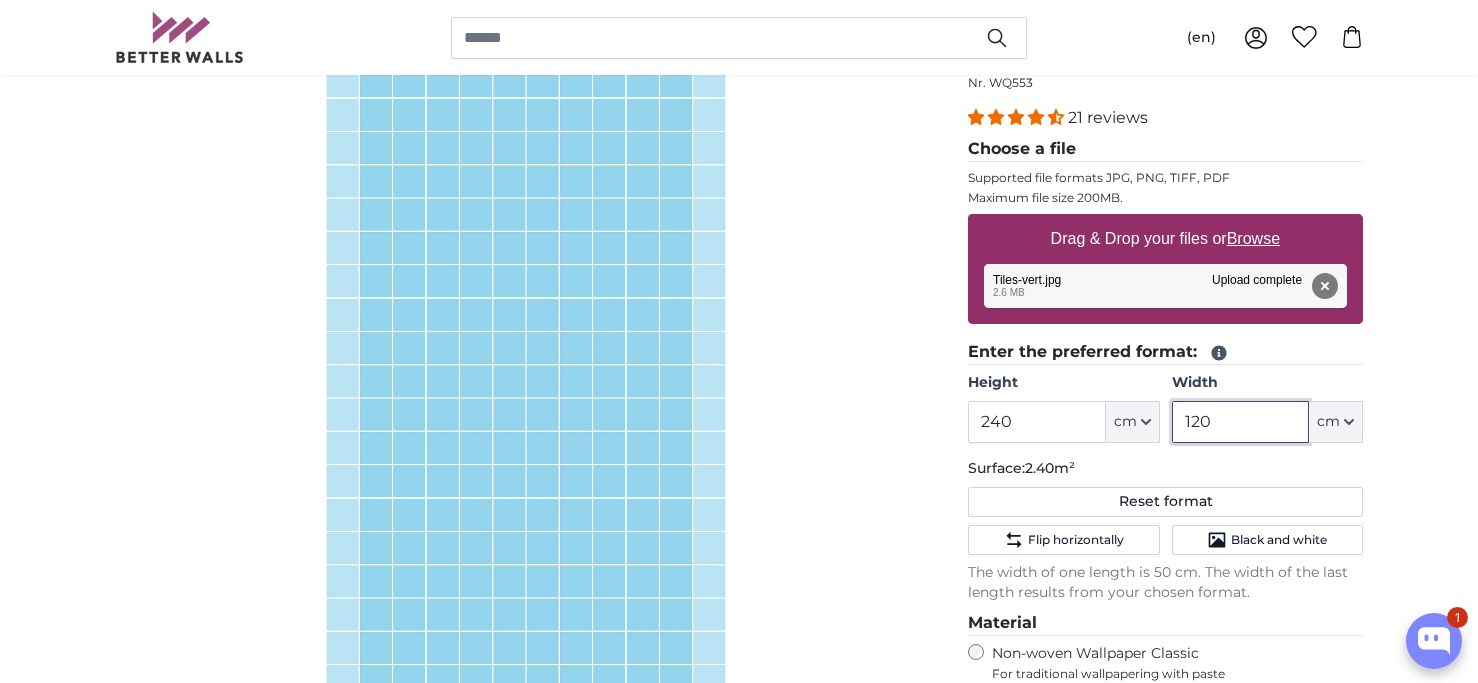 type on "120" 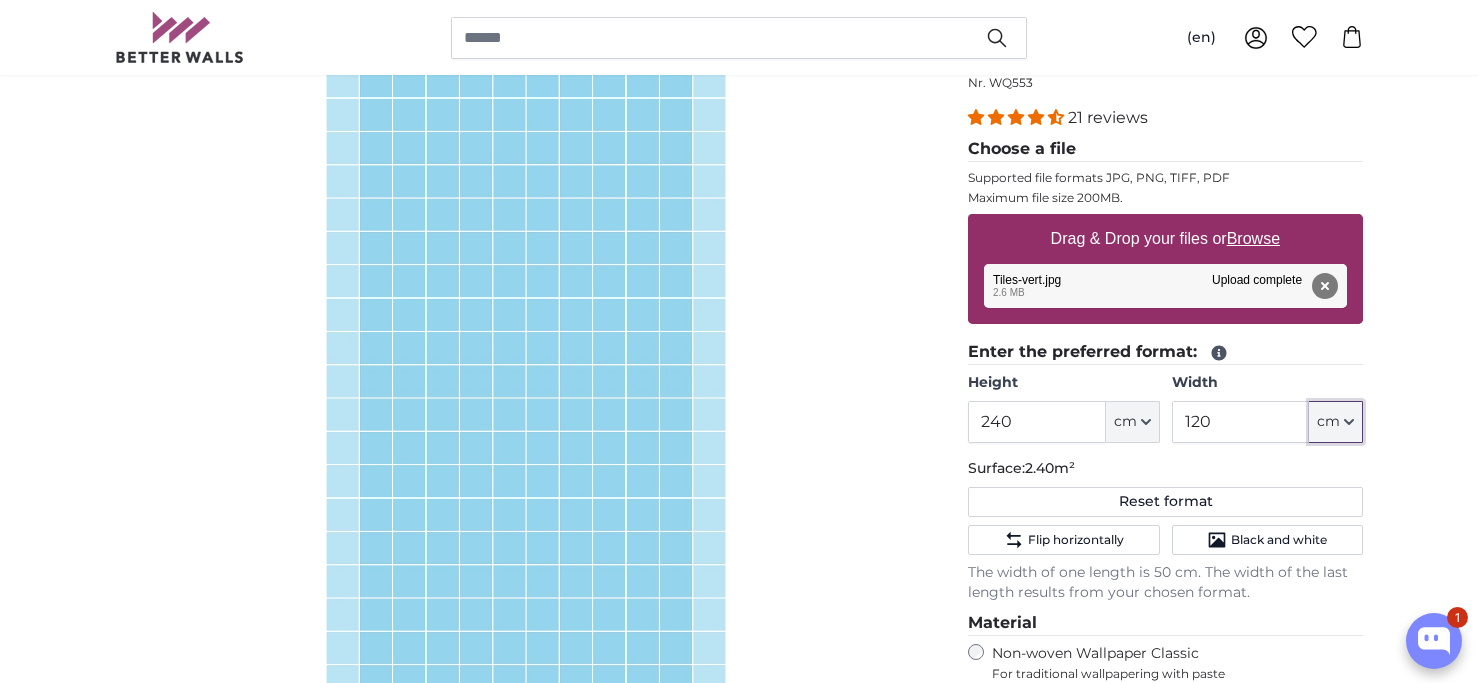 type 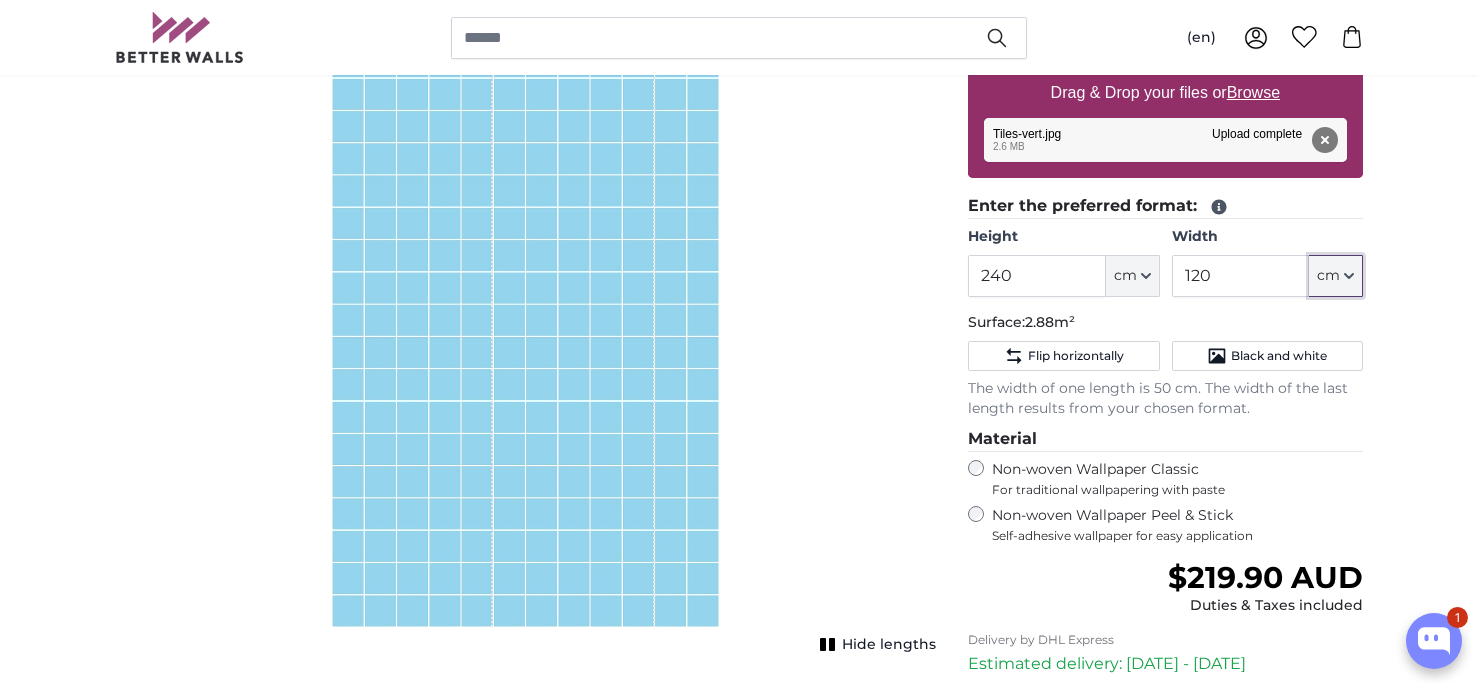 scroll, scrollTop: 544, scrollLeft: 0, axis: vertical 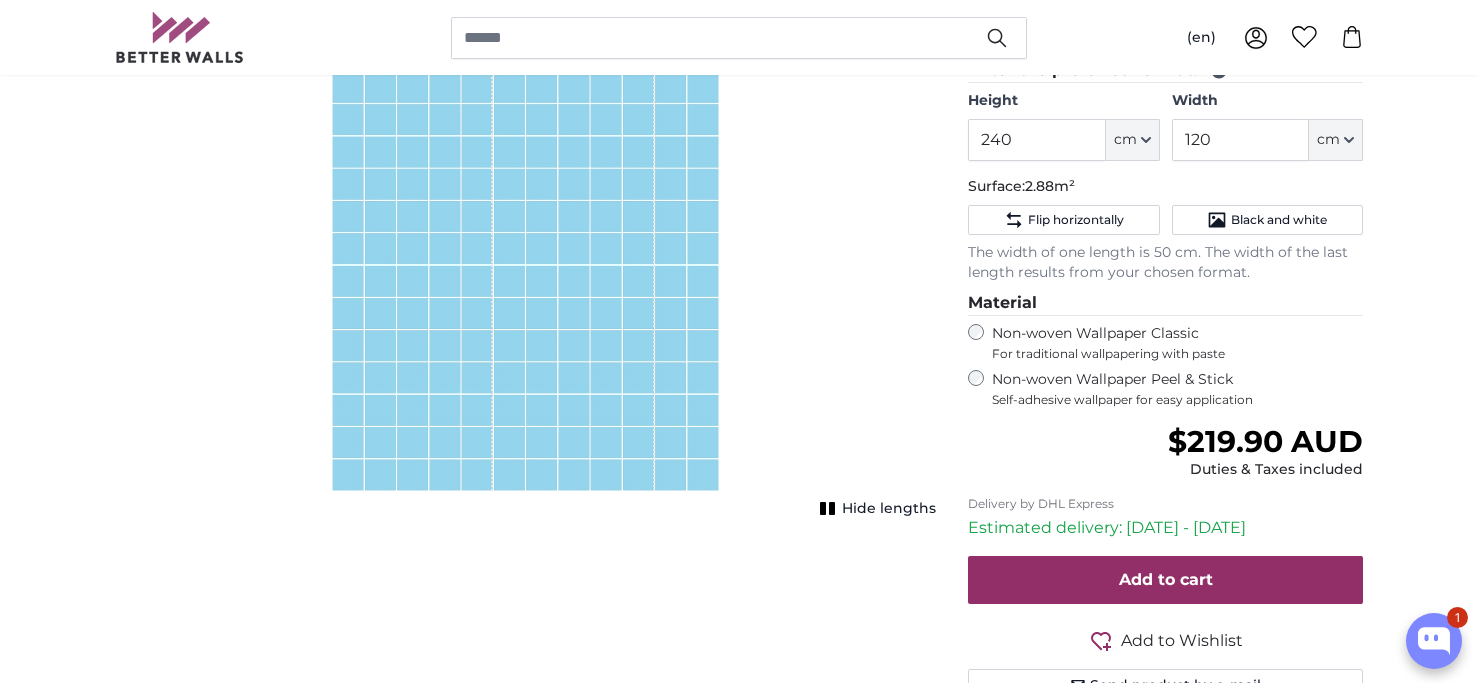 click on "Hide lengths" at bounding box center [889, 509] 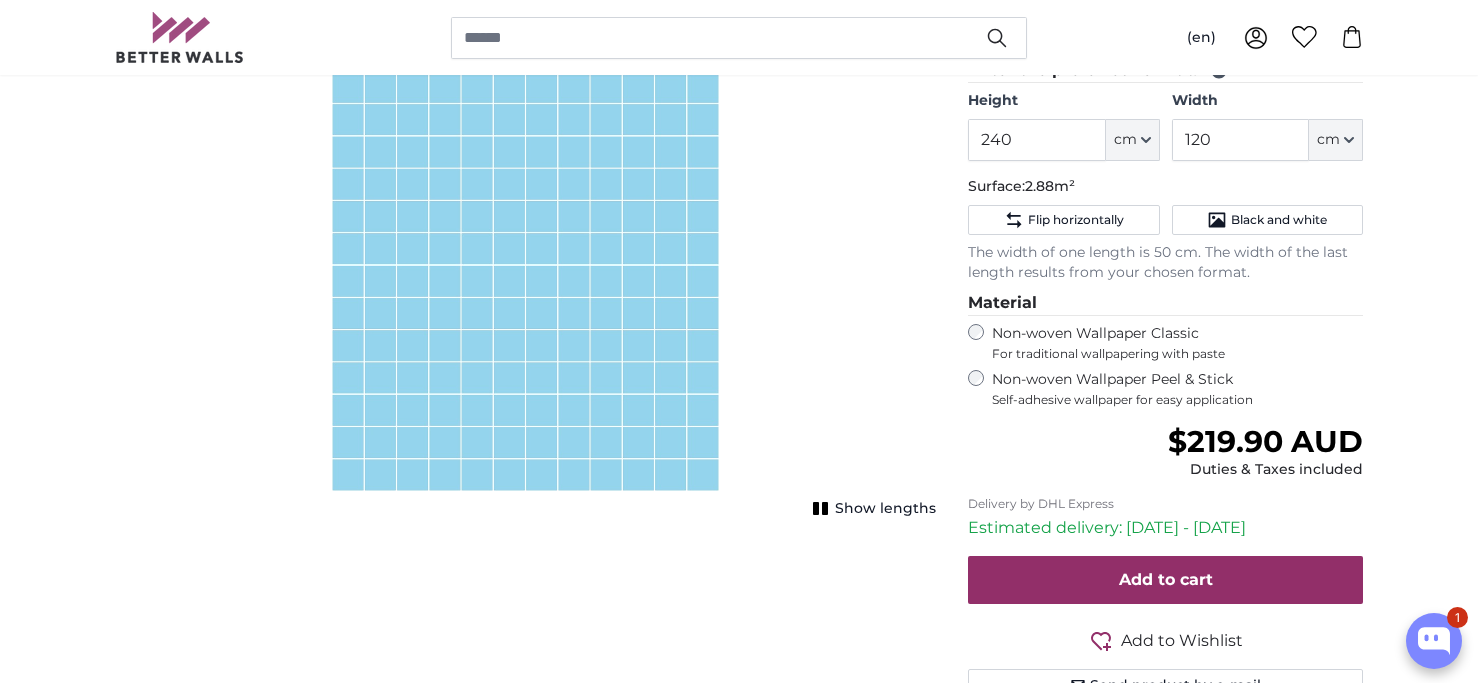 click on "Show lengths" at bounding box center (885, 509) 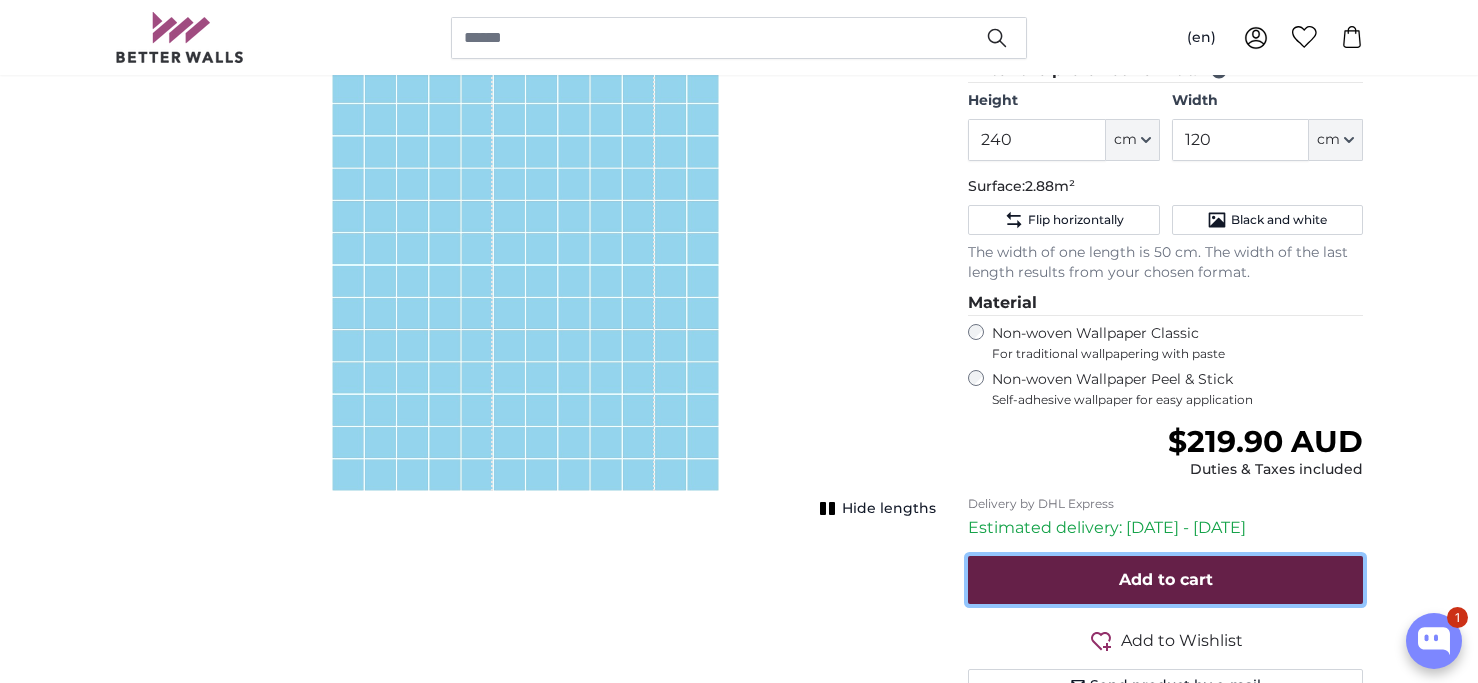 click on "Add to cart" at bounding box center (1165, 580) 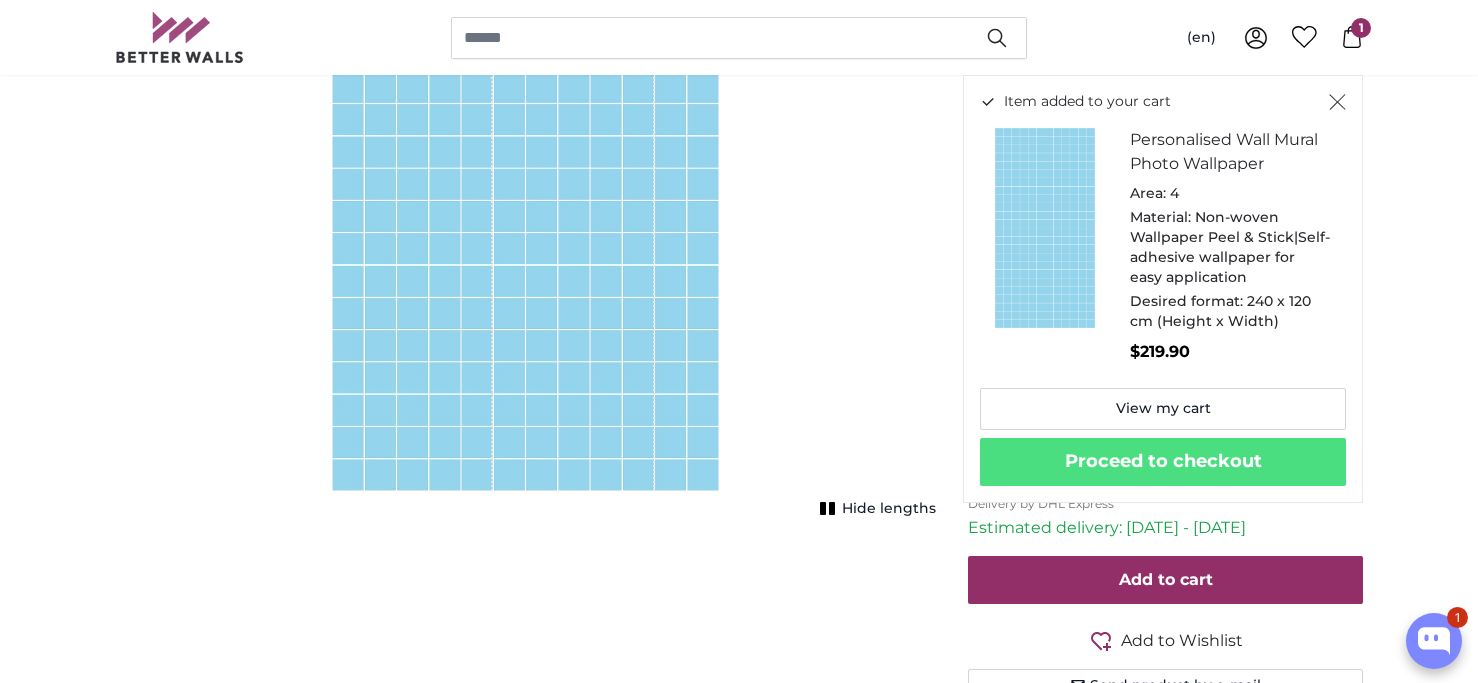 click 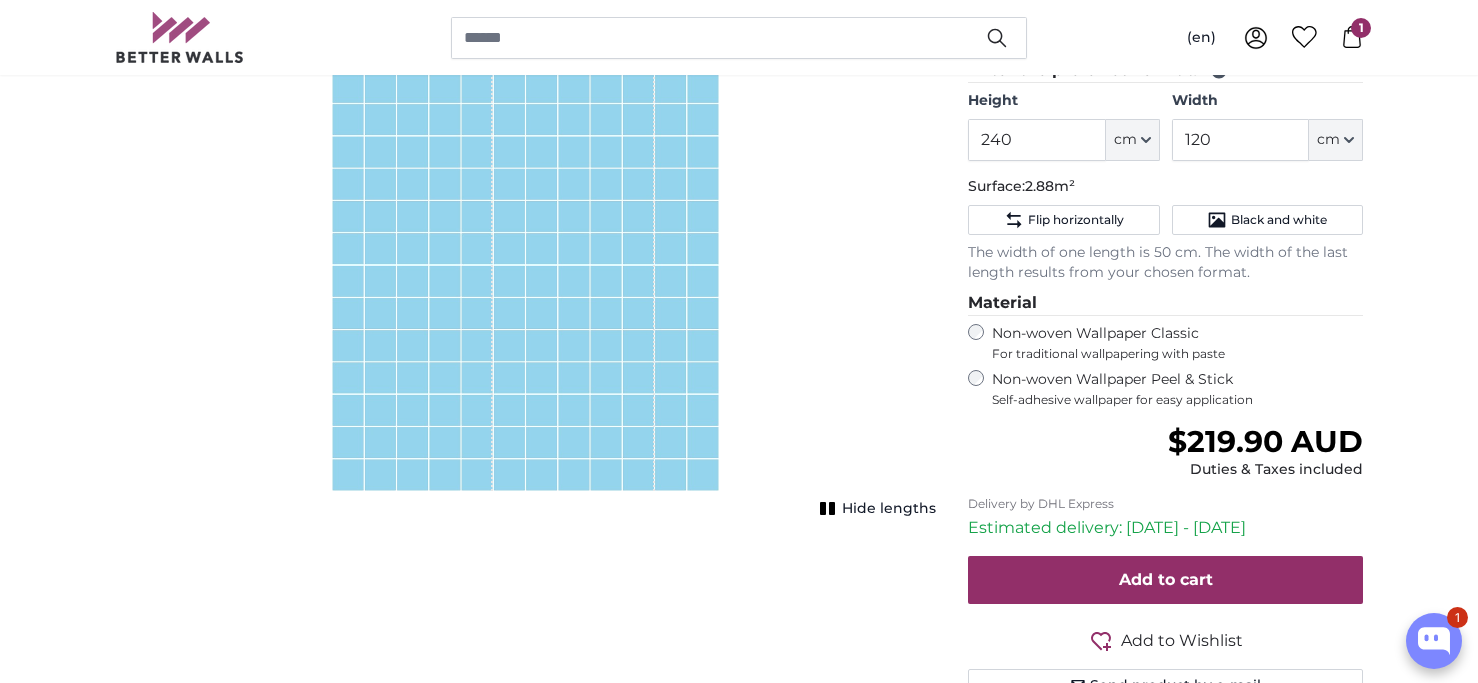 click 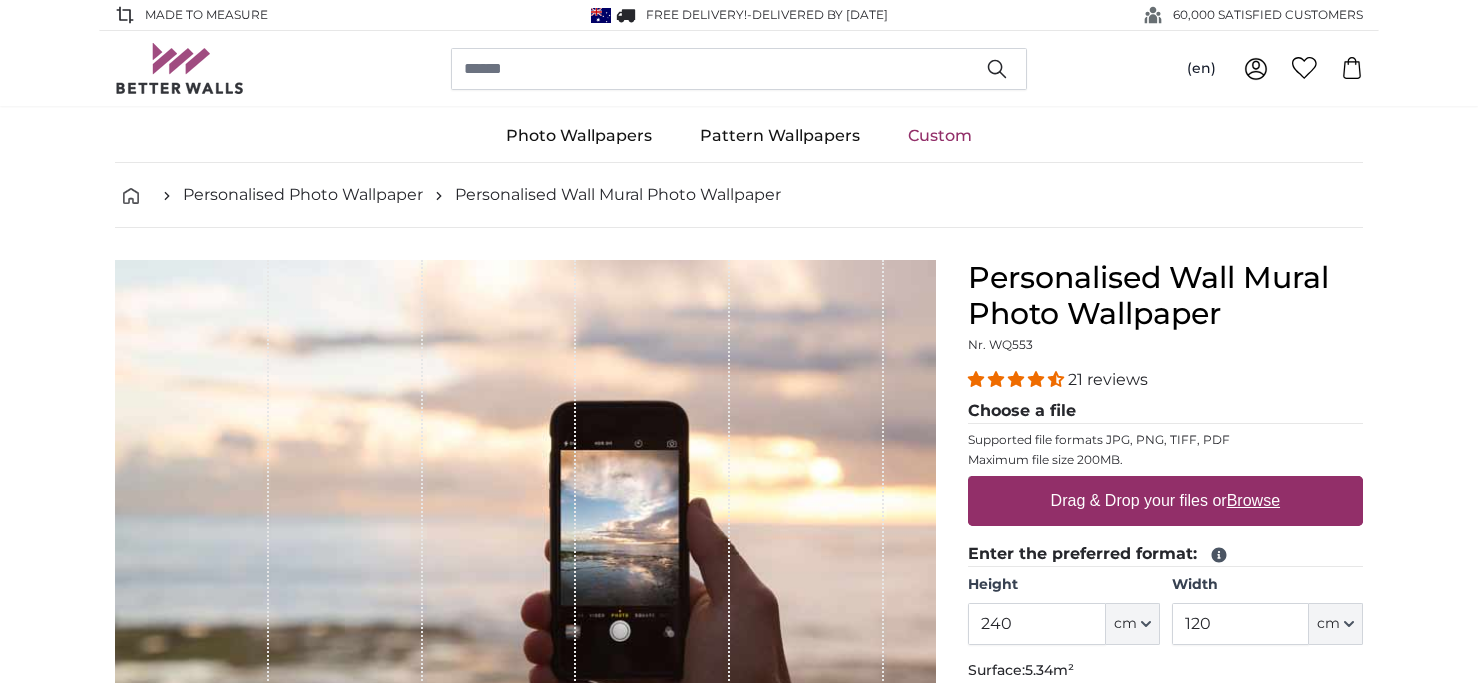 scroll, scrollTop: 537, scrollLeft: 0, axis: vertical 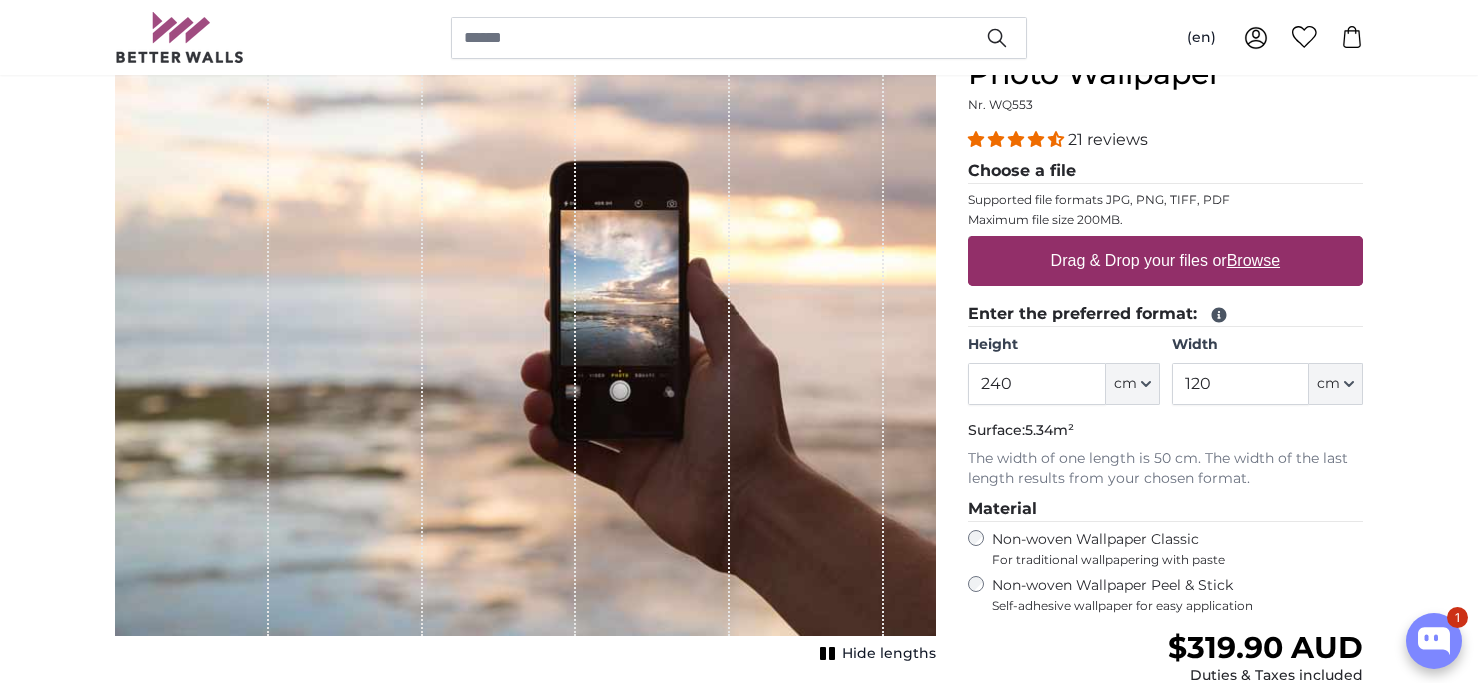 click on "Browse" at bounding box center (1253, 260) 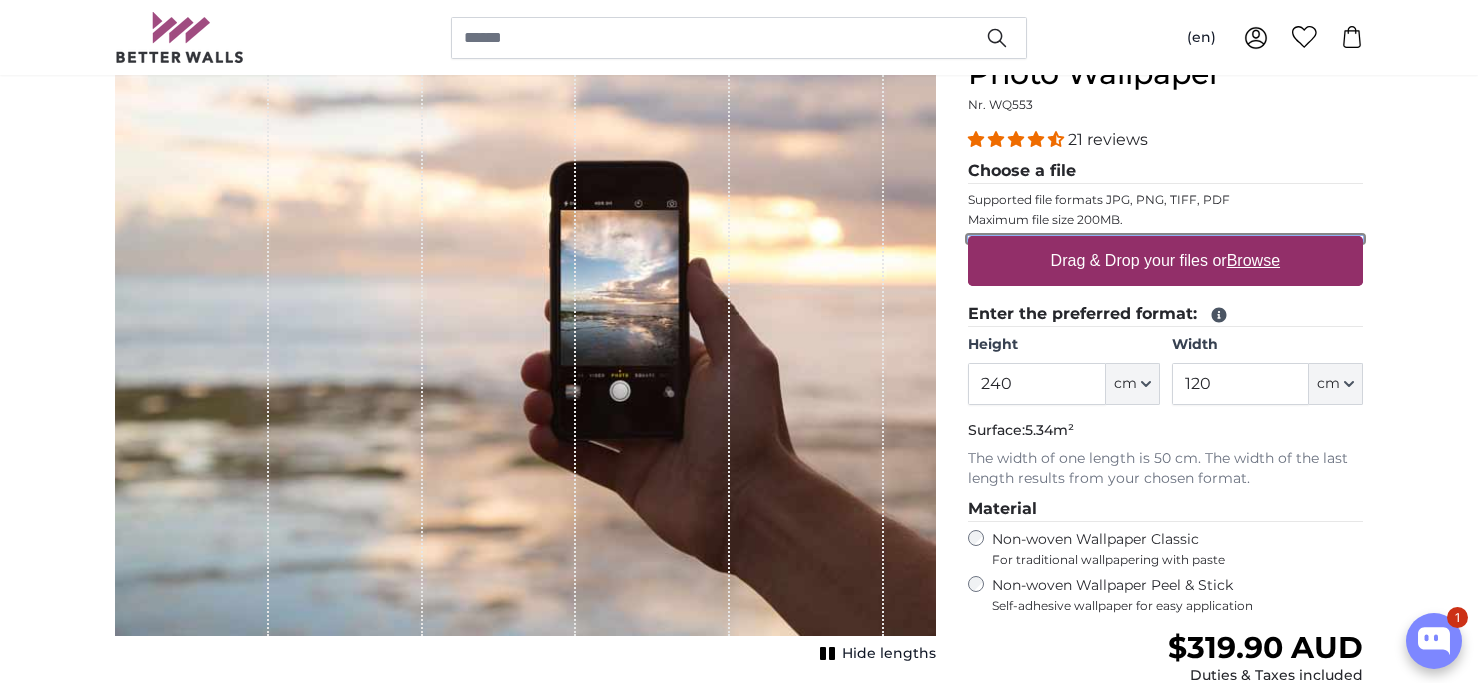click on "Drag & Drop your files or  Browse" at bounding box center (1165, 239) 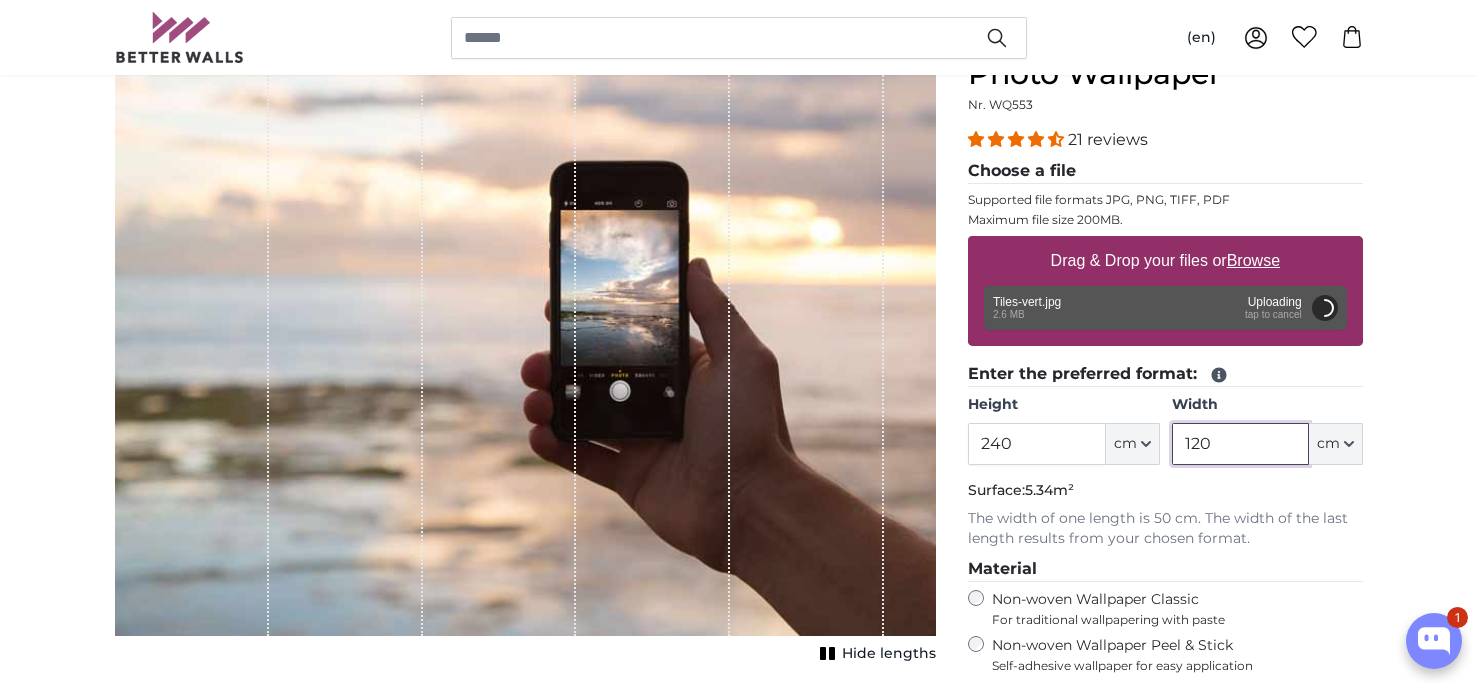 click on "120" at bounding box center [1240, 444] 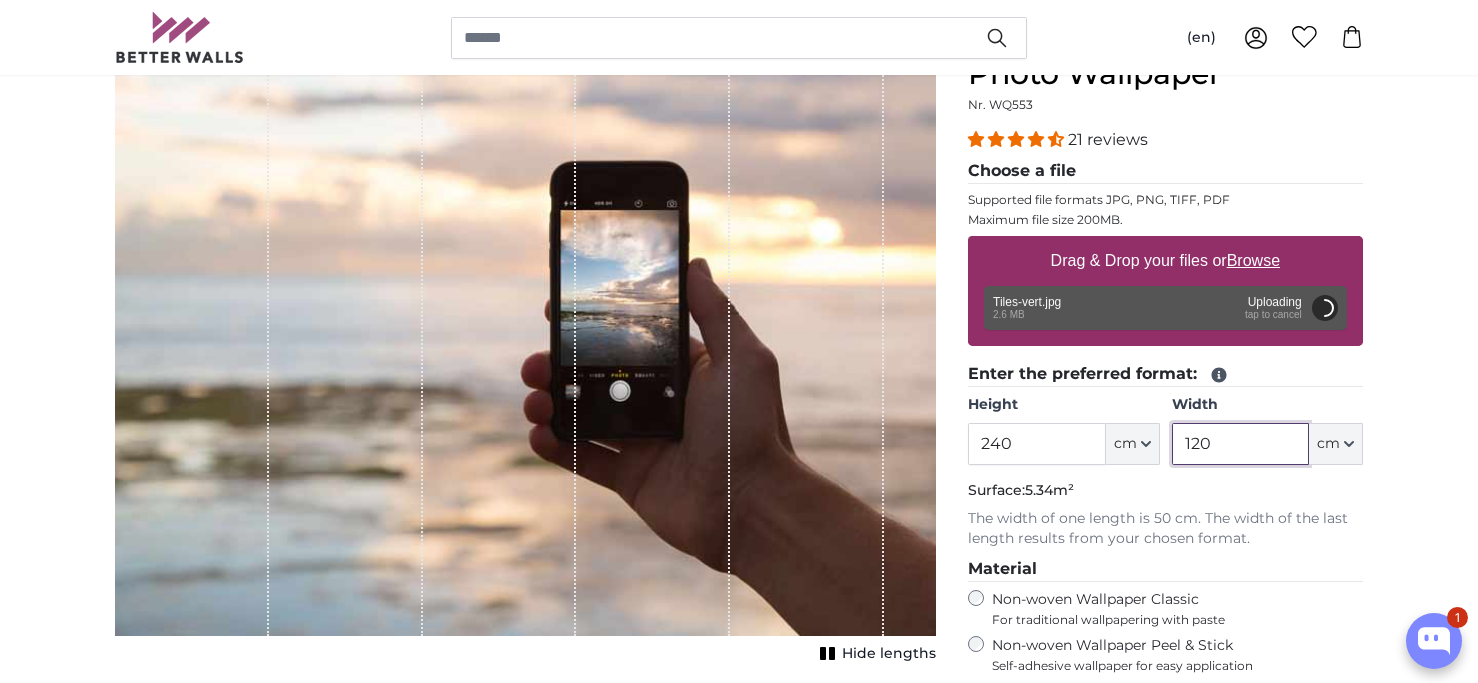 click on "120" at bounding box center [1240, 444] 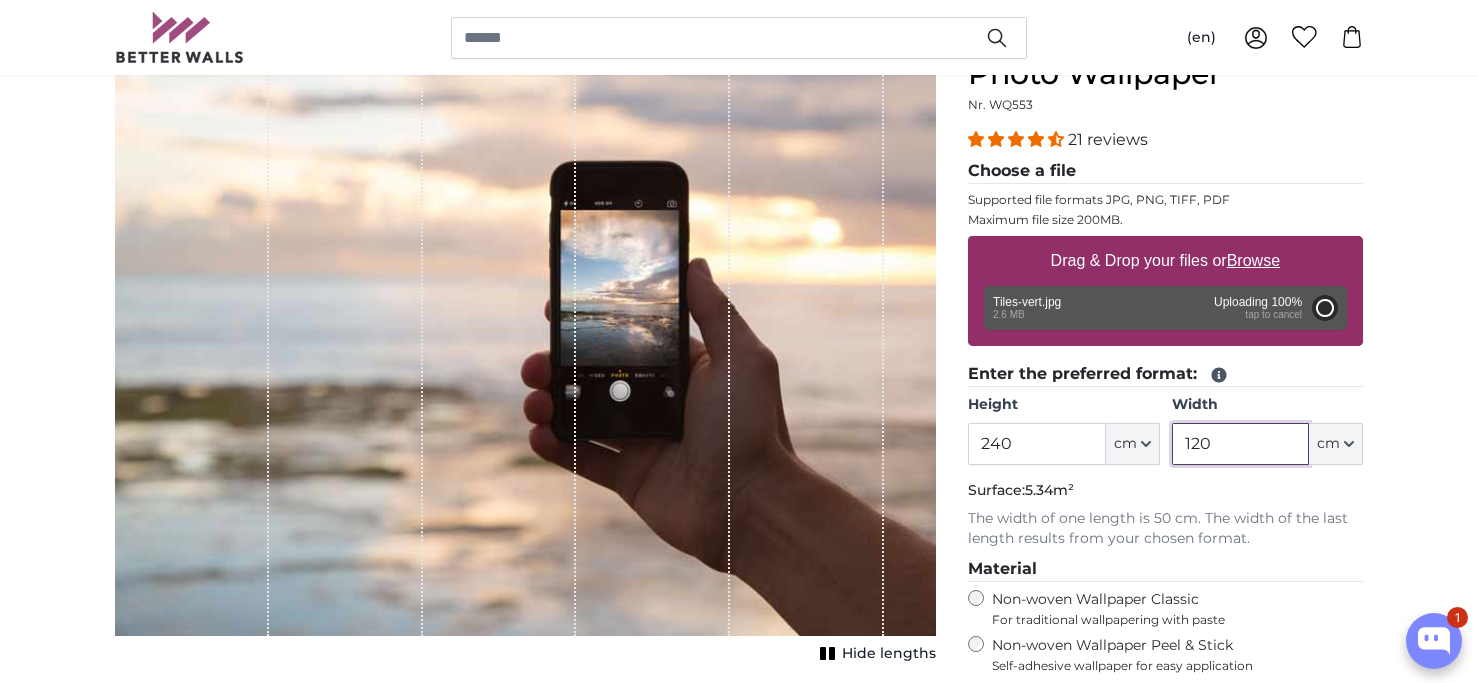 type on "200" 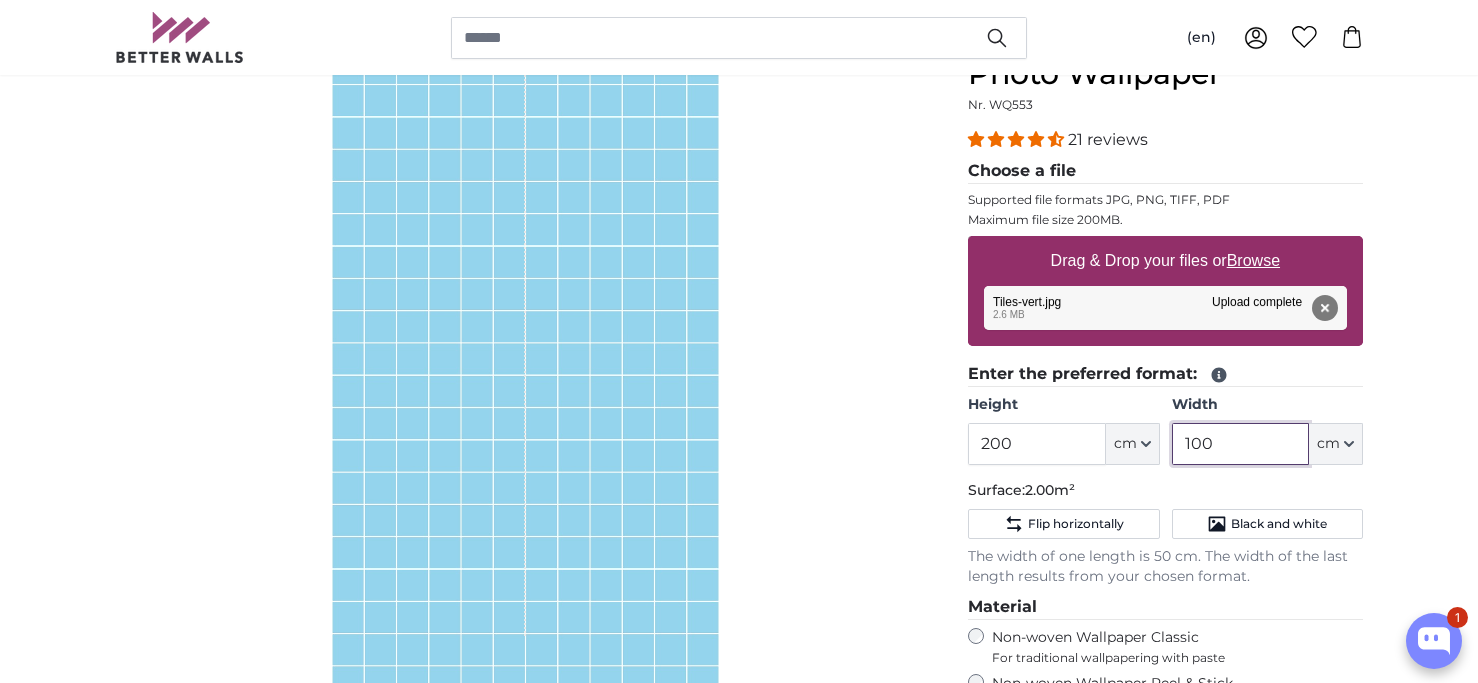 click on "100" at bounding box center (1240, 444) 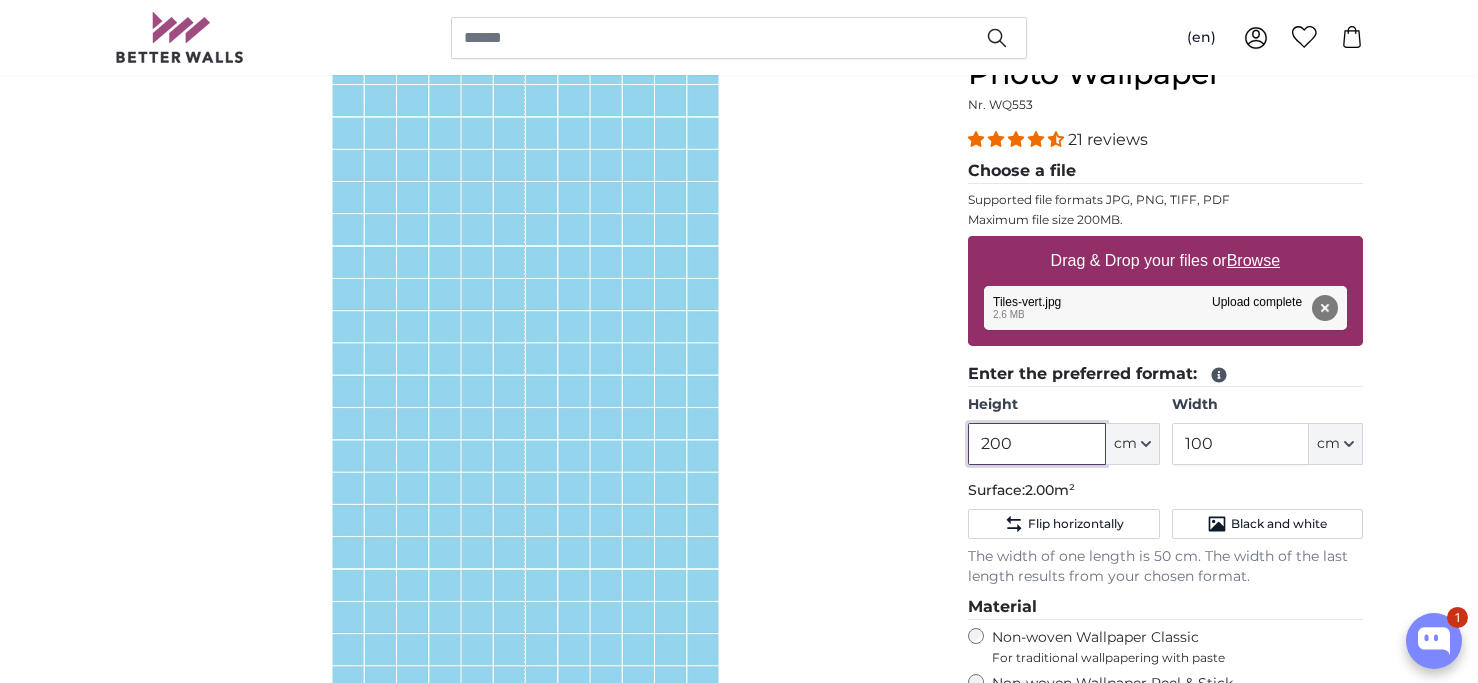 click on "200" at bounding box center (1036, 444) 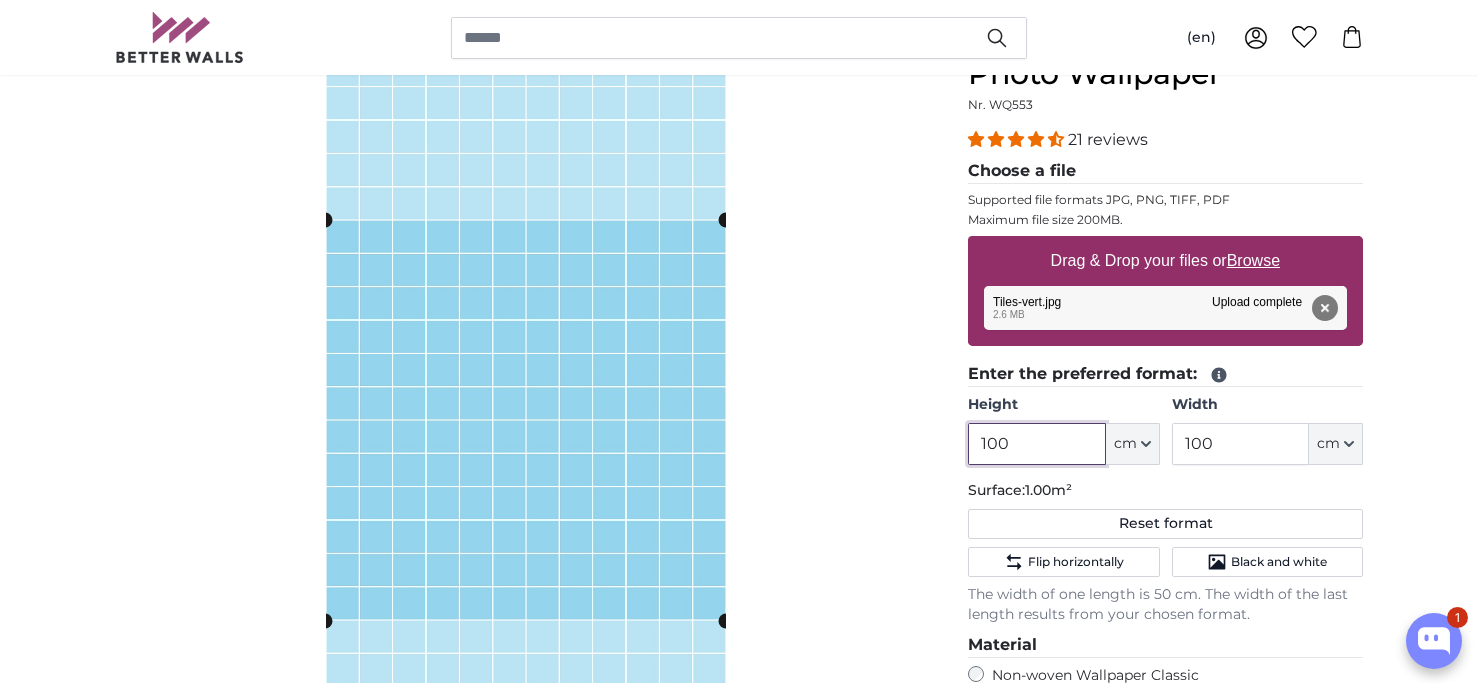 type on "100" 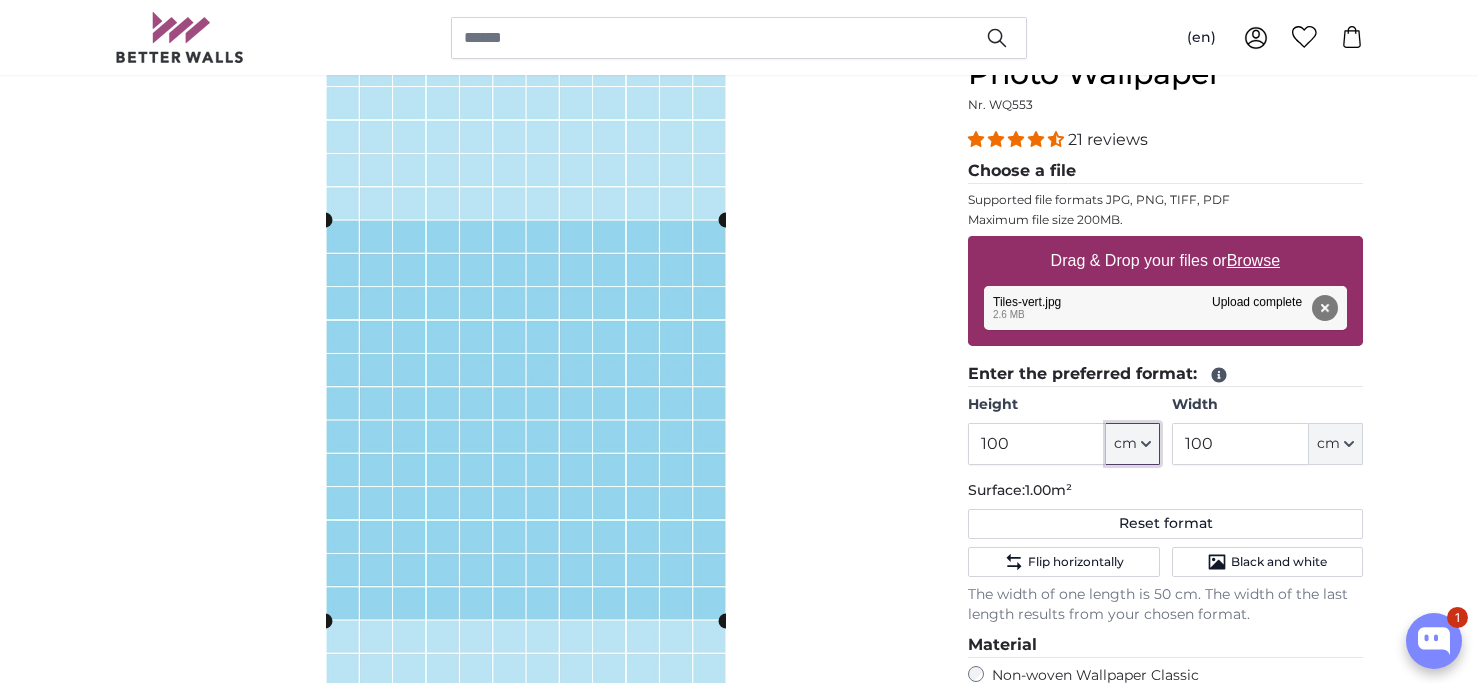 type 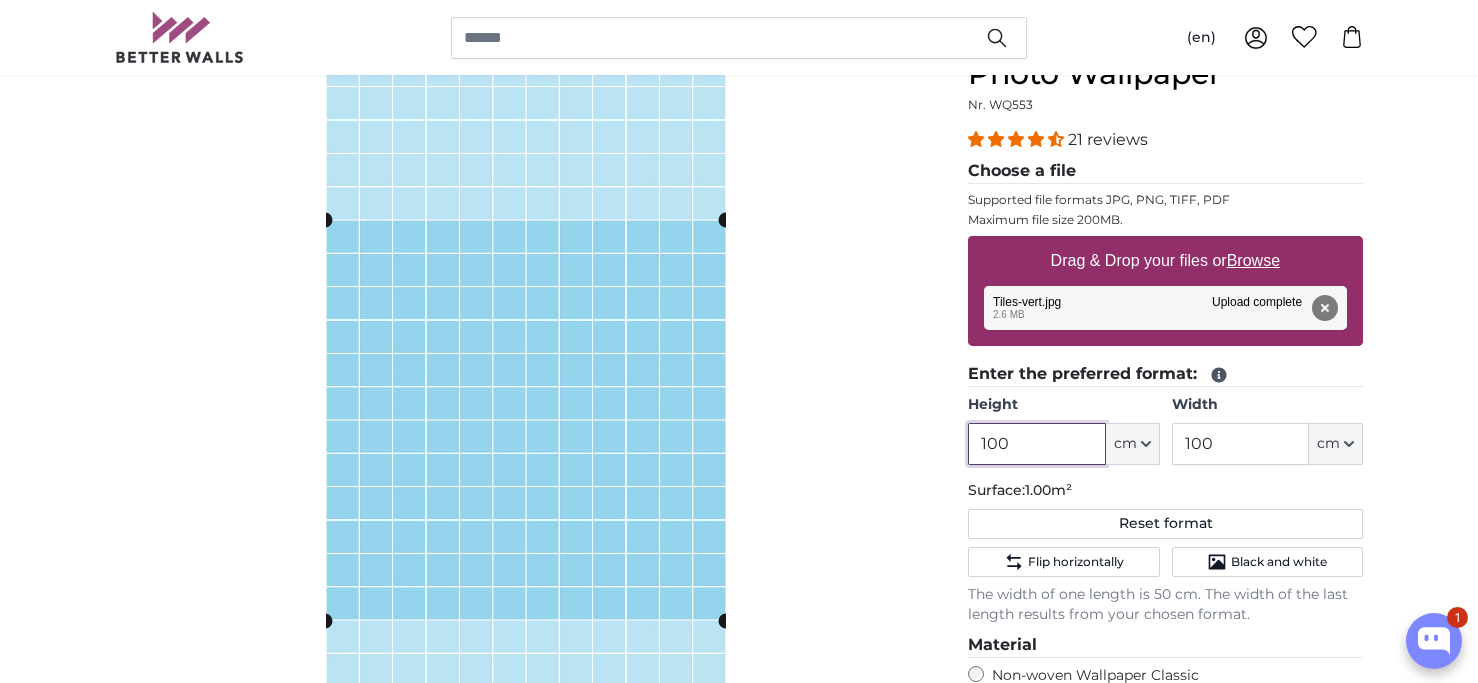 click on "100" at bounding box center [1036, 444] 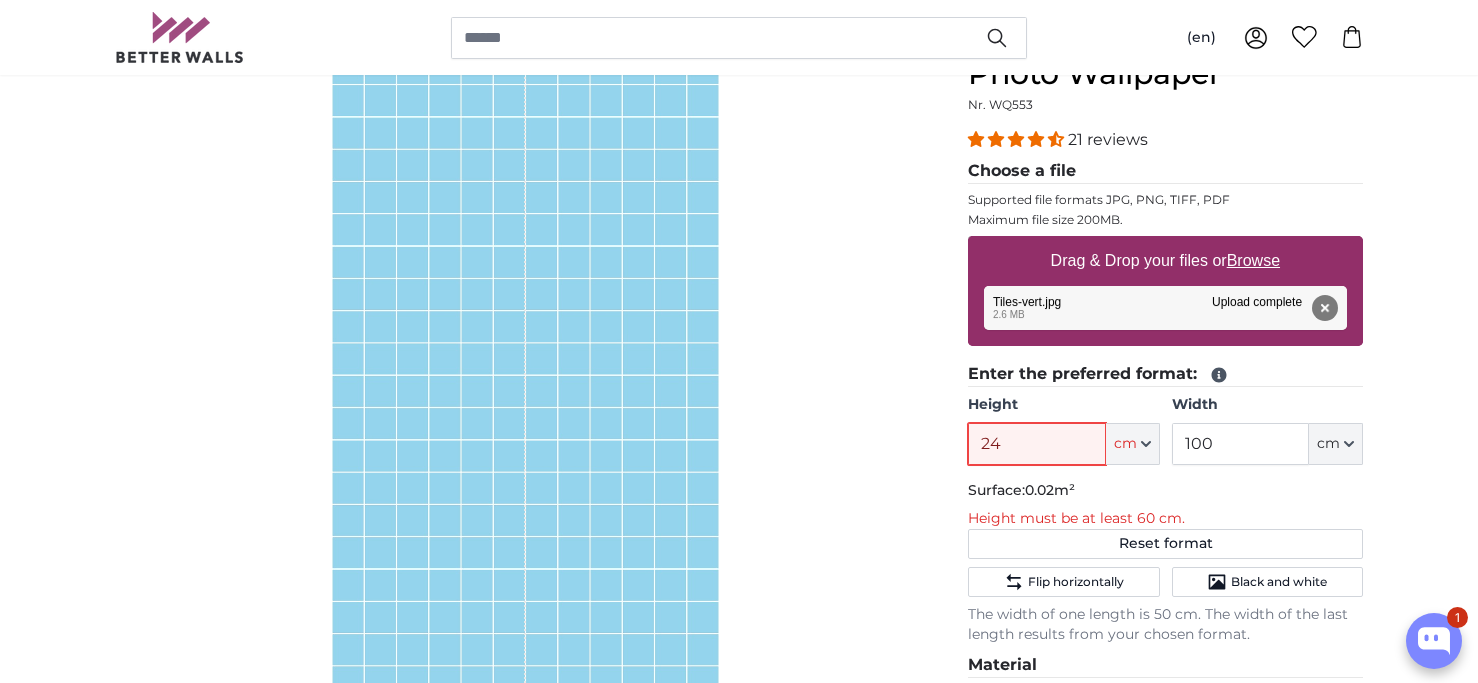 type on "240" 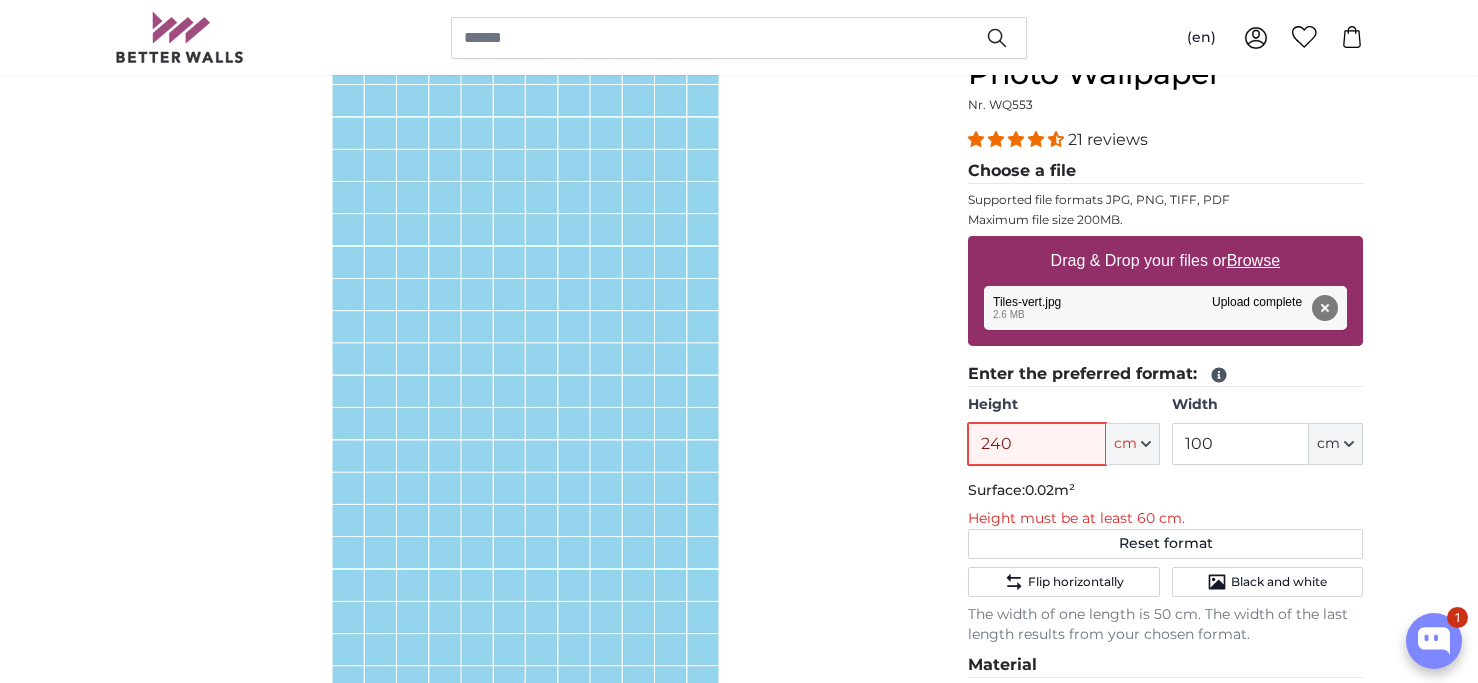 type 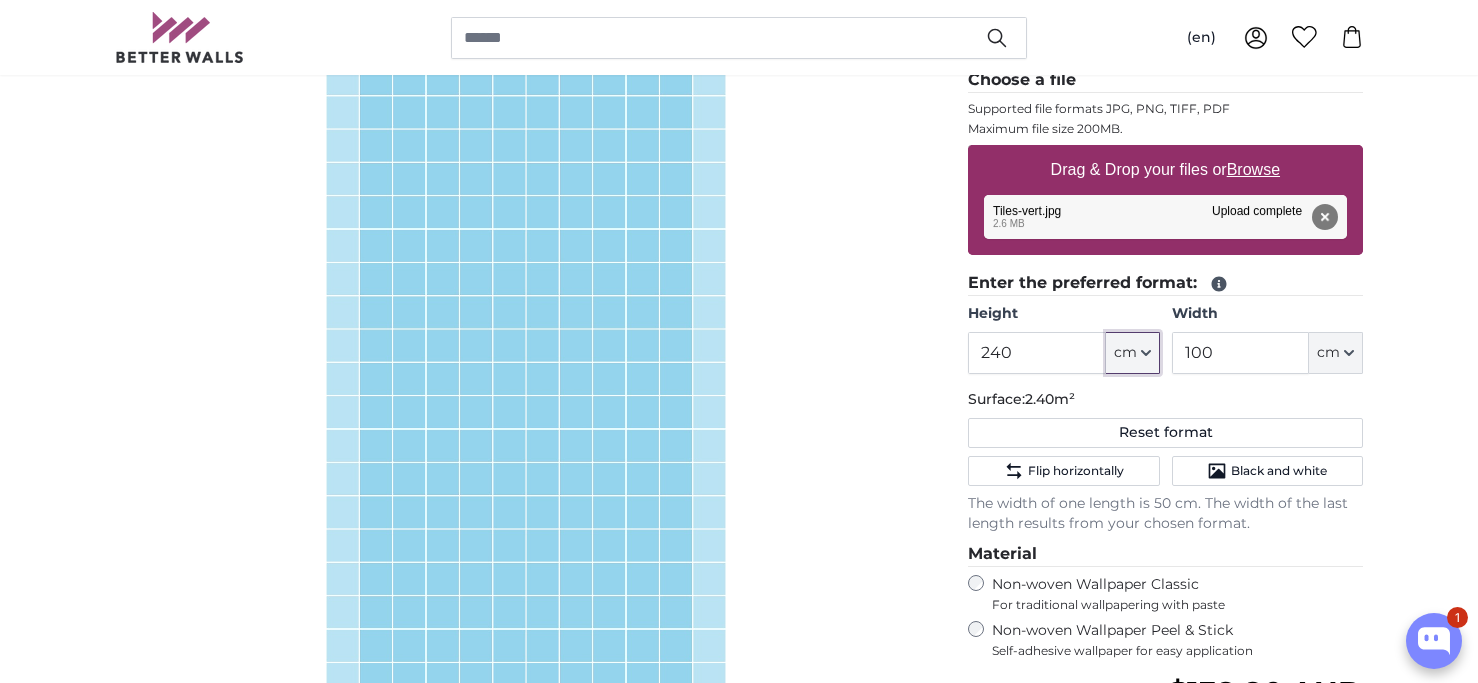 scroll, scrollTop: 593, scrollLeft: 0, axis: vertical 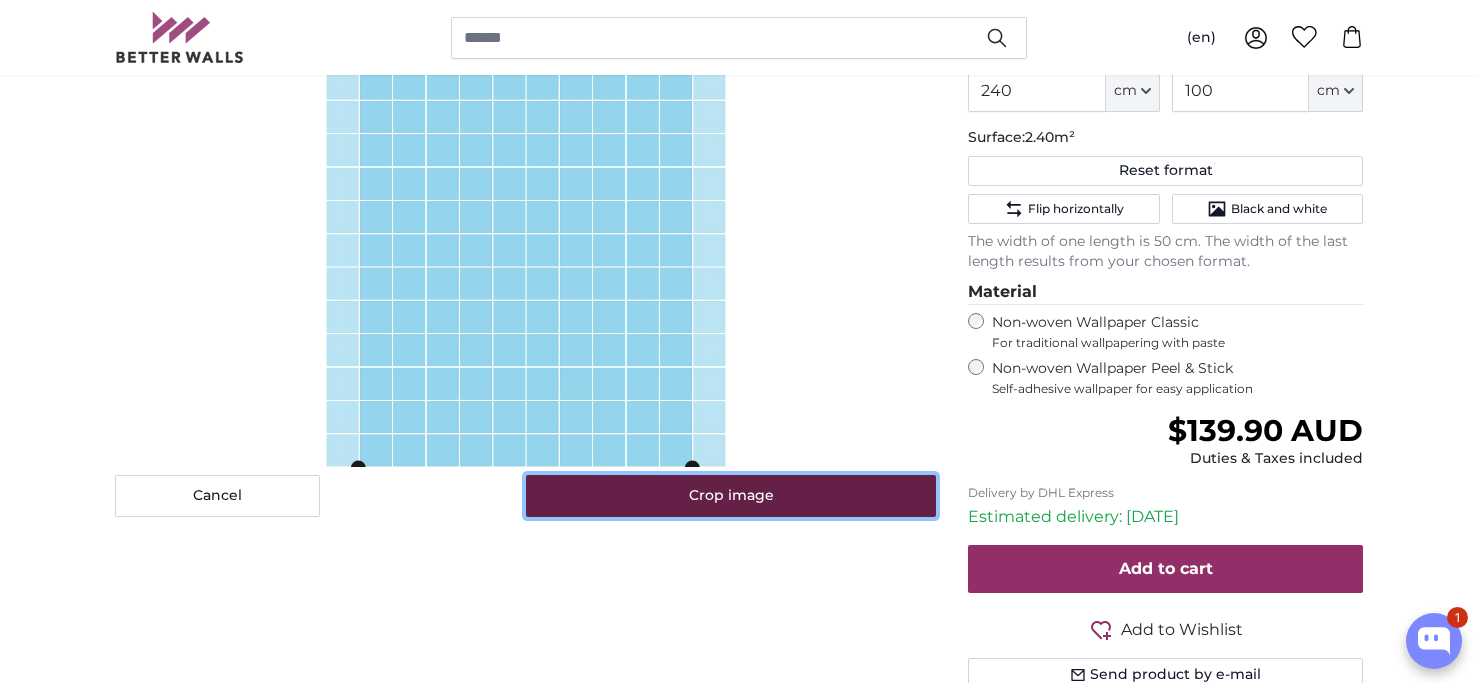 click on "Crop image" at bounding box center [731, 496] 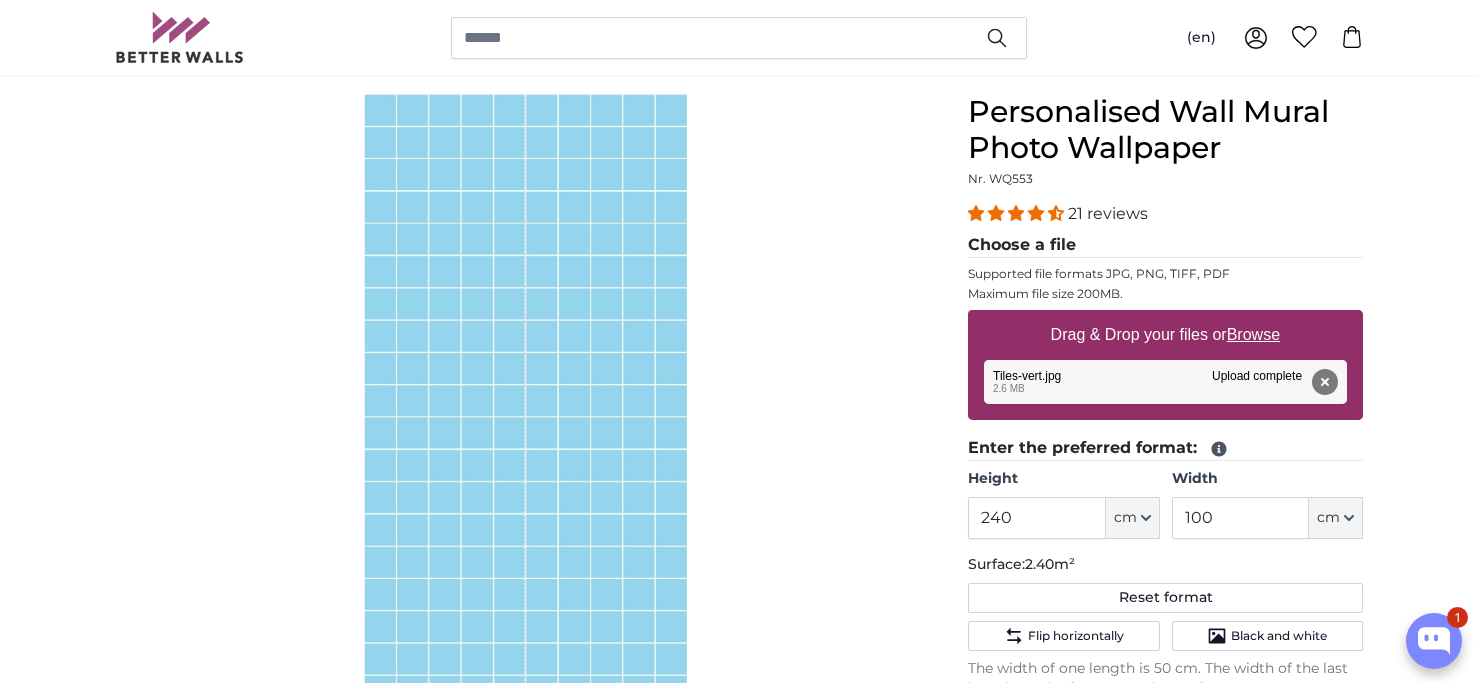 scroll, scrollTop: 280, scrollLeft: 0, axis: vertical 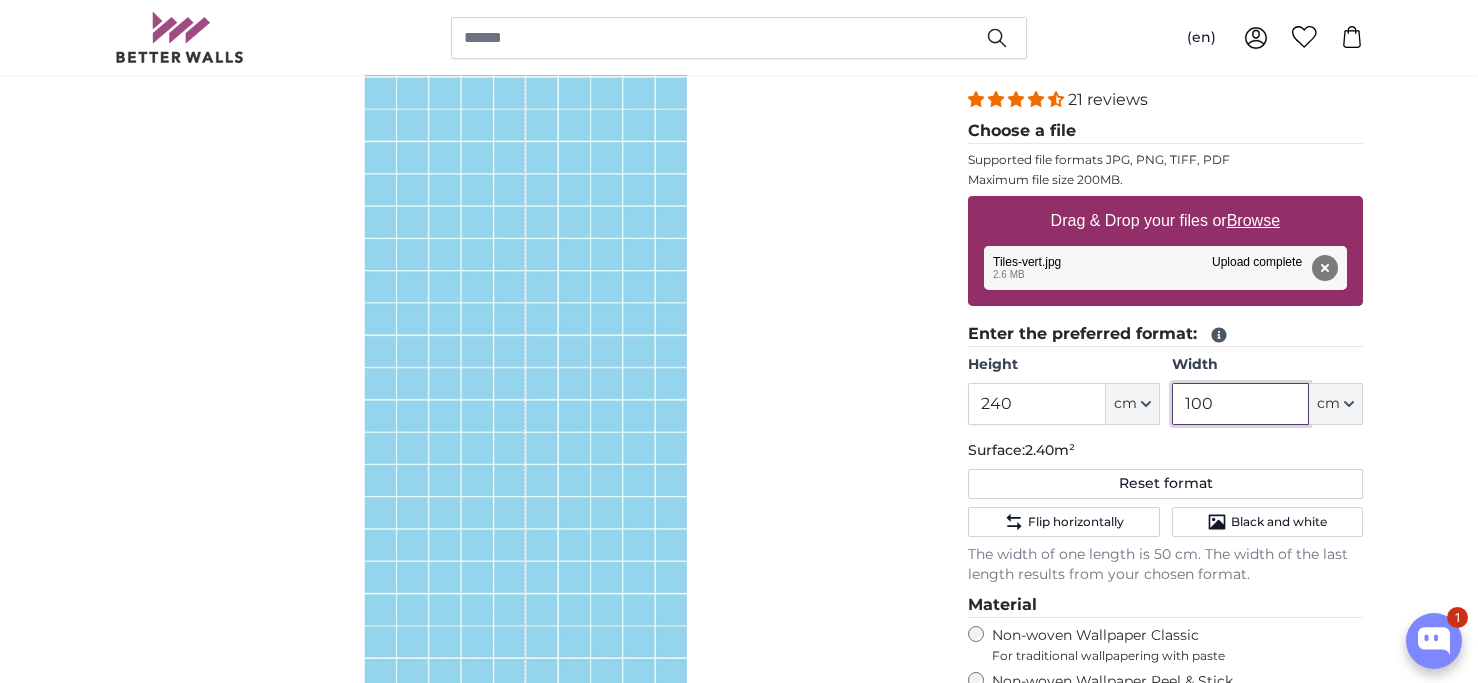 click on "100" at bounding box center (1240, 404) 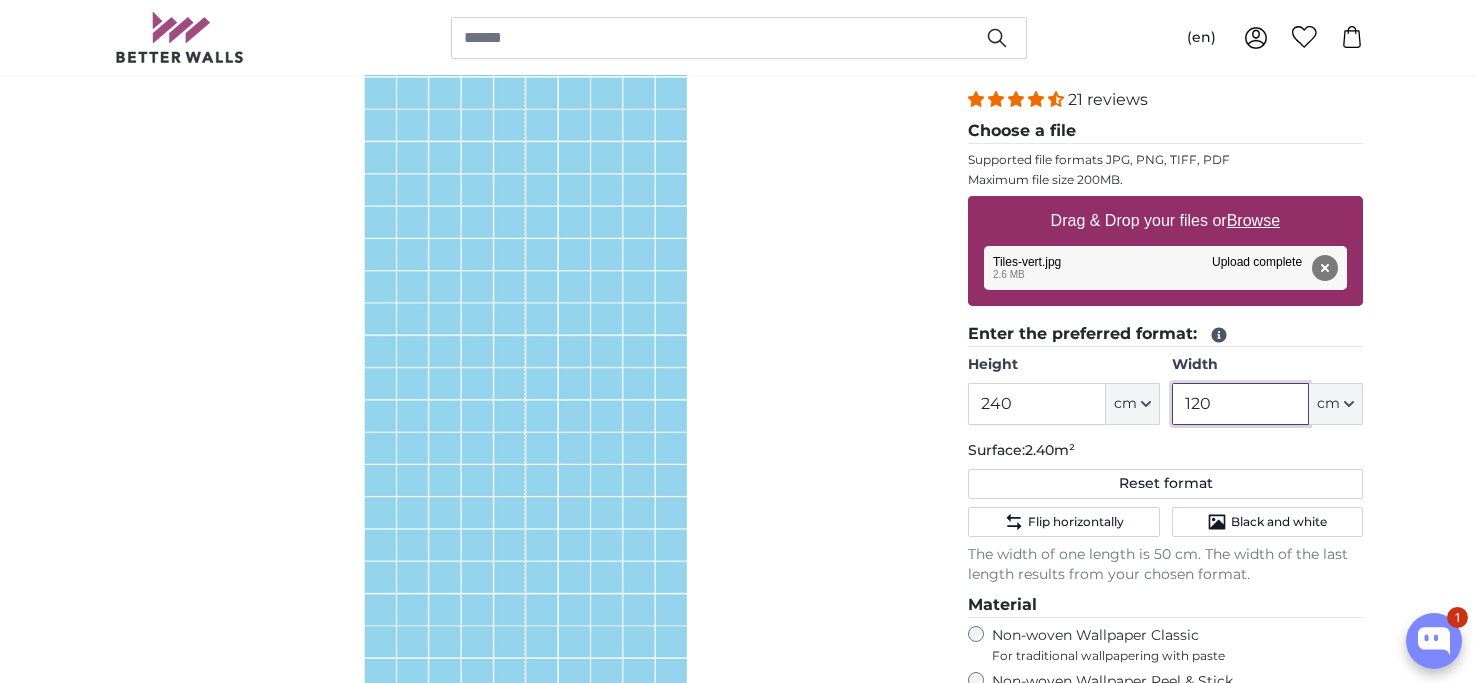type on "120" 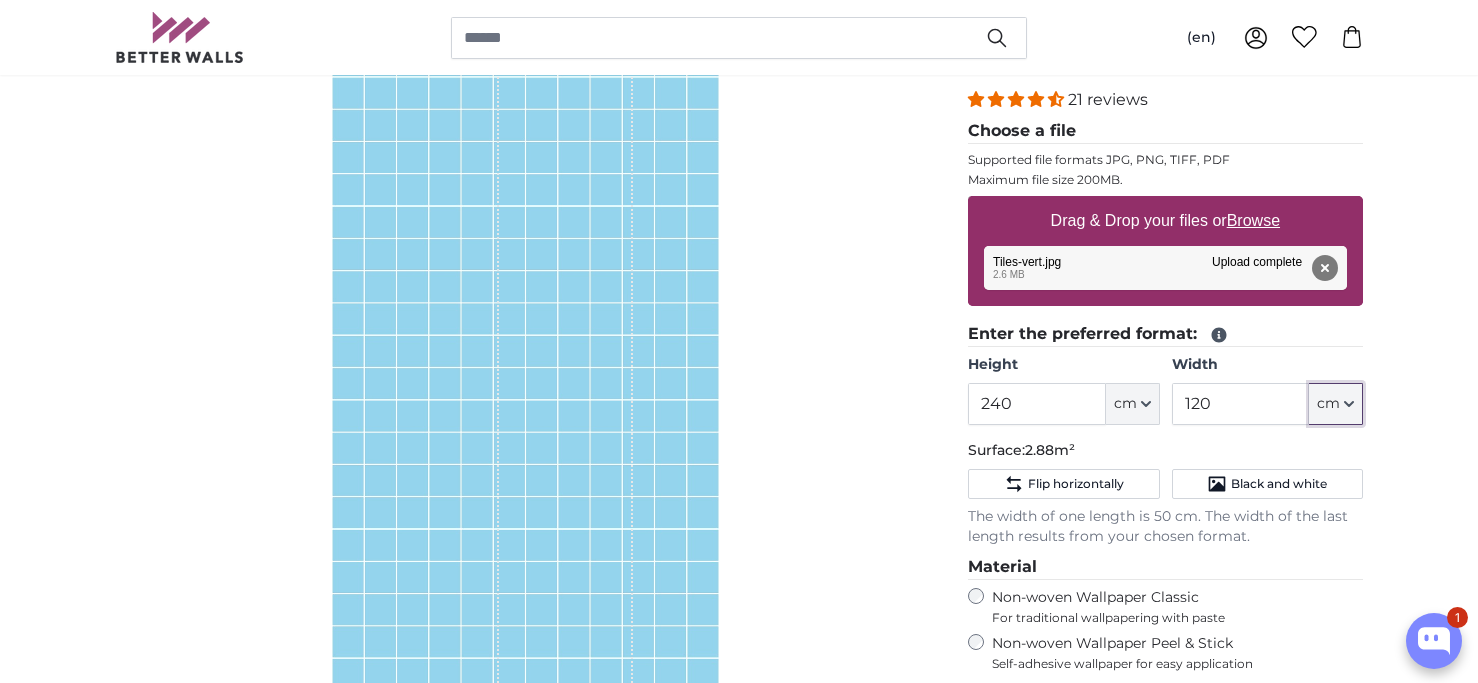 type 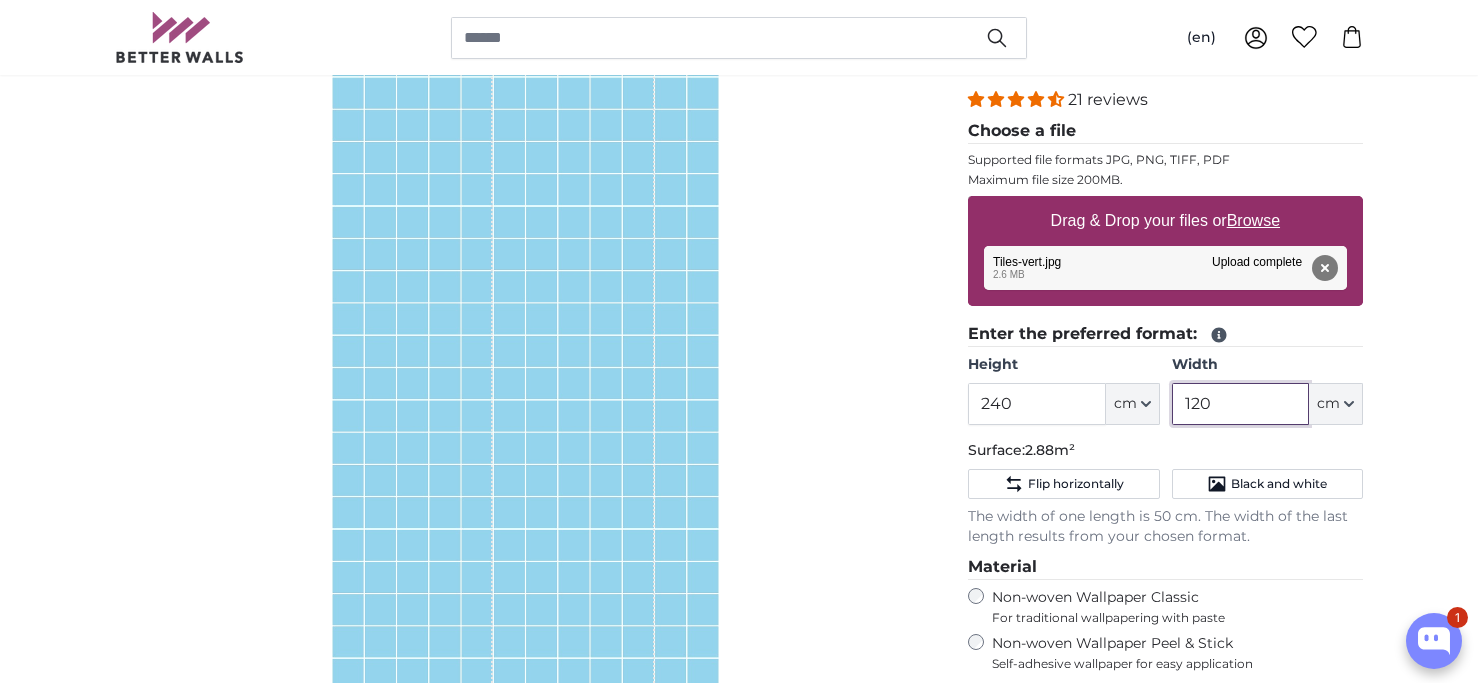 click on "120" at bounding box center (1240, 404) 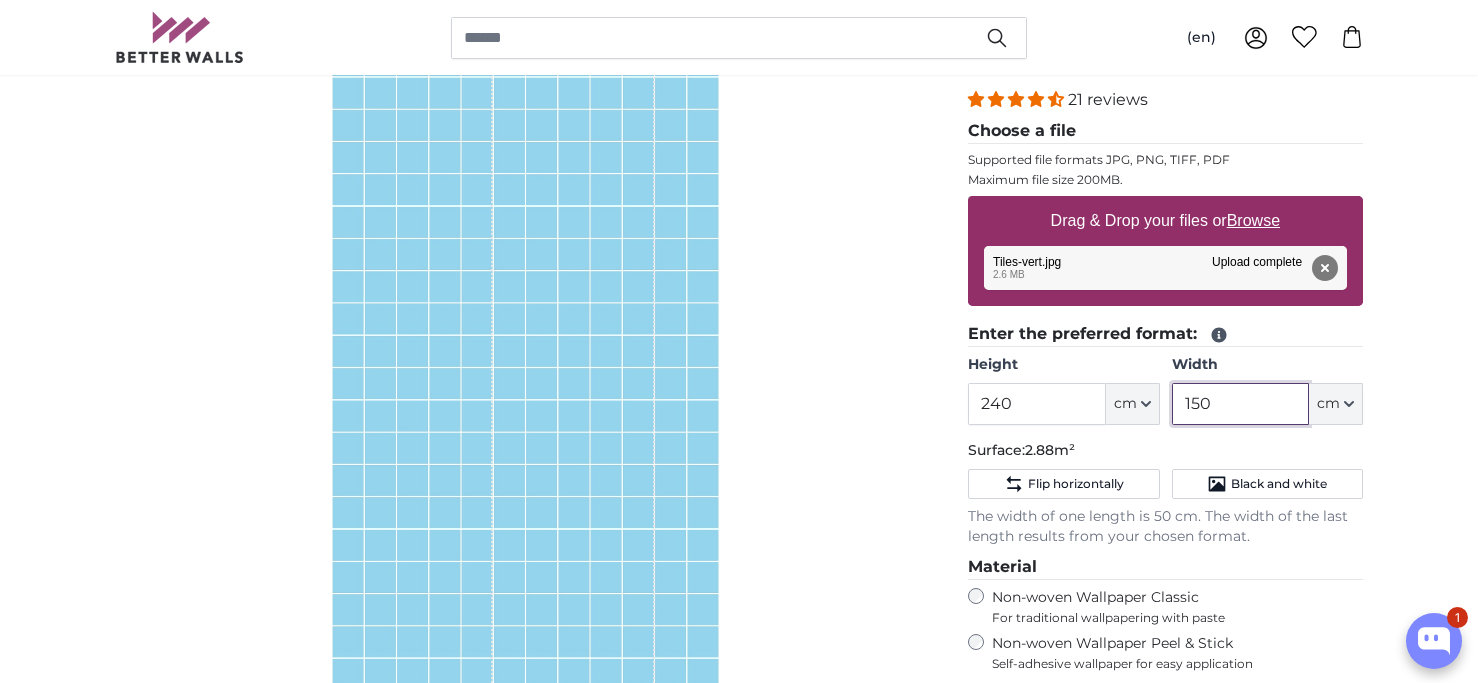 type on "150" 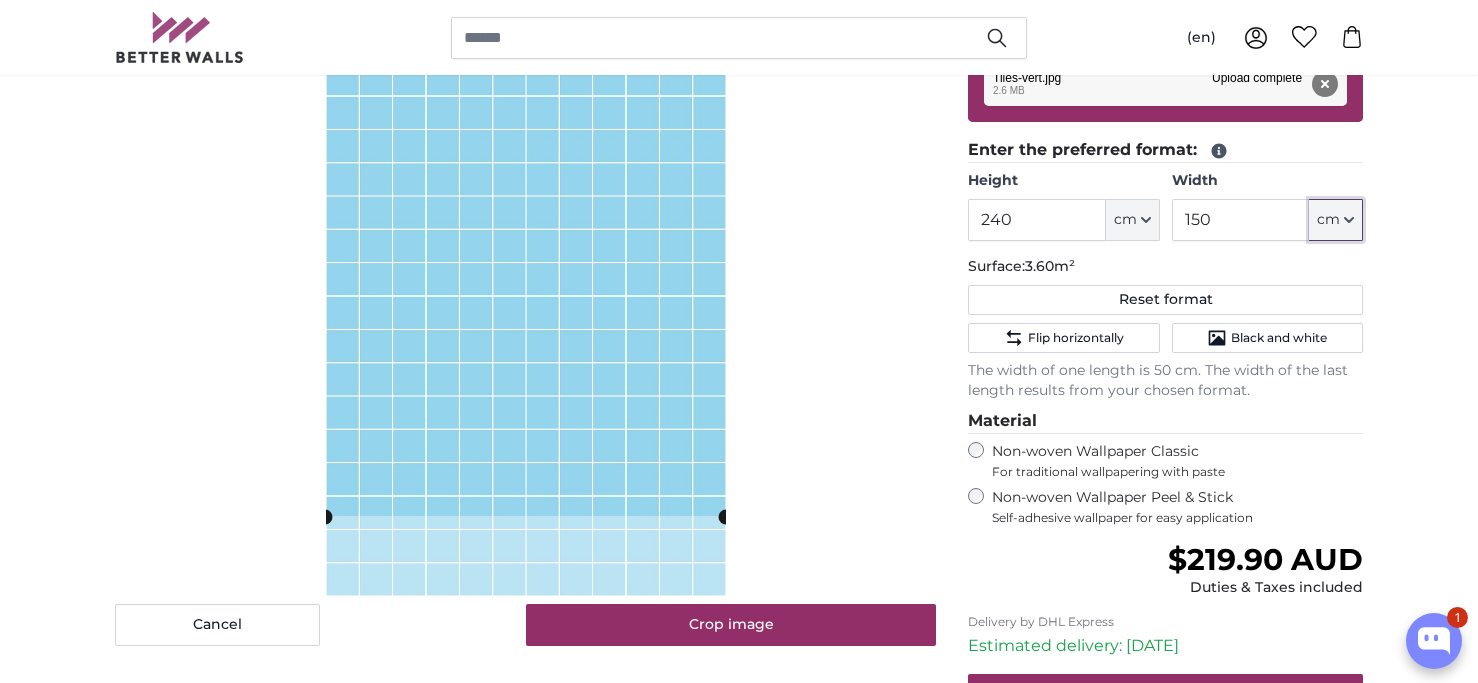 scroll, scrollTop: 678, scrollLeft: 0, axis: vertical 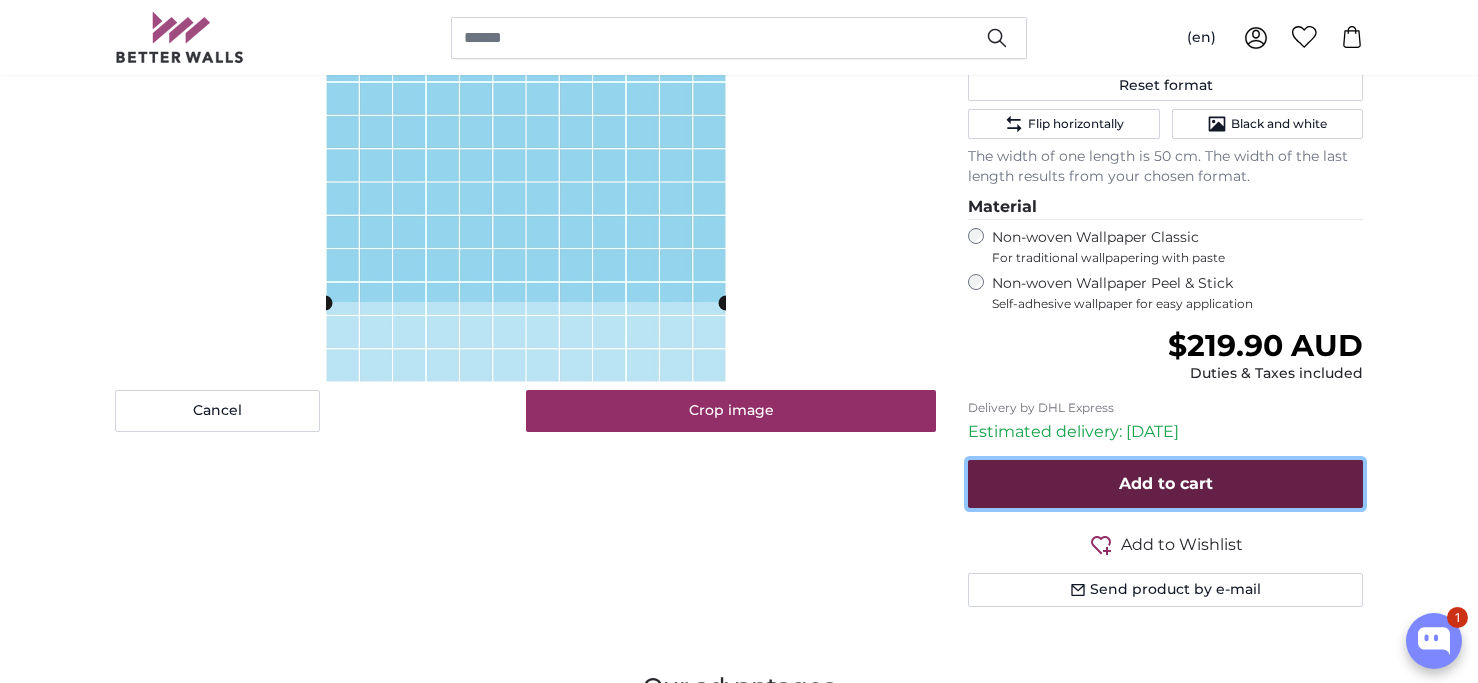 click on "Add to cart" at bounding box center (1165, 484) 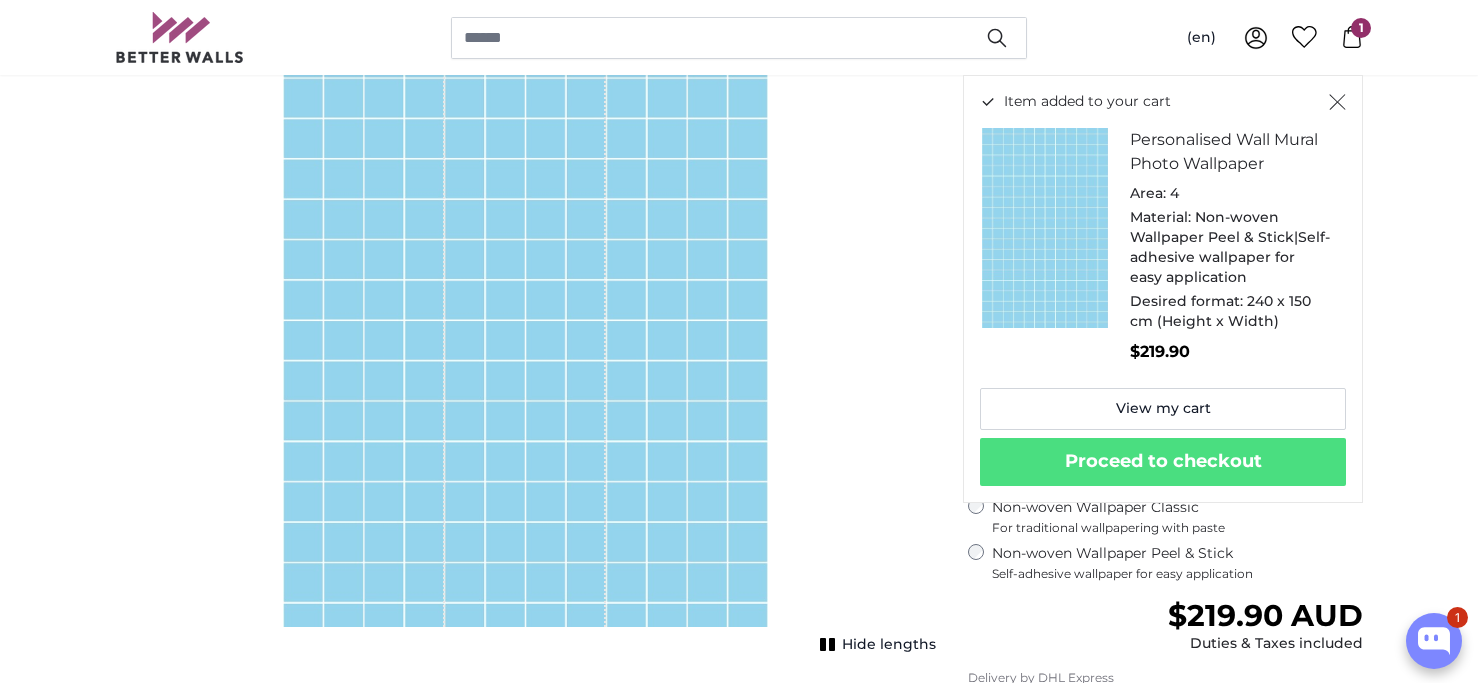 scroll, scrollTop: 0, scrollLeft: 0, axis: both 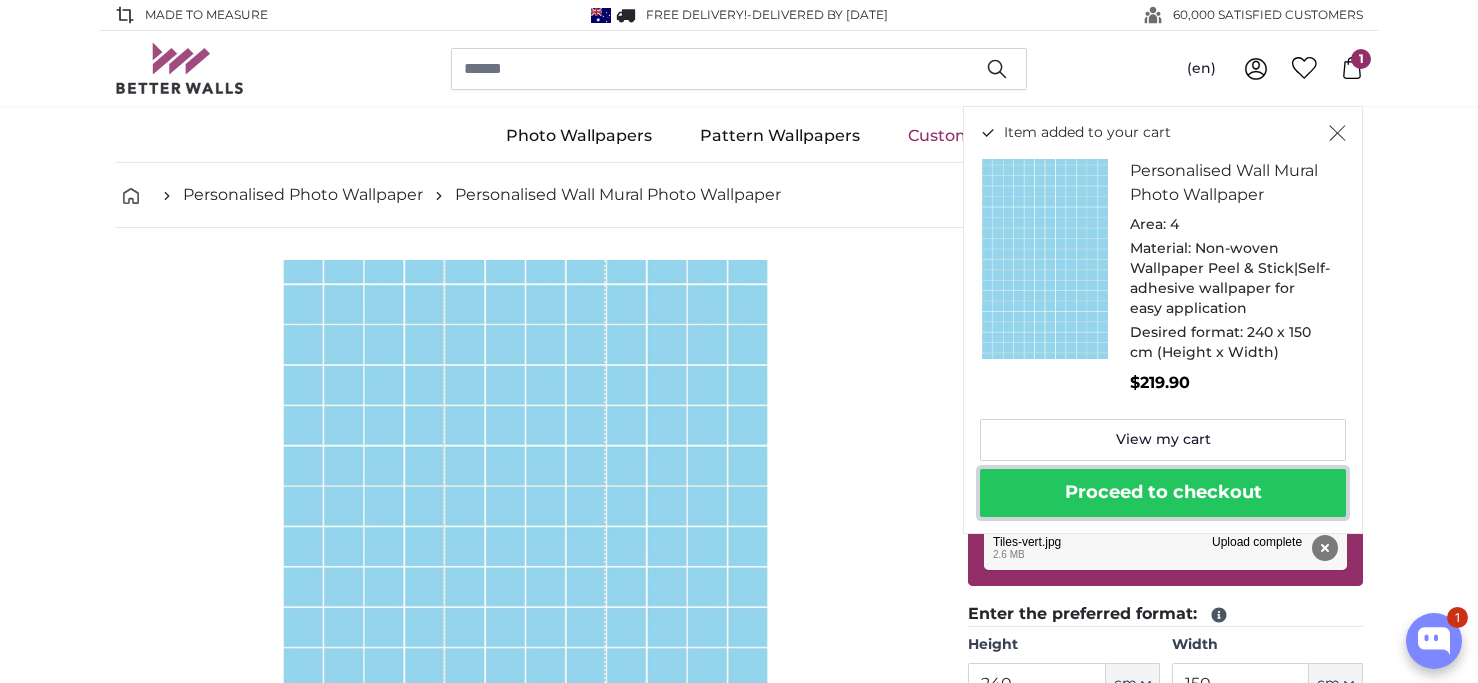 click on "Proceed to checkout" at bounding box center (1163, 493) 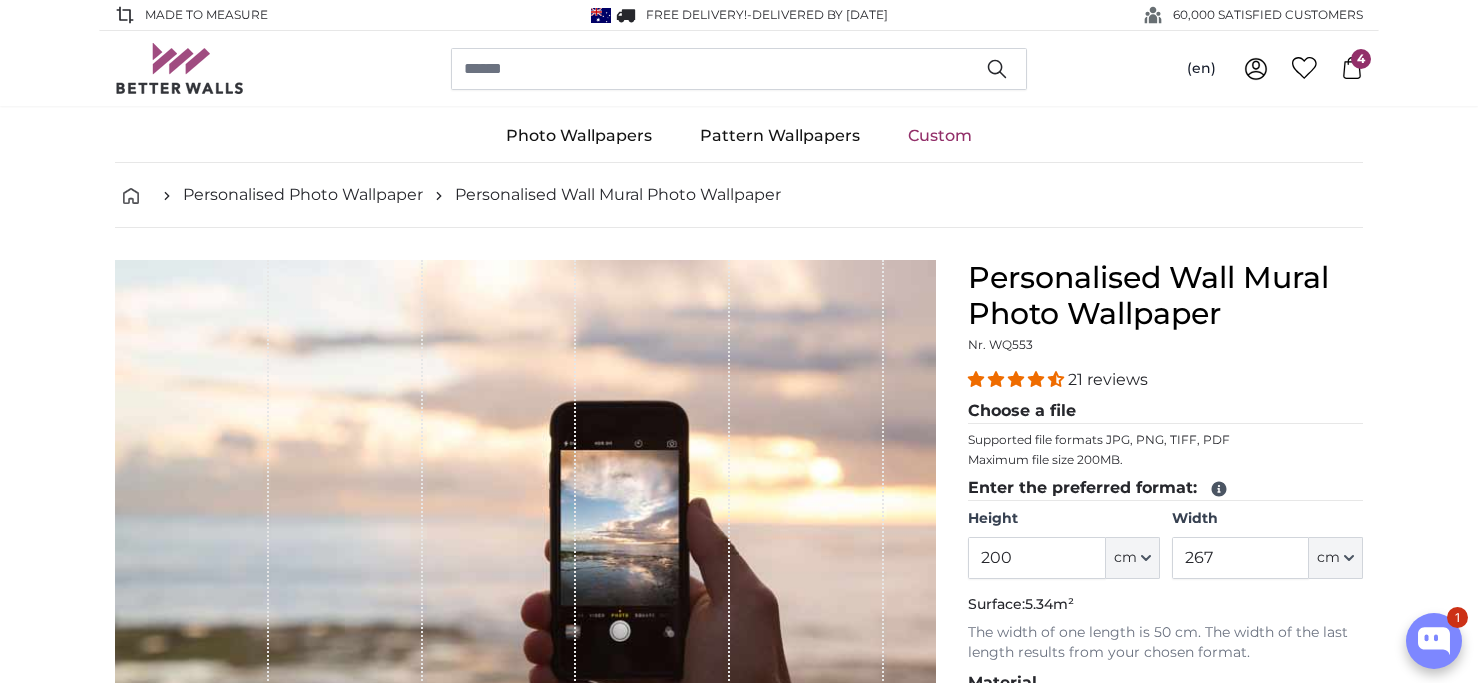 scroll, scrollTop: 2710, scrollLeft: 0, axis: vertical 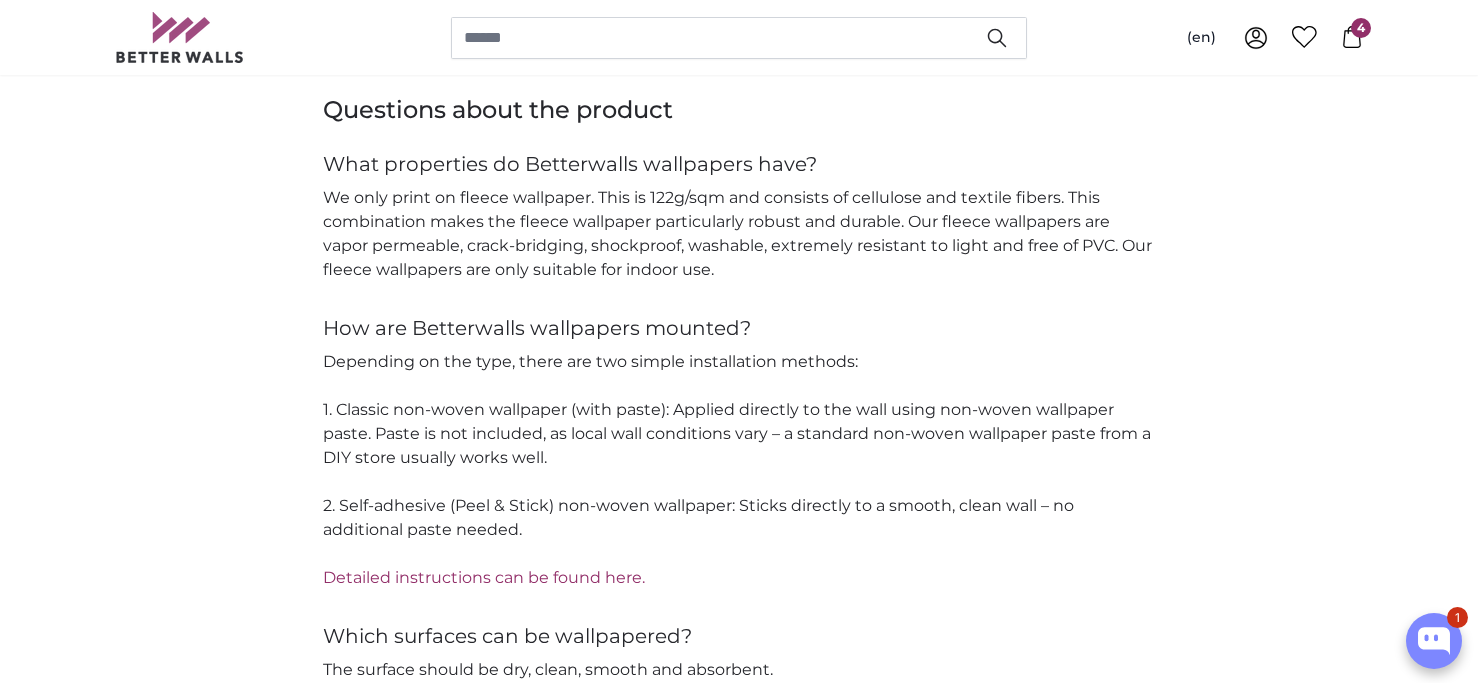 click on "Detailed instructions can be found here." at bounding box center [484, 577] 